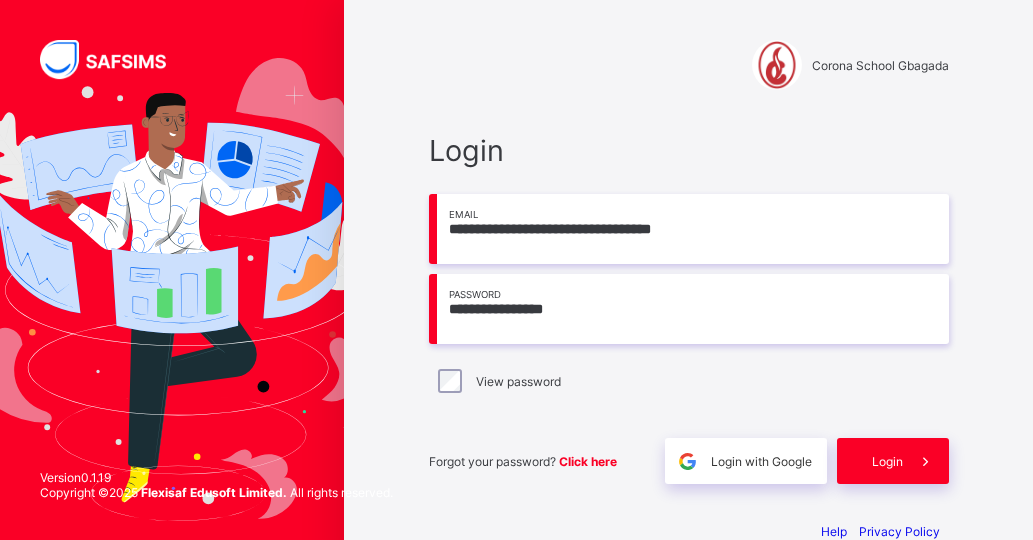 scroll, scrollTop: 0, scrollLeft: 0, axis: both 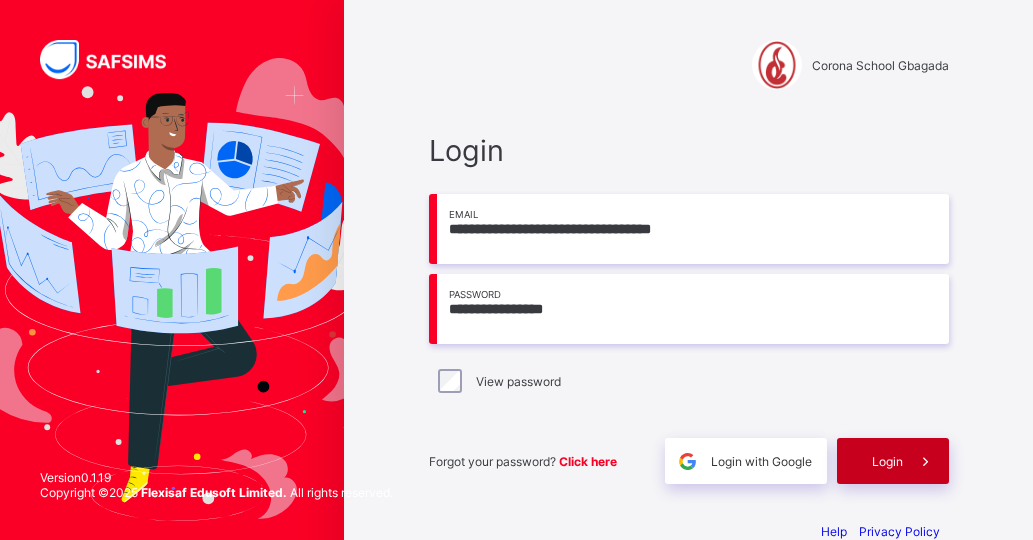 click on "Login" at bounding box center (887, 461) 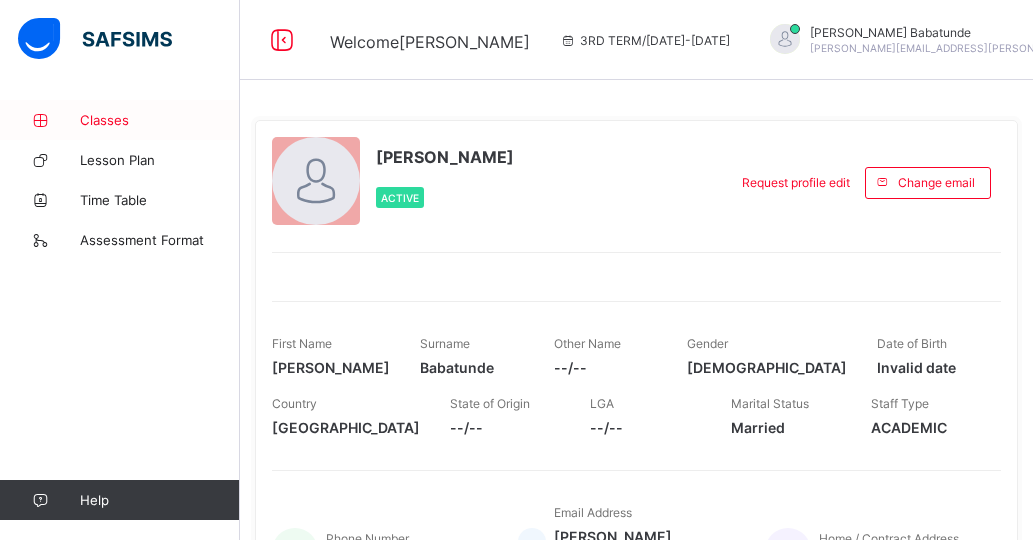 click on "Classes" at bounding box center [160, 120] 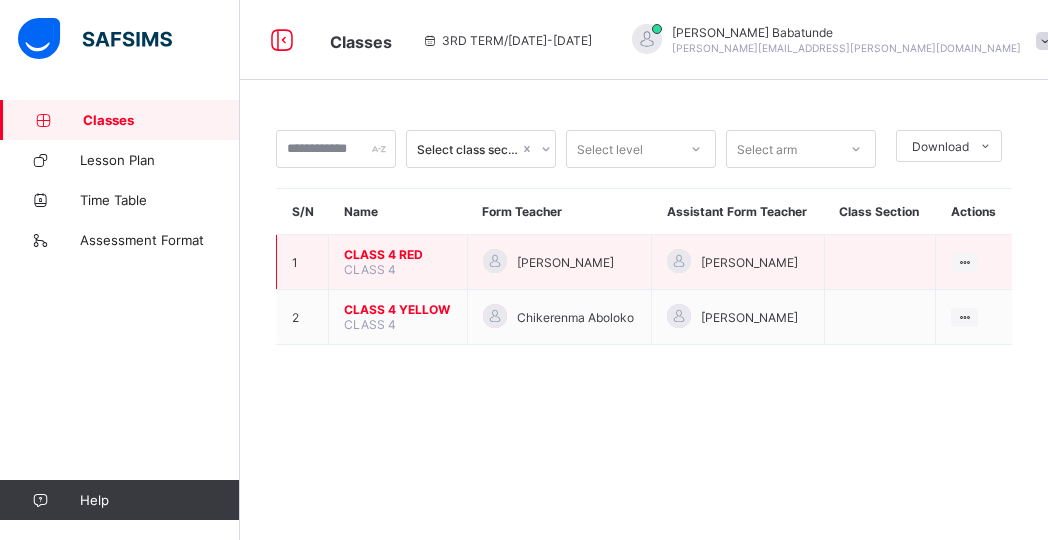 click on "CLASS 4   RED" at bounding box center [398, 254] 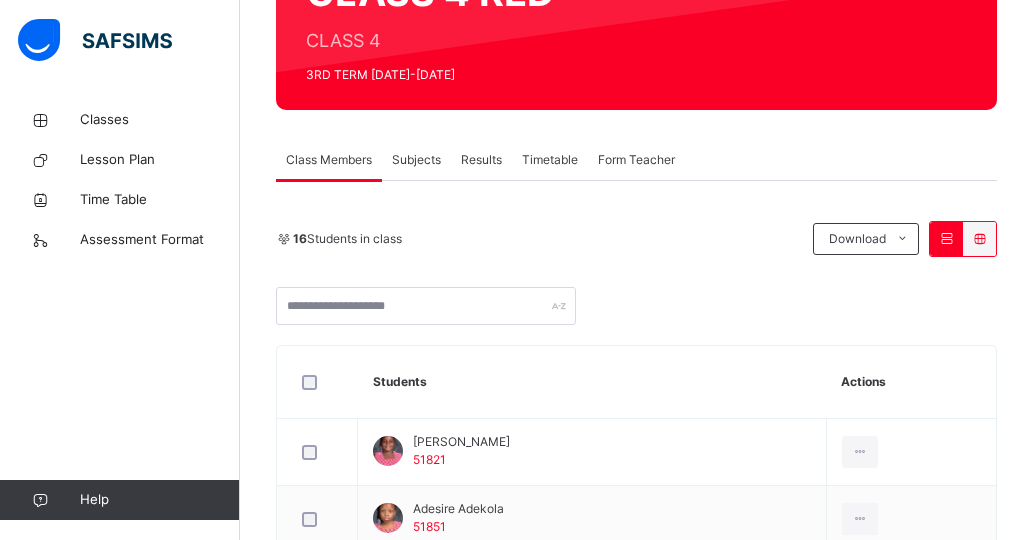 scroll, scrollTop: 240, scrollLeft: 0, axis: vertical 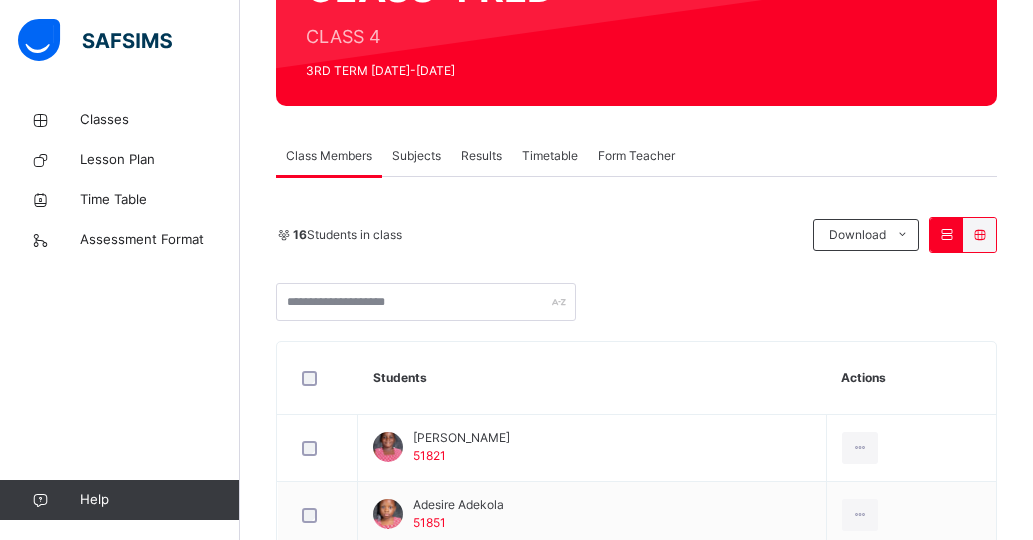 click on "Results" at bounding box center (481, 156) 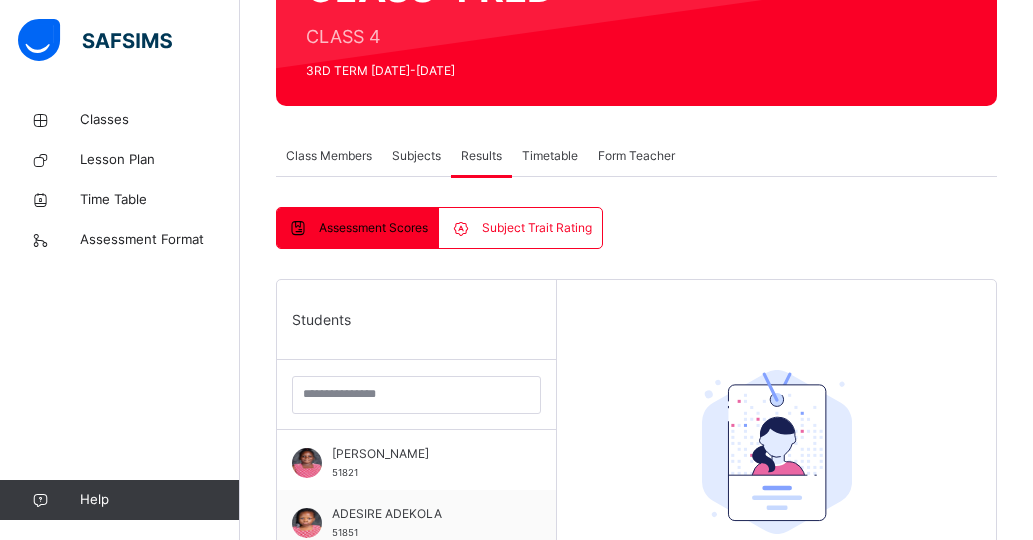 click on "Subjects" at bounding box center (416, 156) 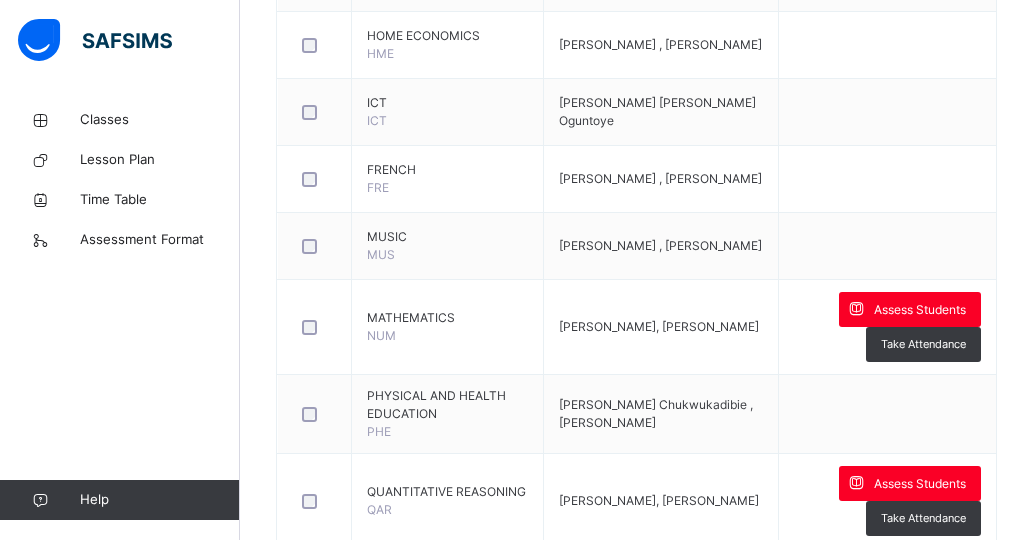 scroll, scrollTop: 880, scrollLeft: 0, axis: vertical 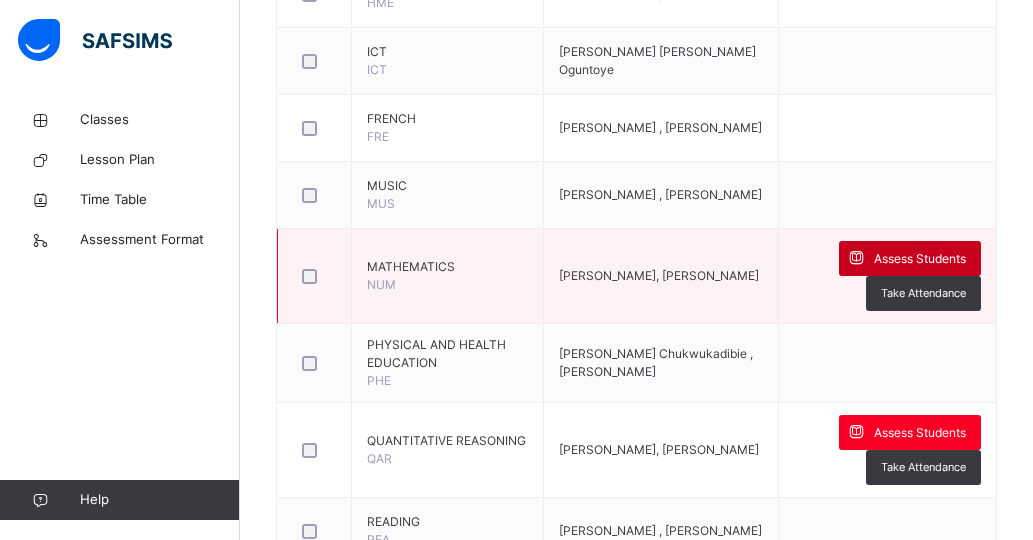 click on "Assess Students" at bounding box center (920, 259) 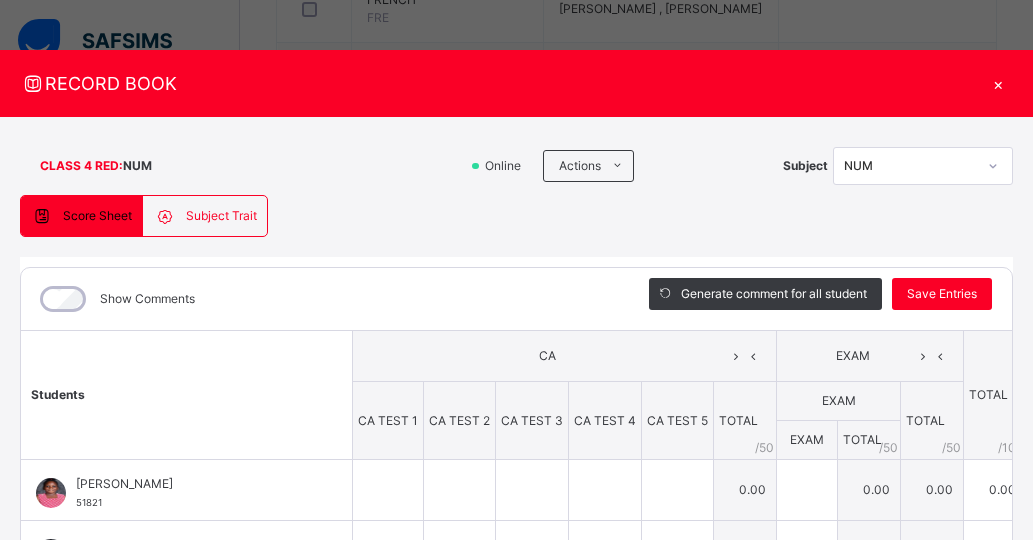 scroll, scrollTop: 1000, scrollLeft: 0, axis: vertical 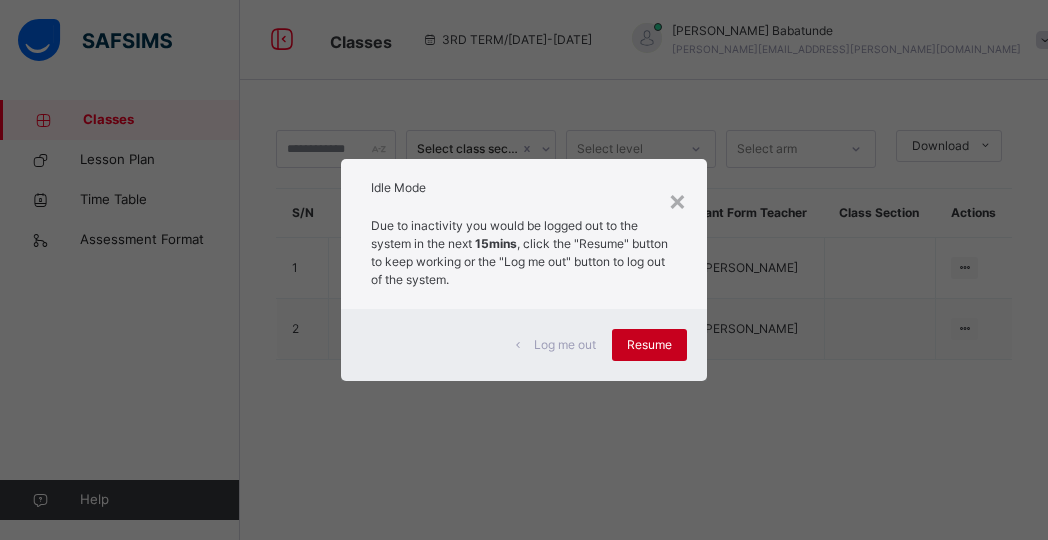click on "Resume" at bounding box center (649, 345) 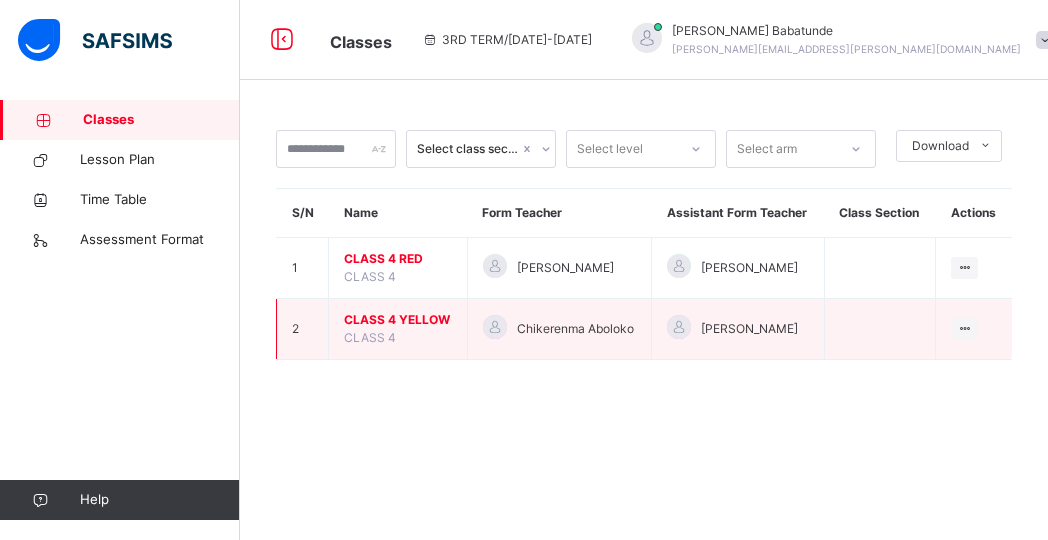 click on "CLASS 4   YELLOW" at bounding box center [398, 320] 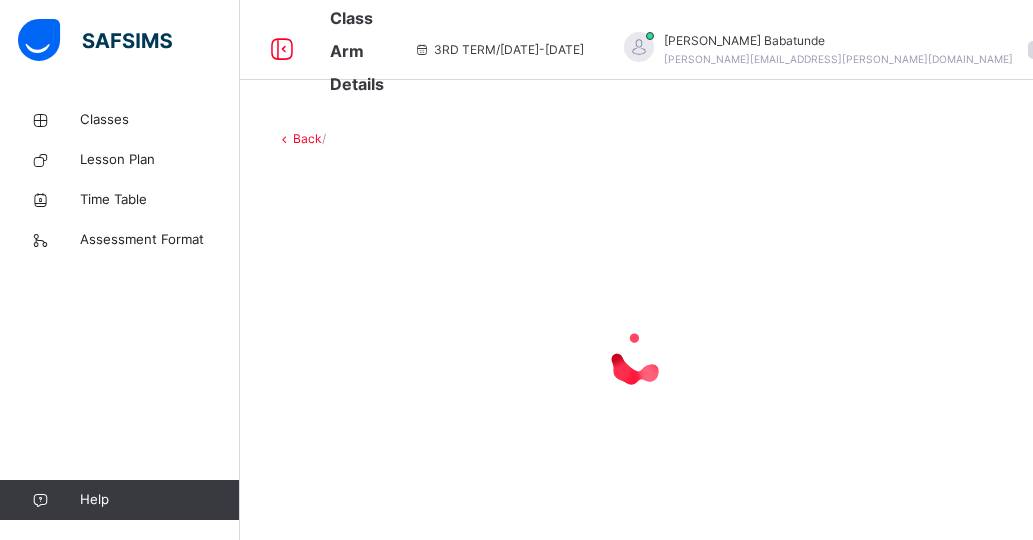 click at bounding box center (636, 358) 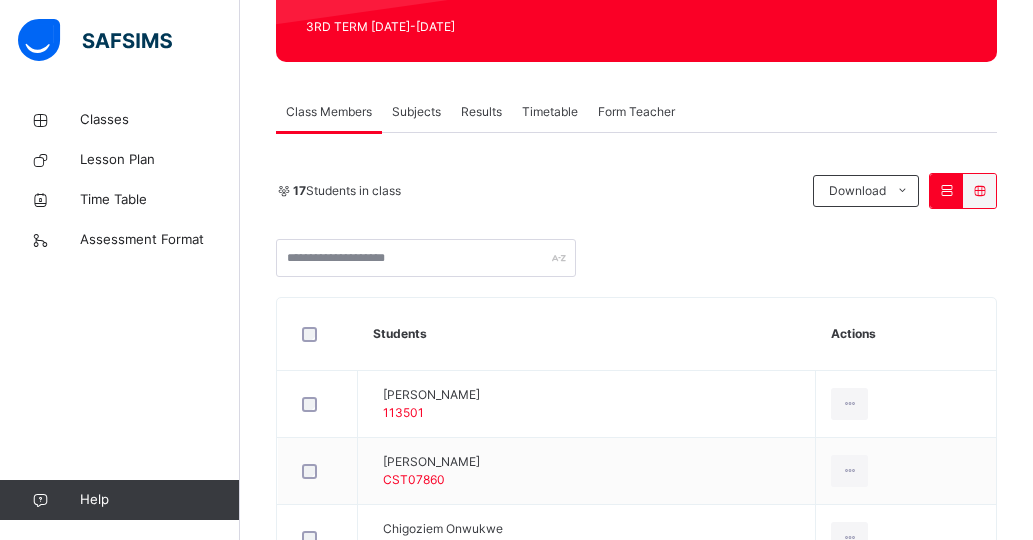 scroll, scrollTop: 320, scrollLeft: 0, axis: vertical 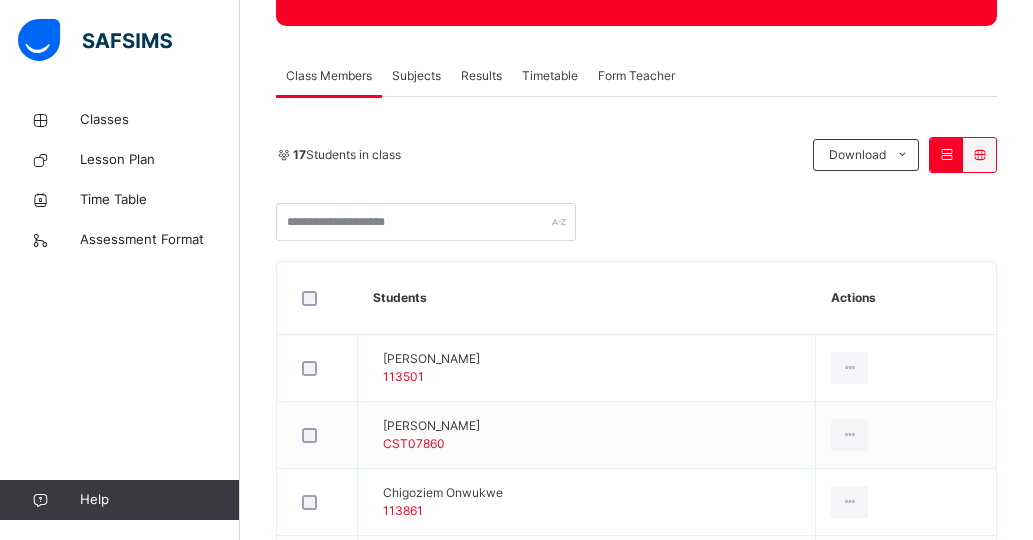 click on "Subjects" at bounding box center [416, 76] 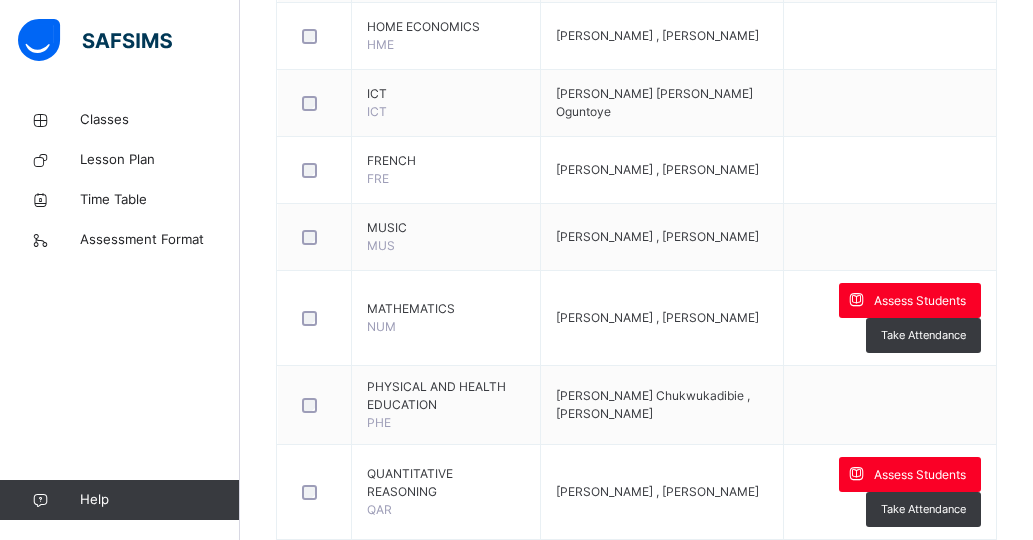 scroll, scrollTop: 840, scrollLeft: 0, axis: vertical 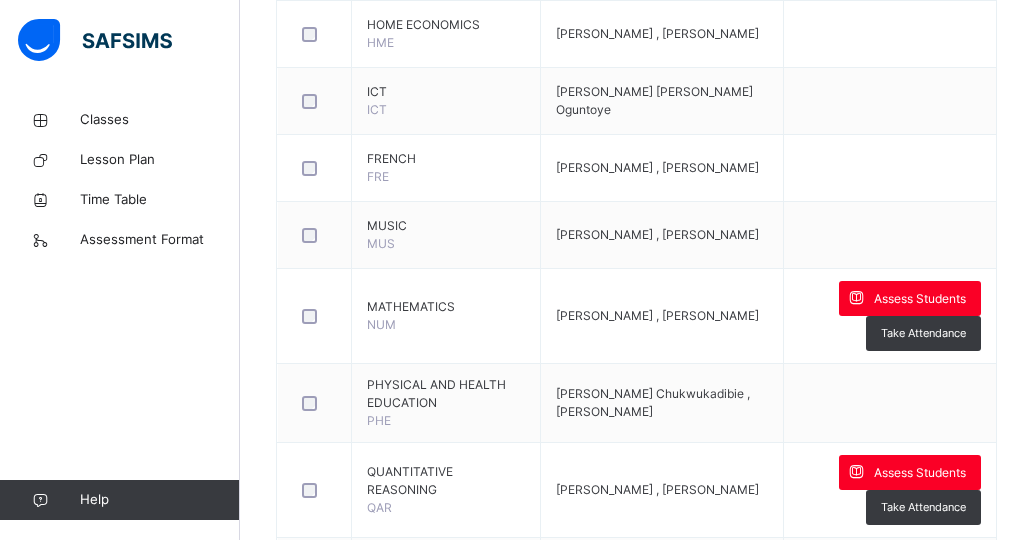 click on "[PERSON_NAME] , [PERSON_NAME]" at bounding box center (661, 316) 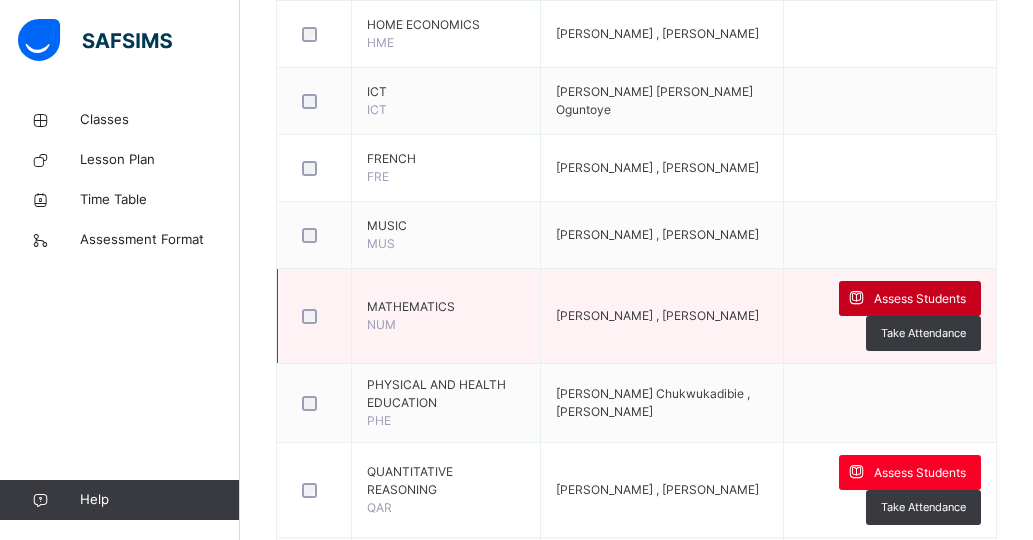 click at bounding box center [856, 298] 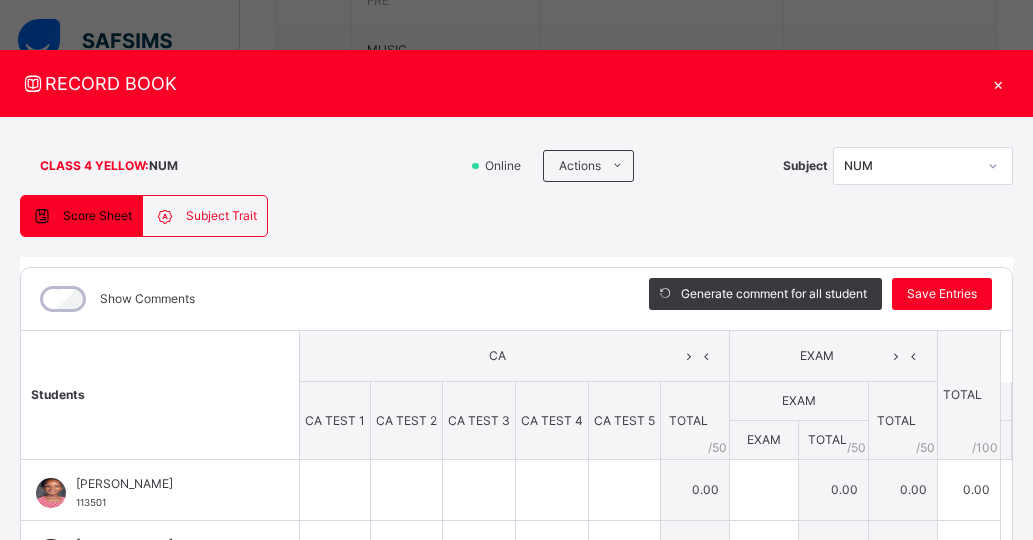 scroll, scrollTop: 1040, scrollLeft: 0, axis: vertical 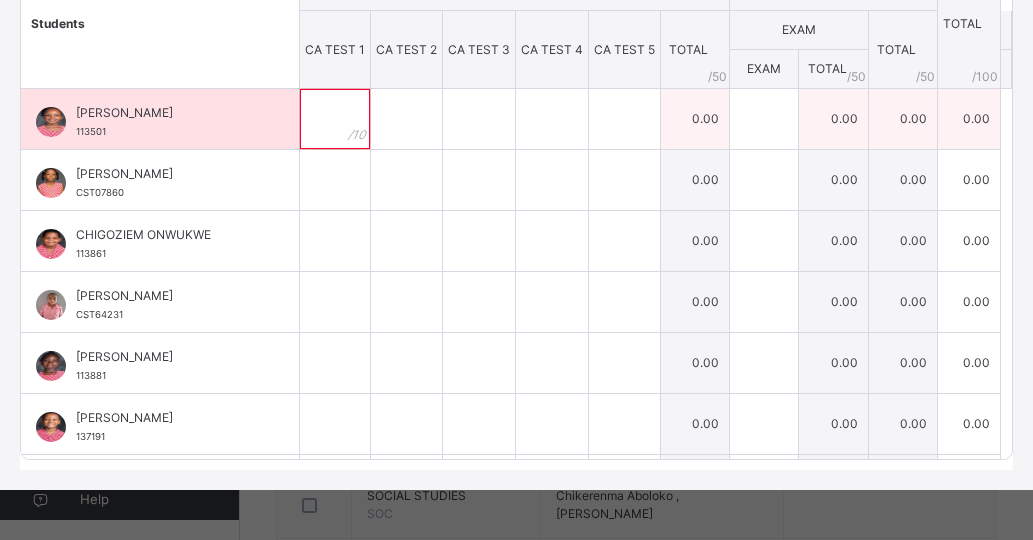 click at bounding box center (335, 119) 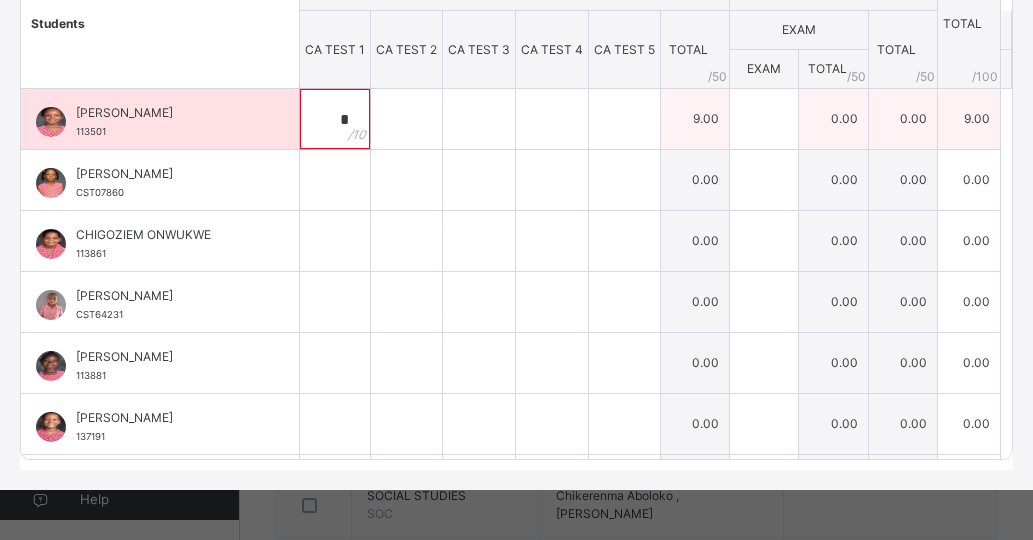type on "*" 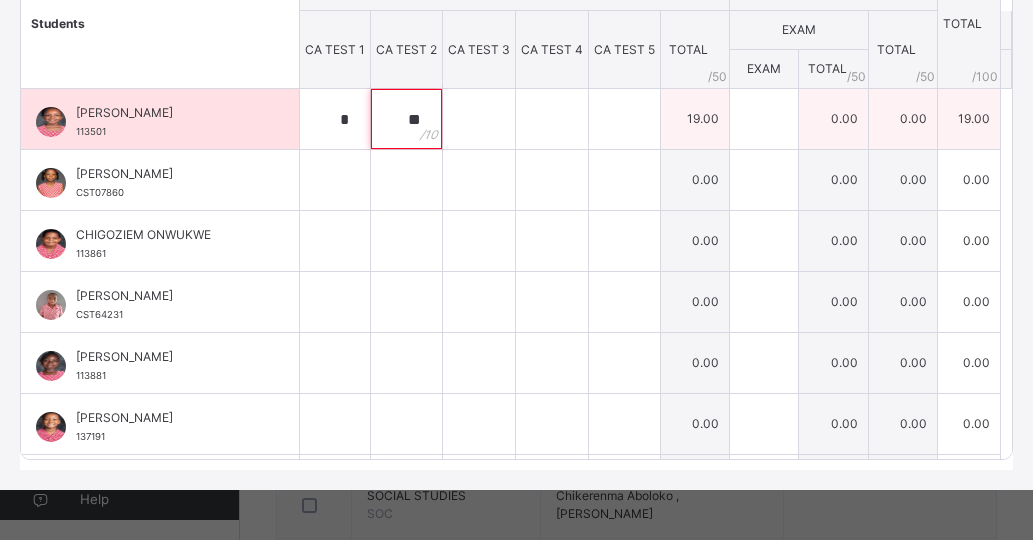 type on "**" 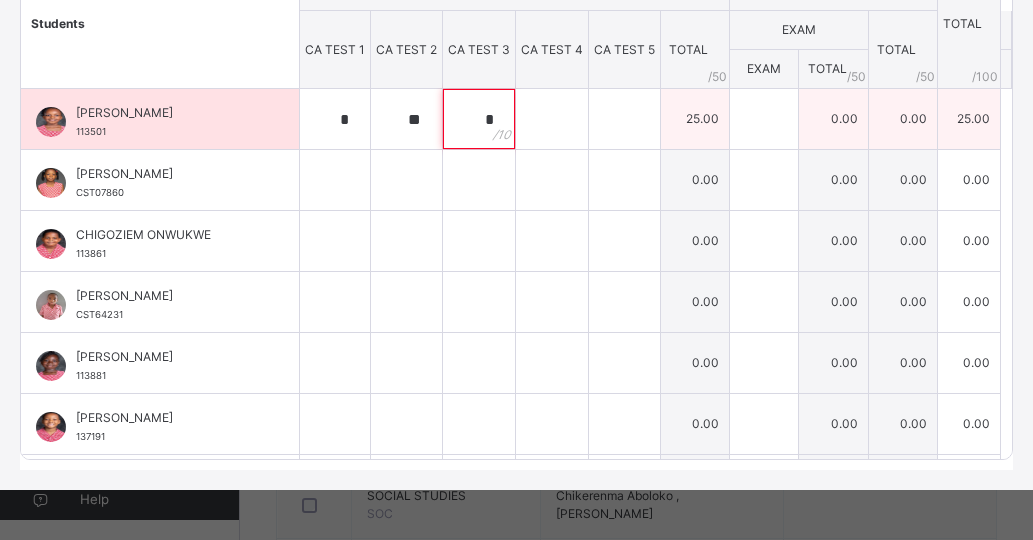 type on "*" 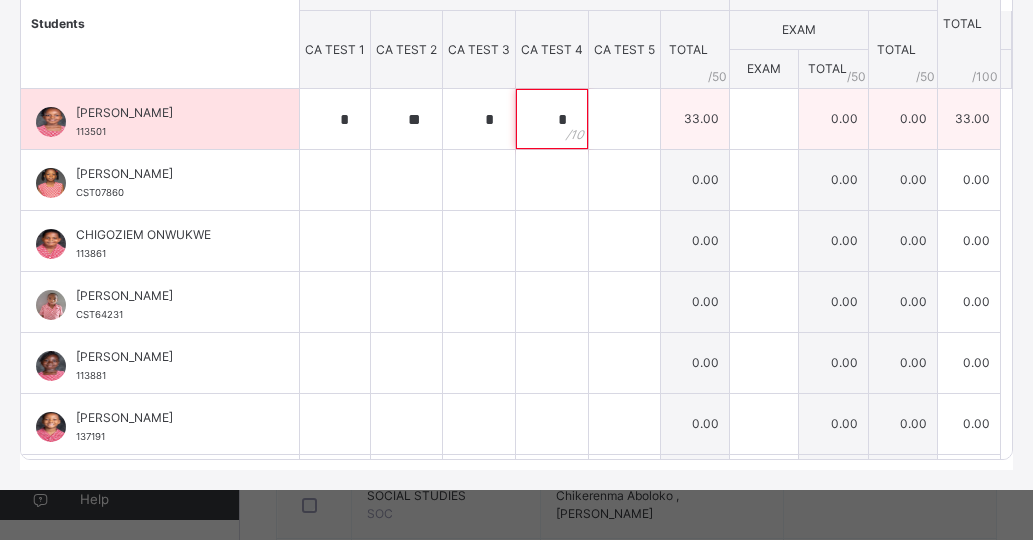 type on "*" 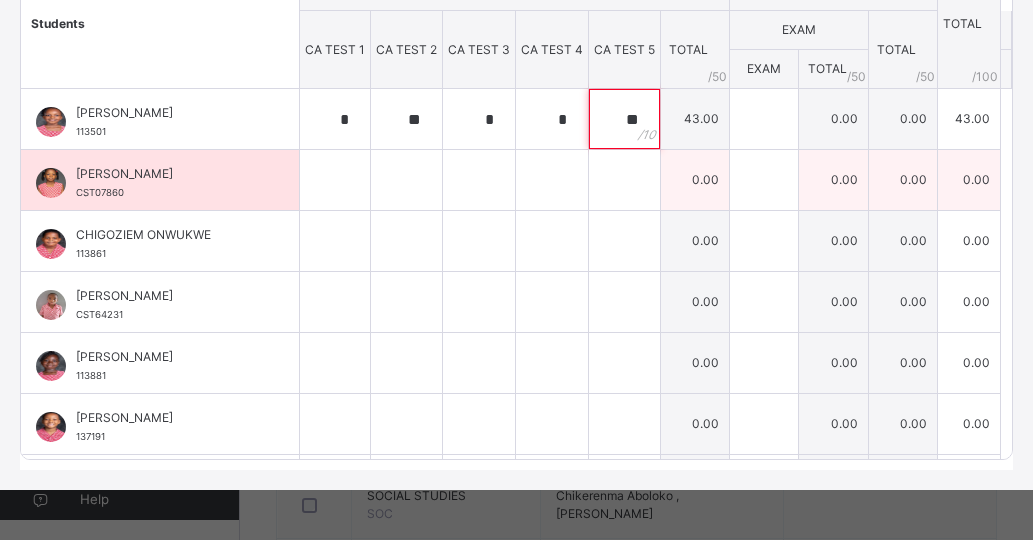 type on "**" 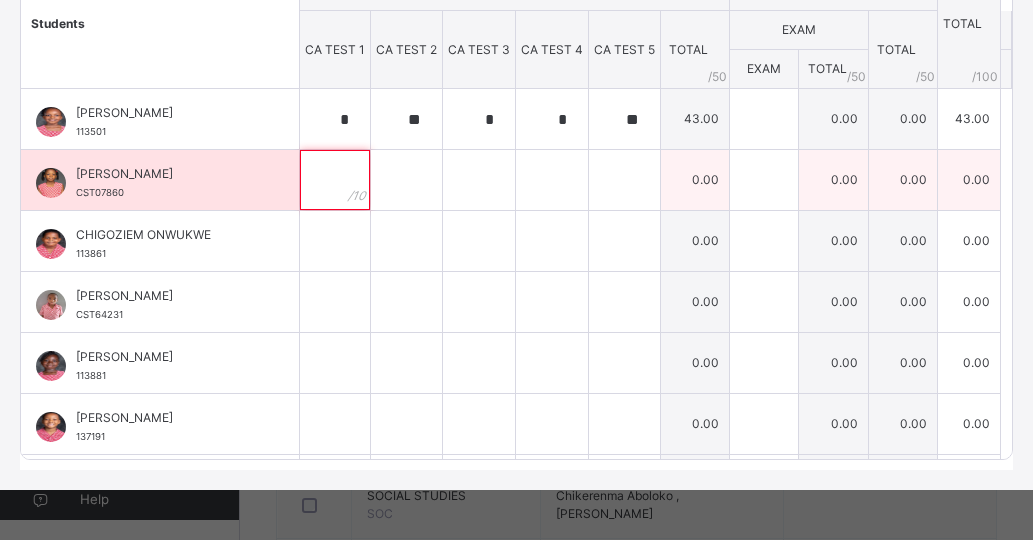 click at bounding box center (335, 180) 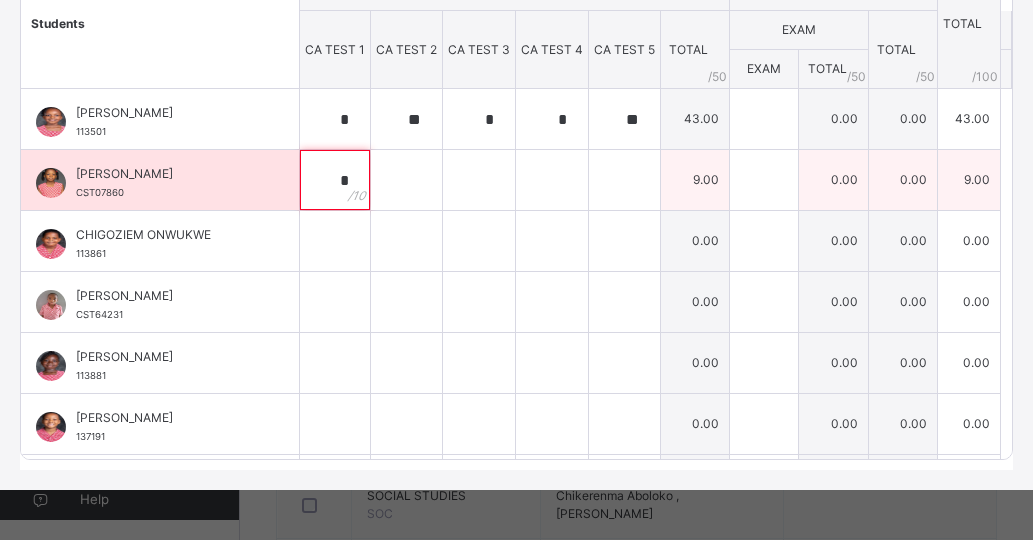 type on "*" 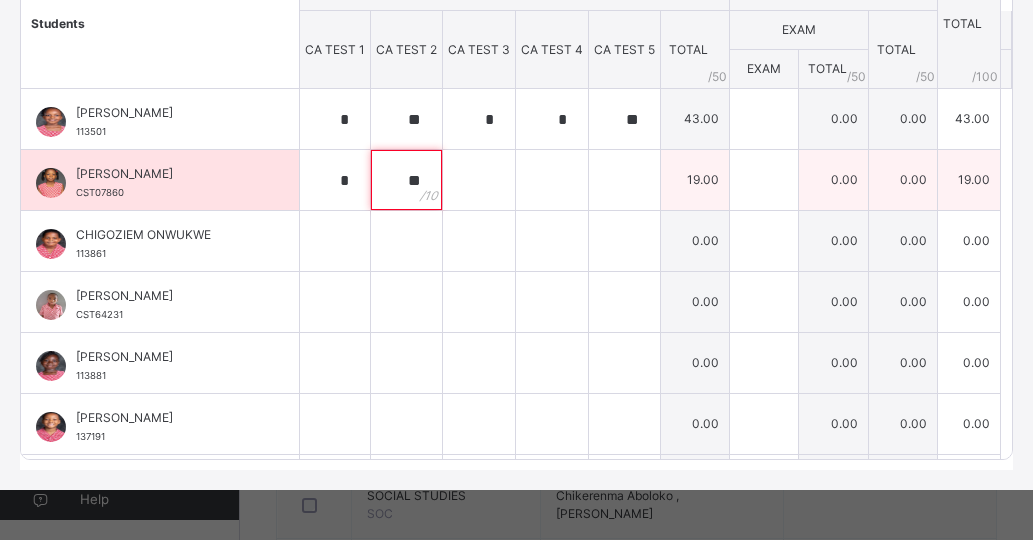 type on "**" 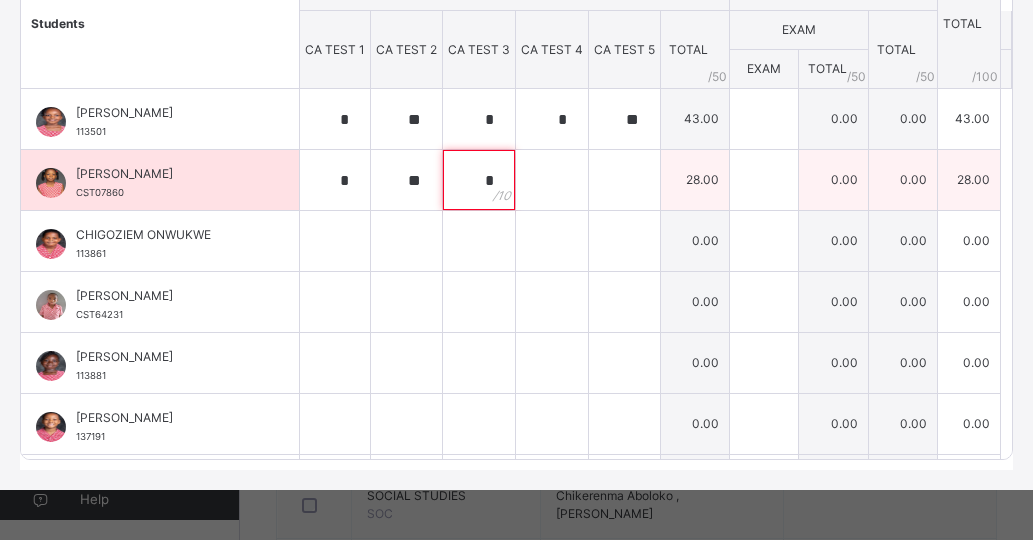 type on "*" 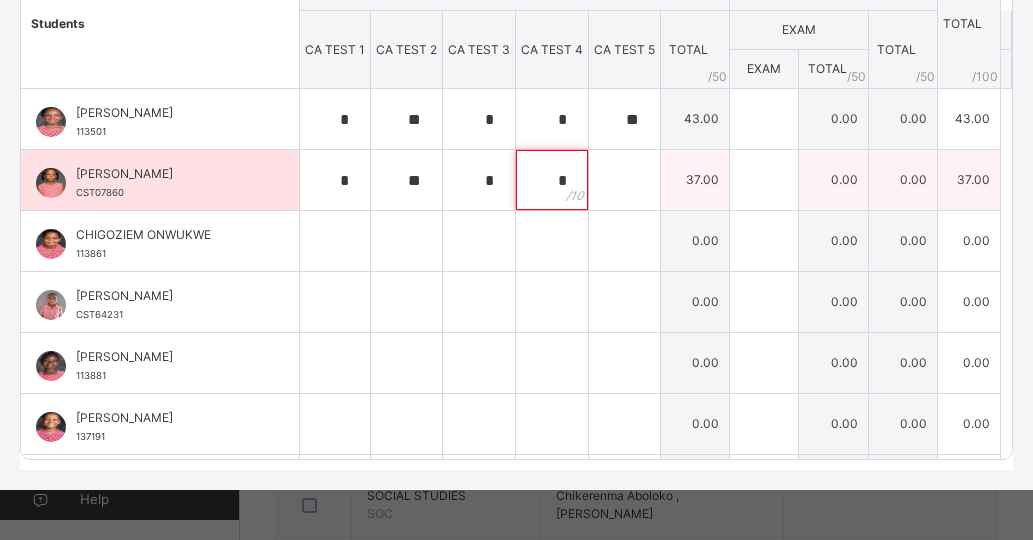 type on "*" 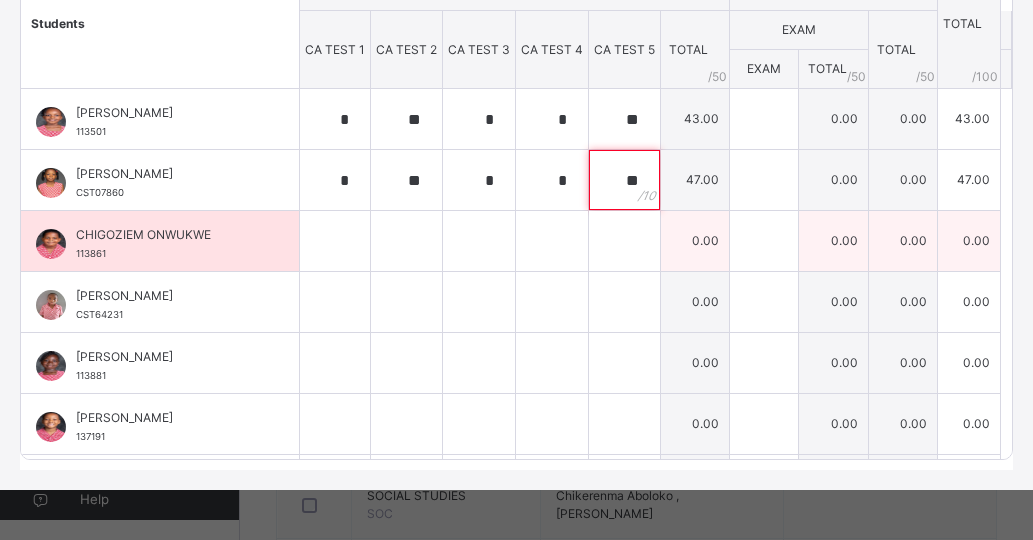 type on "**" 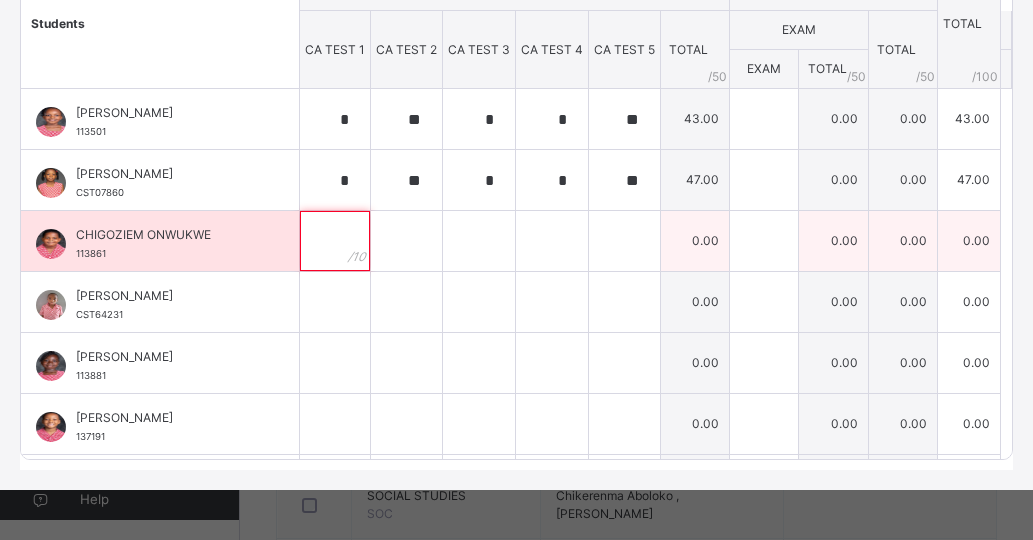 click at bounding box center (335, 241) 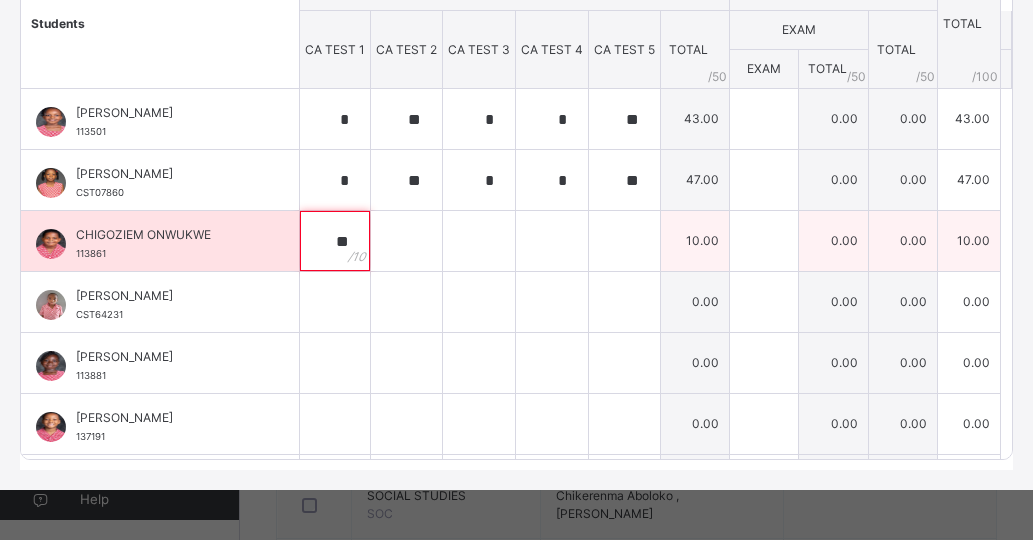 type on "**" 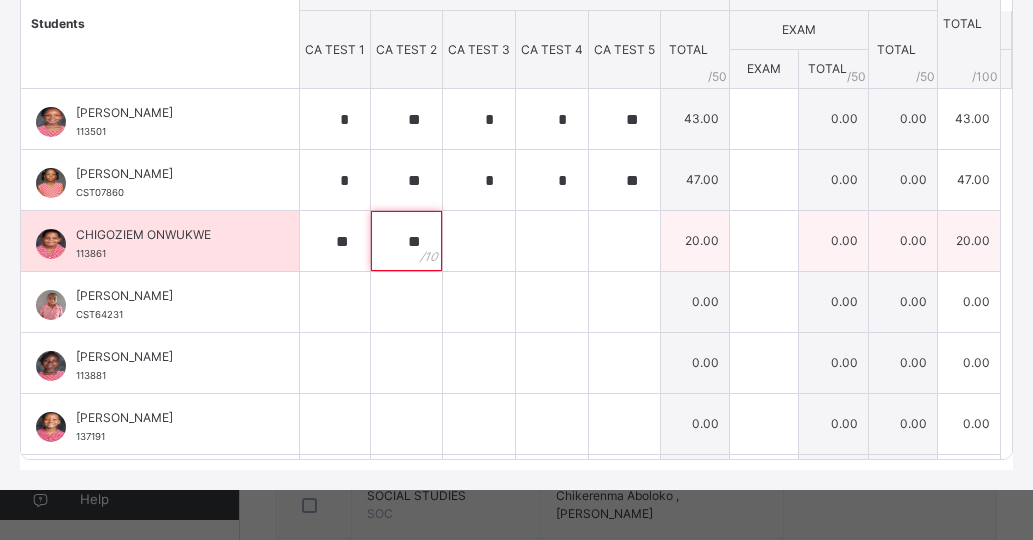 type on "**" 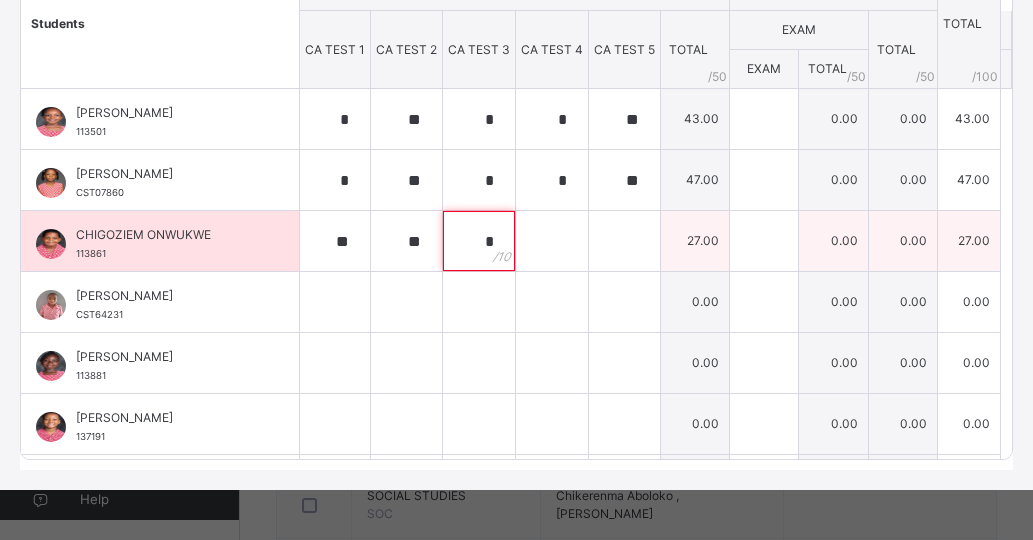 type on "*" 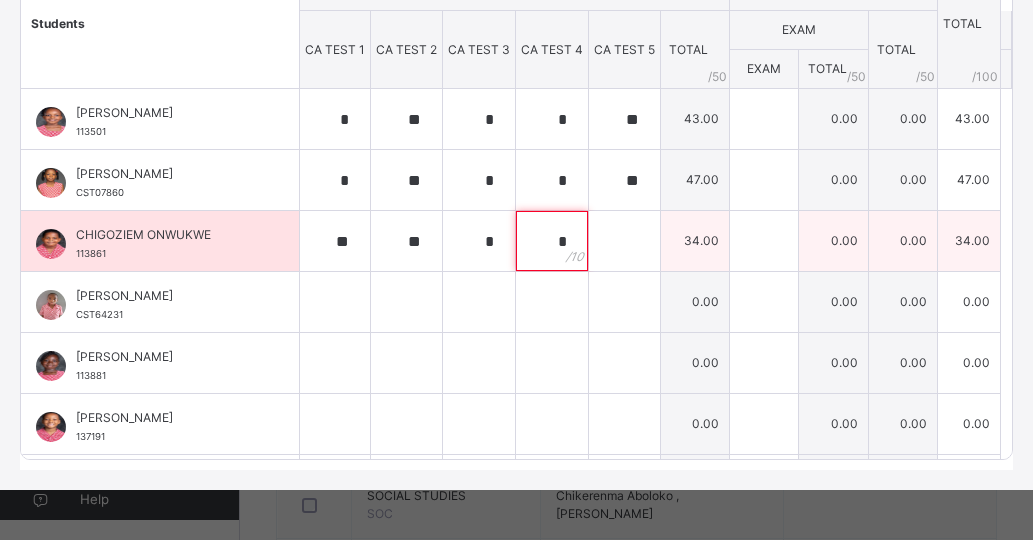 type on "*" 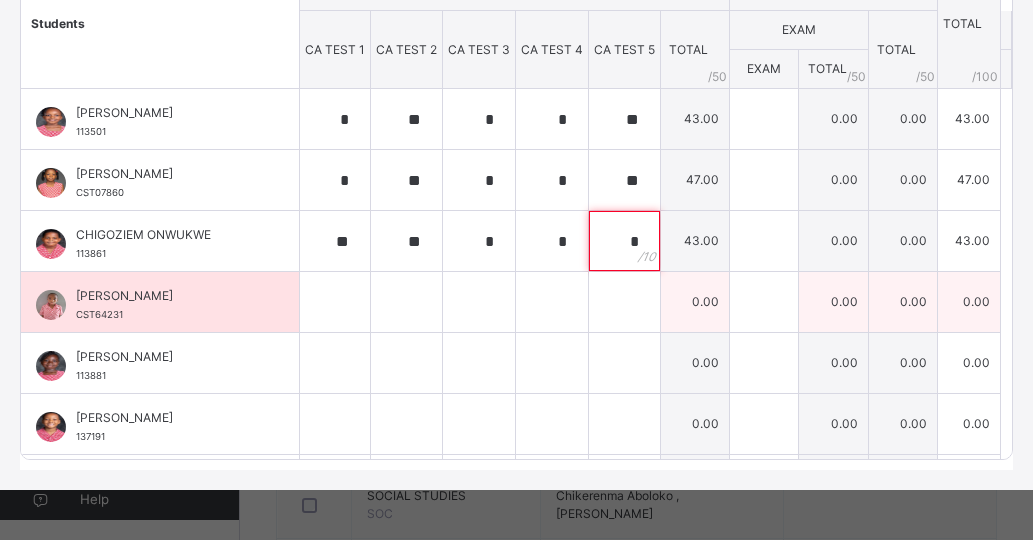 type on "*" 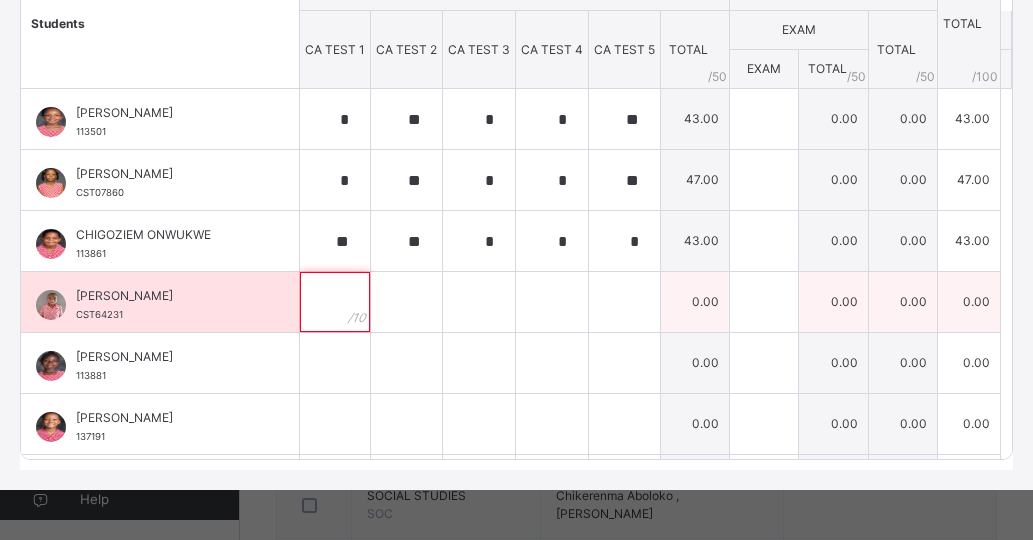 click at bounding box center (335, 302) 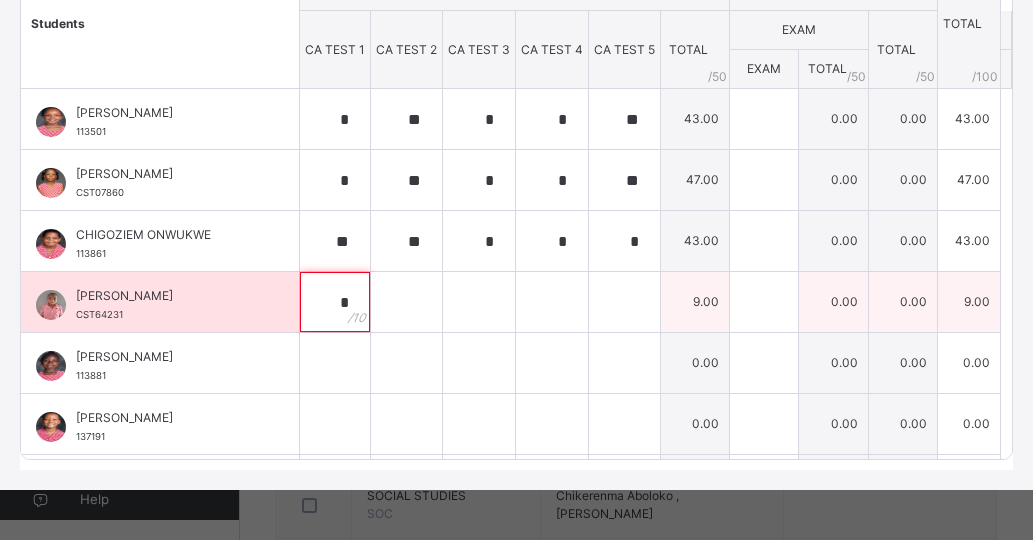 type on "*" 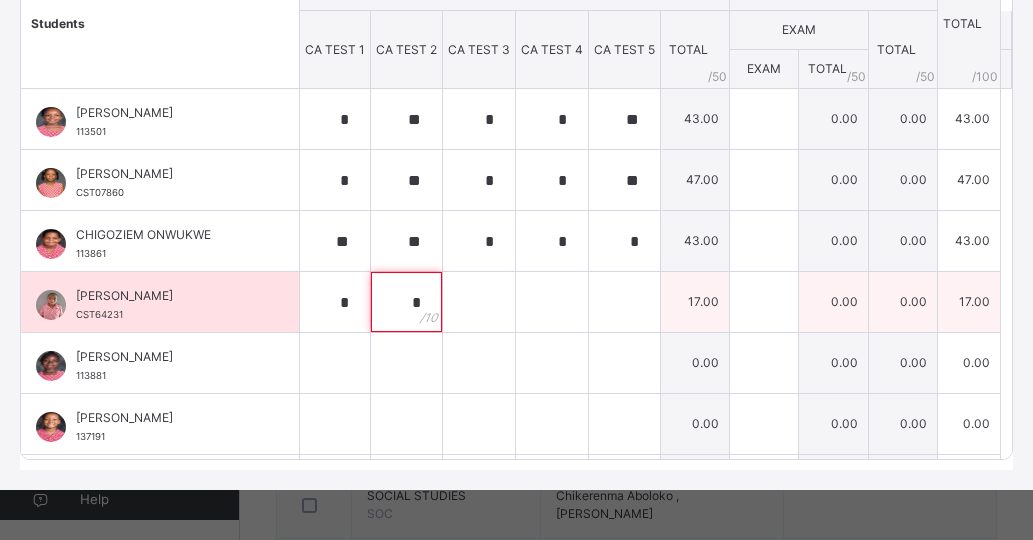 type on "*" 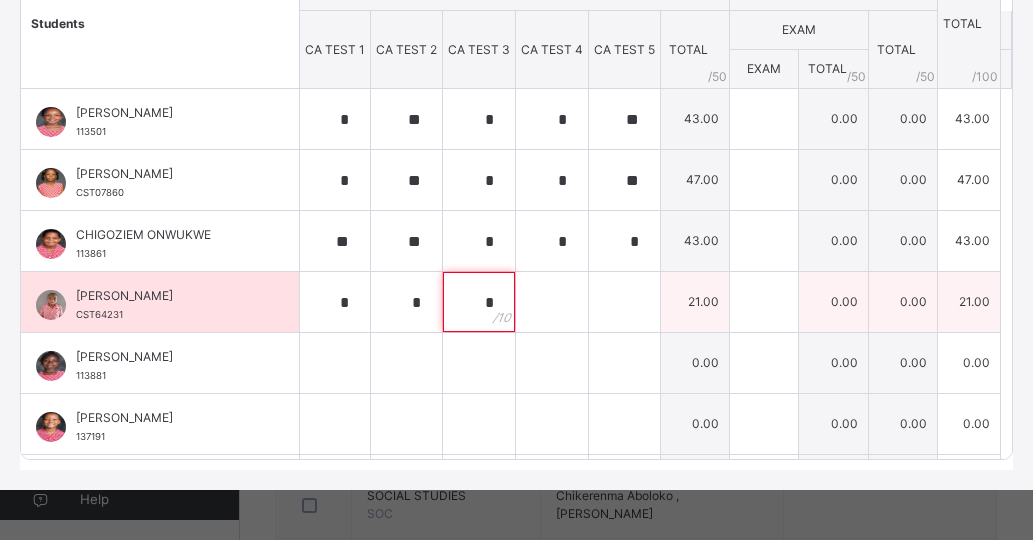 type on "*" 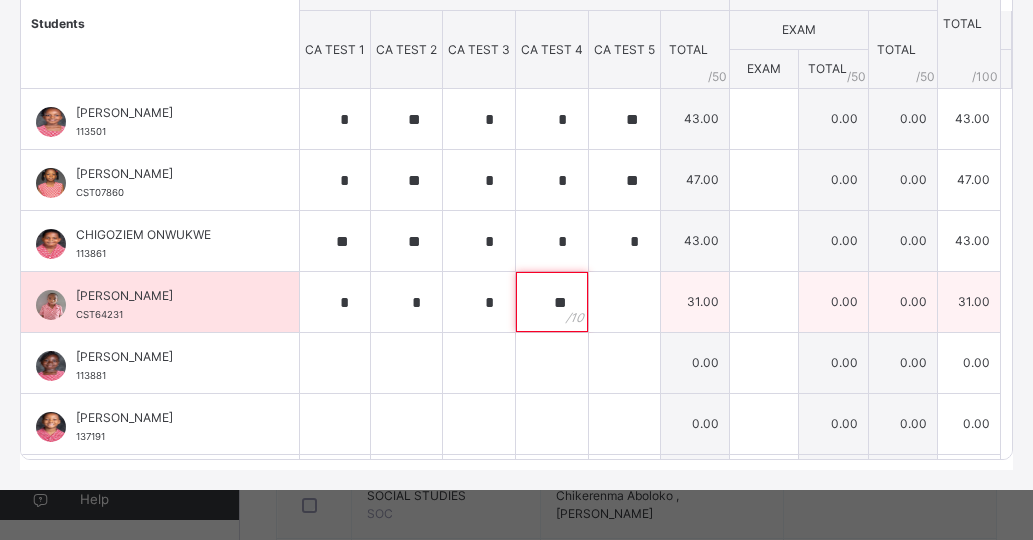type on "**" 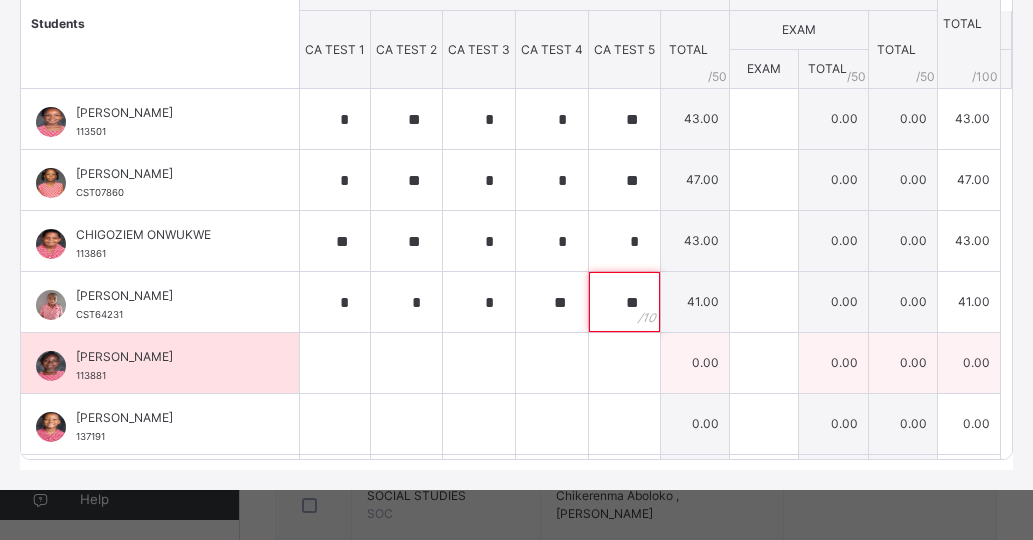 type on "**" 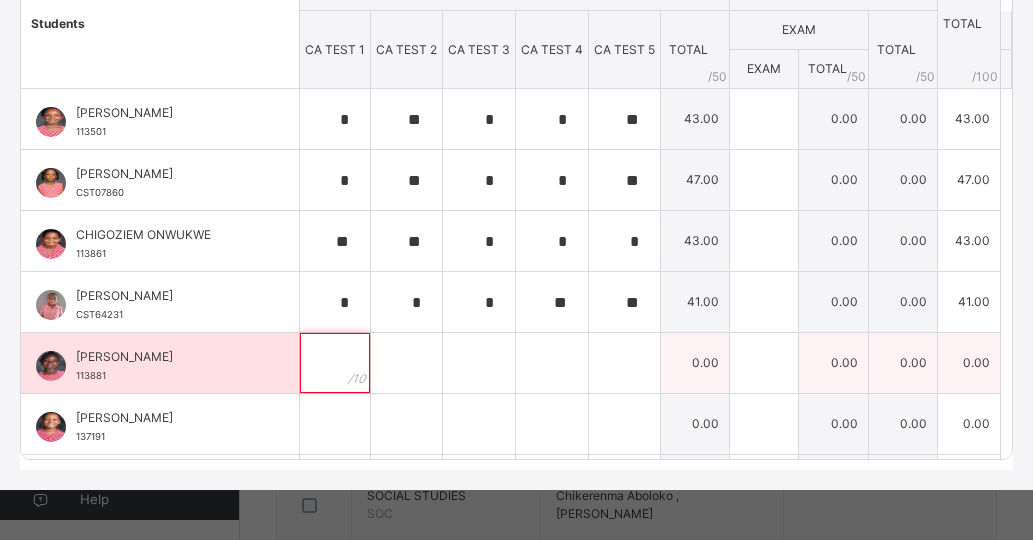click at bounding box center [335, 363] 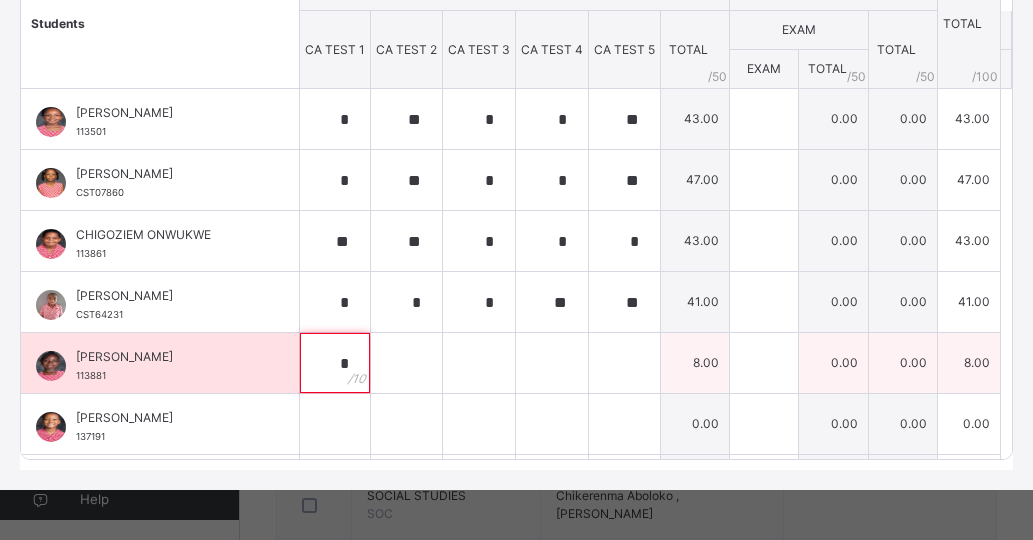 type on "*" 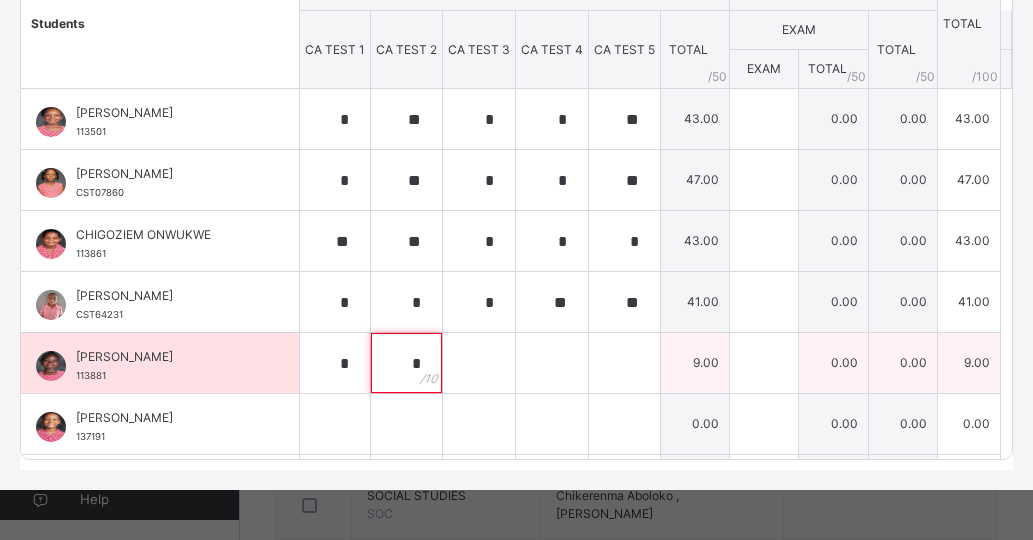 type on "**" 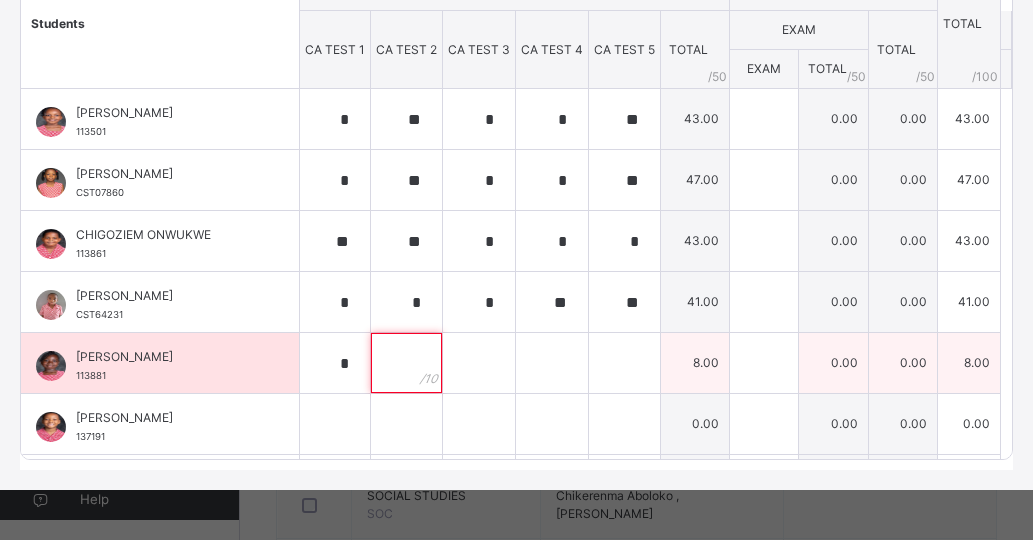 click at bounding box center (406, 363) 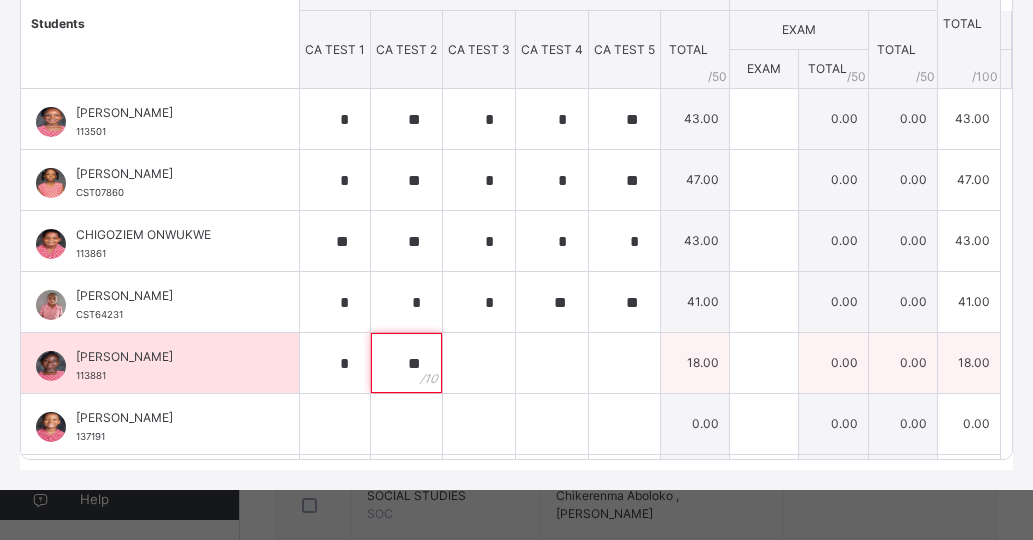 type on "**" 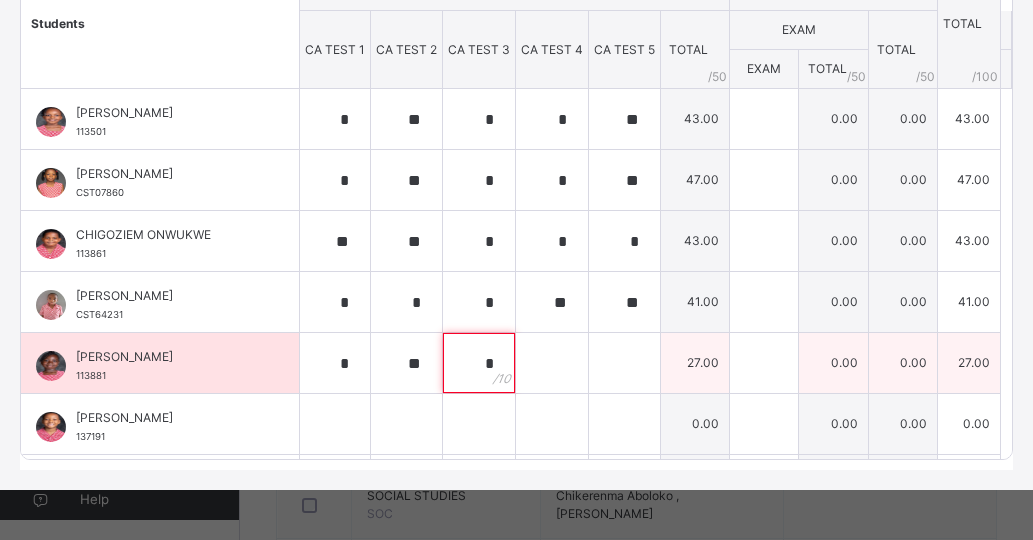 type on "*" 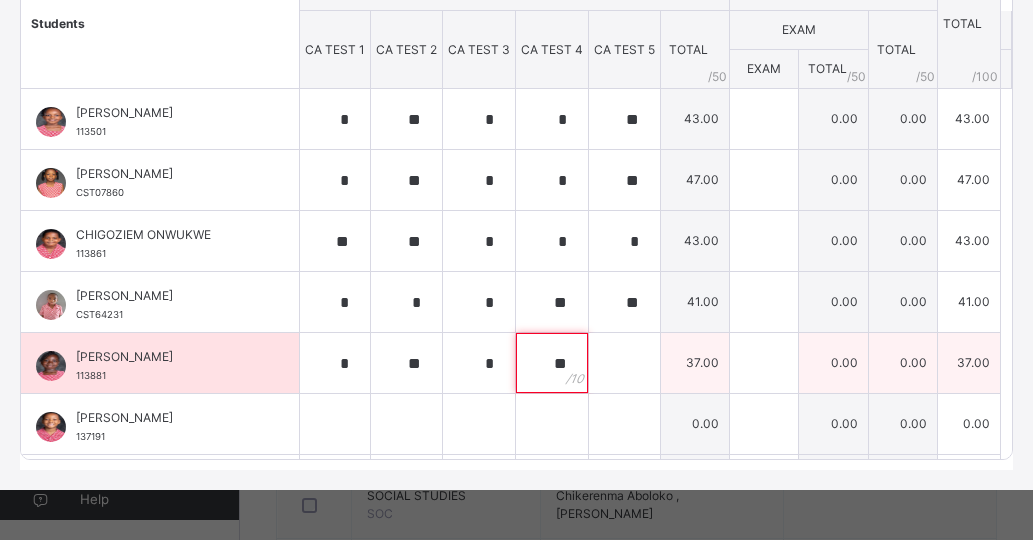 type on "**" 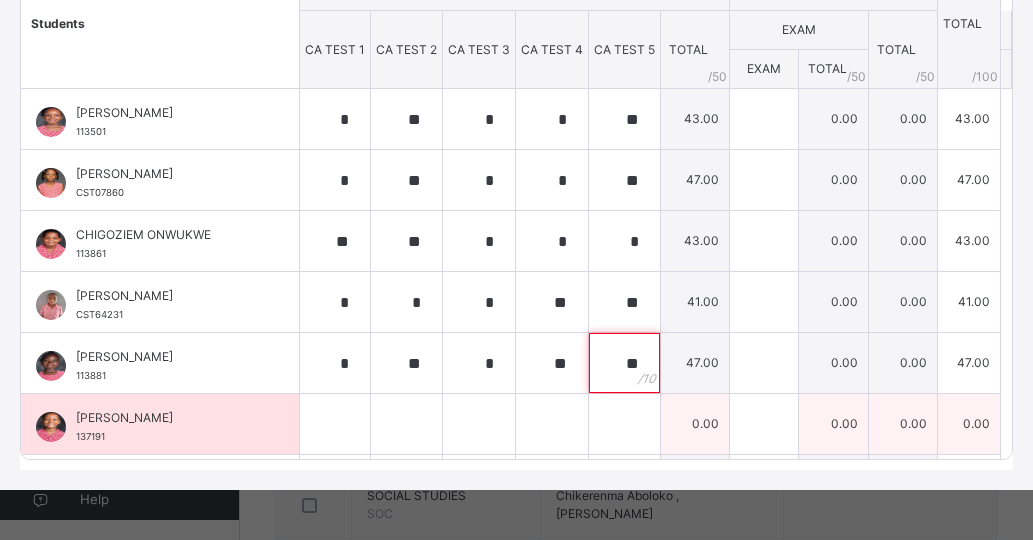 type on "**" 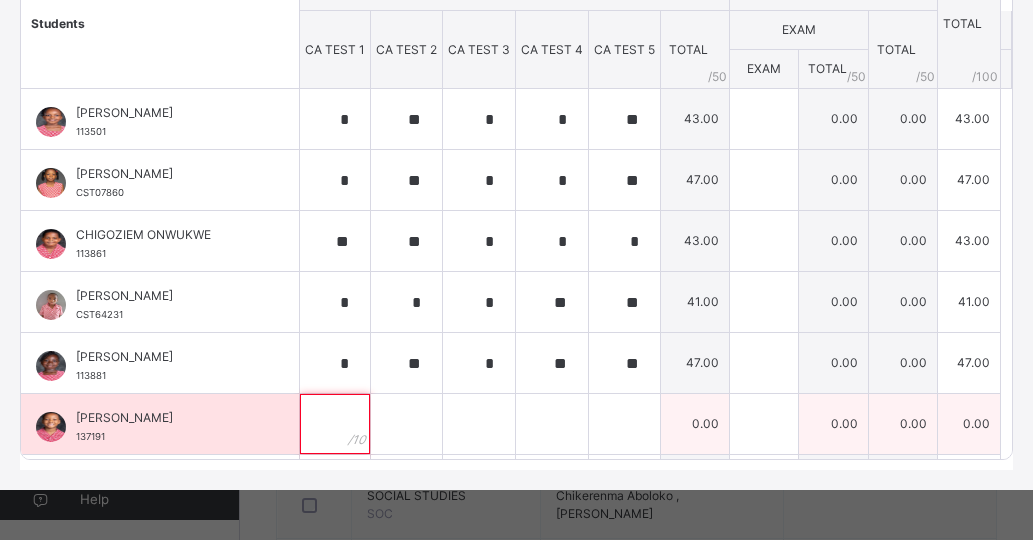 click at bounding box center (335, 424) 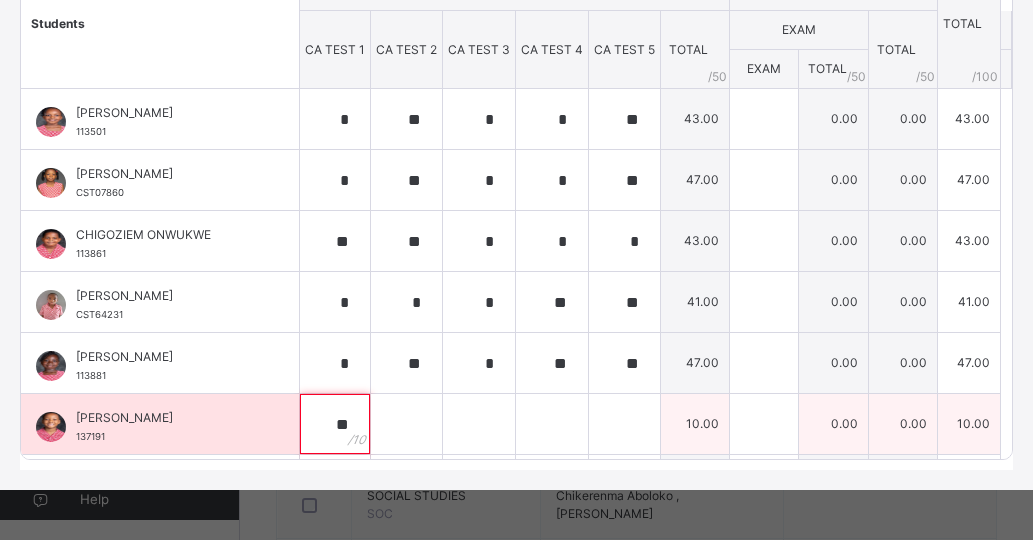 type on "**" 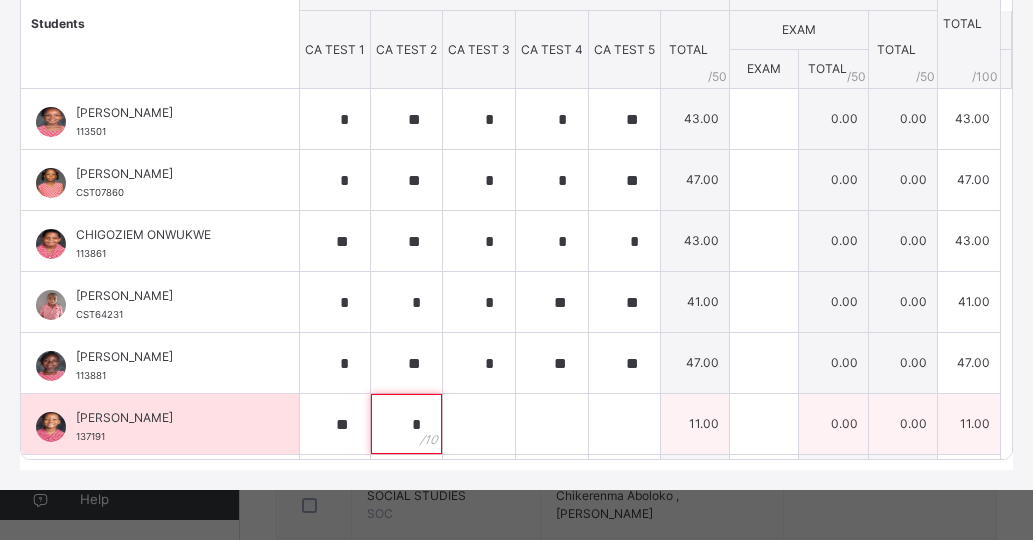 type on "**" 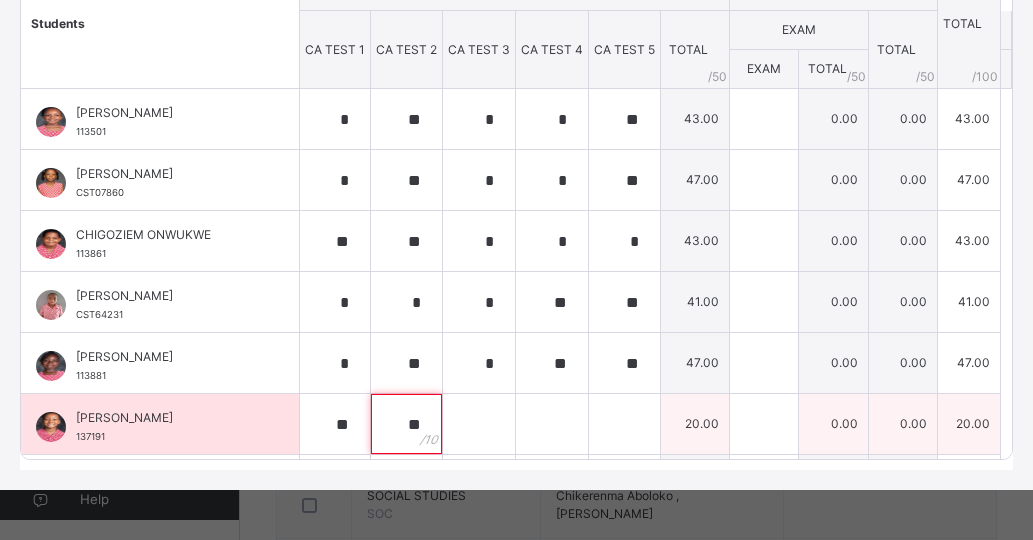 type on "**" 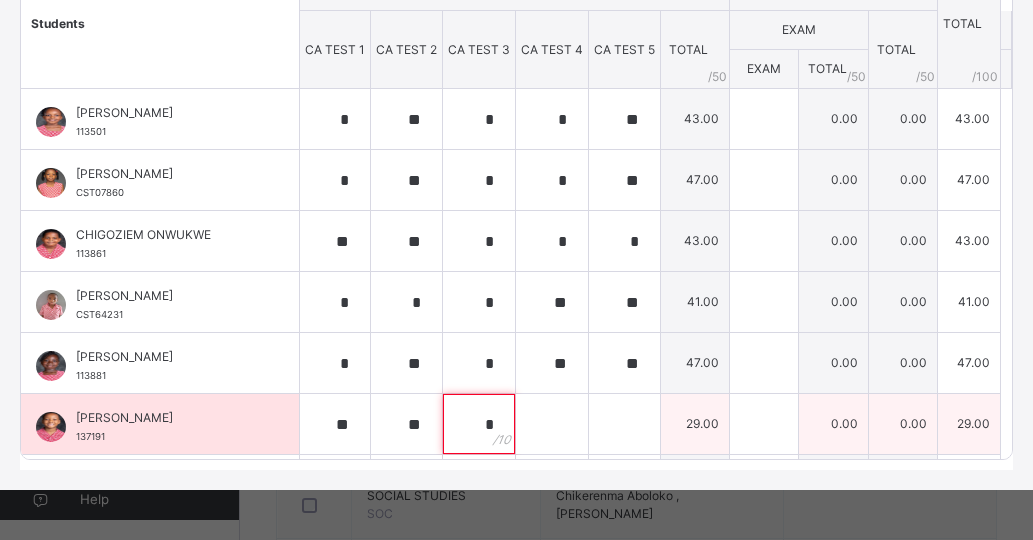 type on "*" 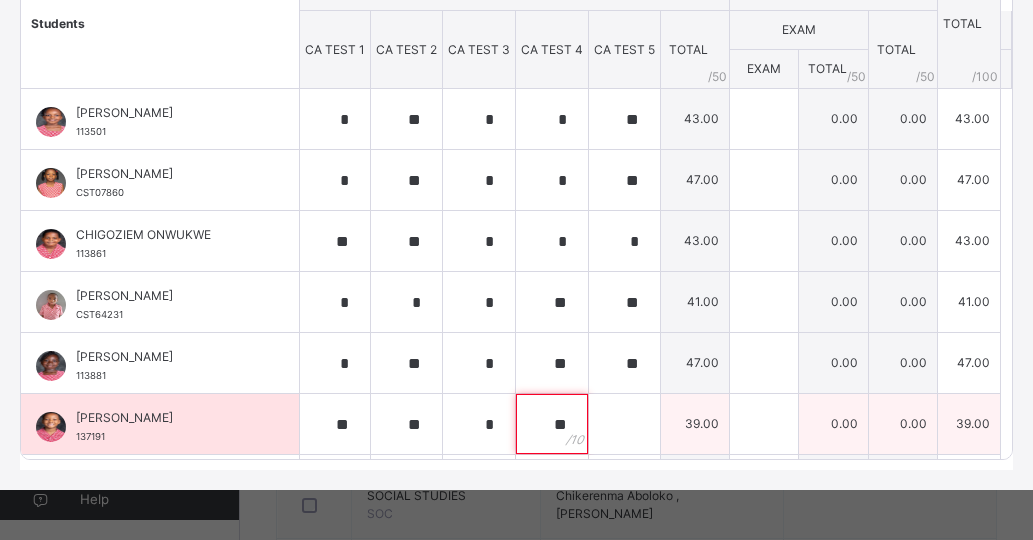 type on "**" 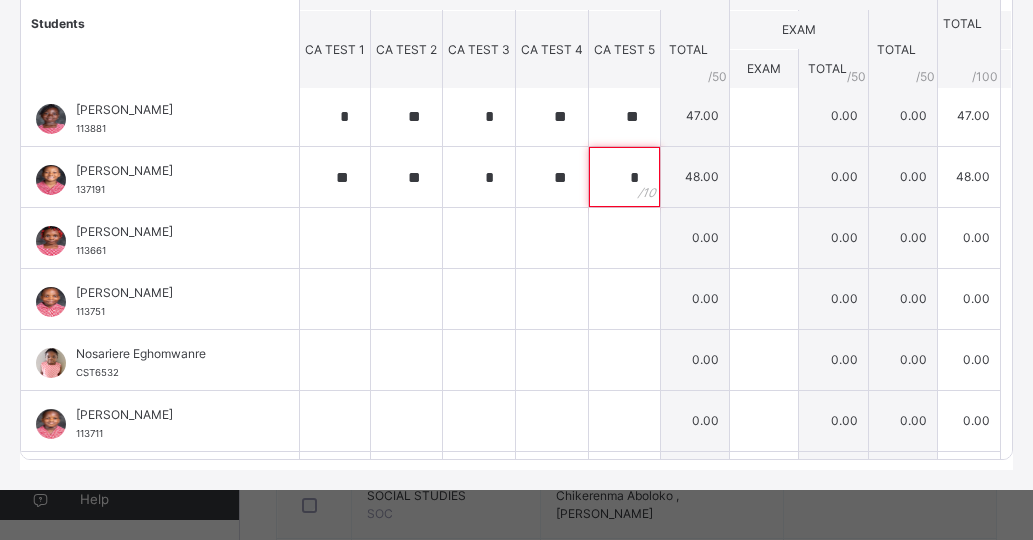 scroll, scrollTop: 253, scrollLeft: 0, axis: vertical 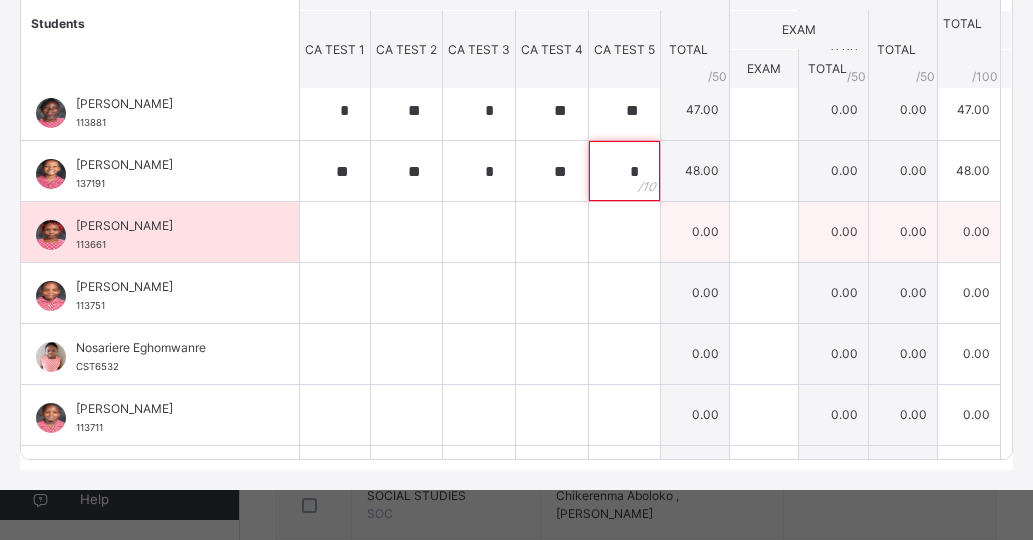 type on "*" 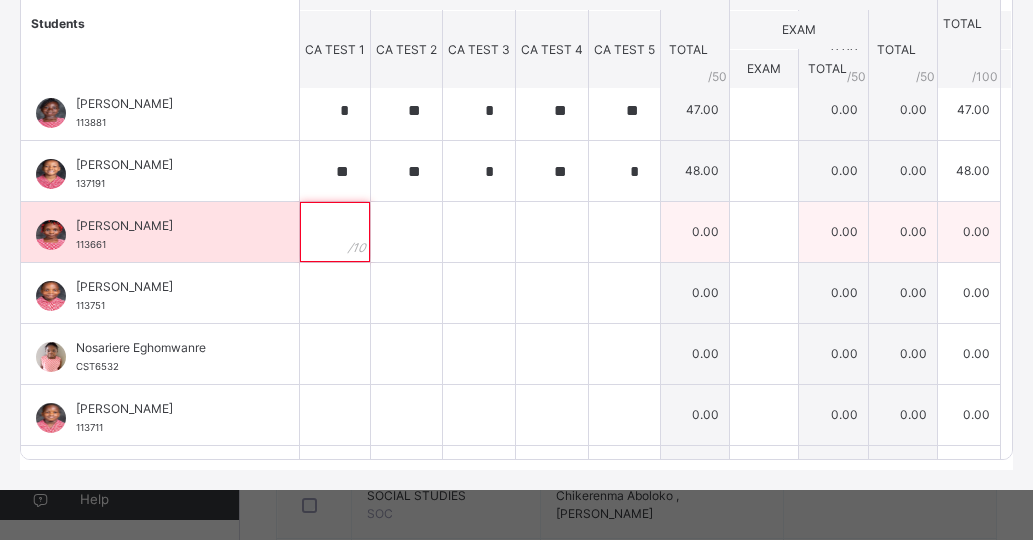 click at bounding box center [335, 232] 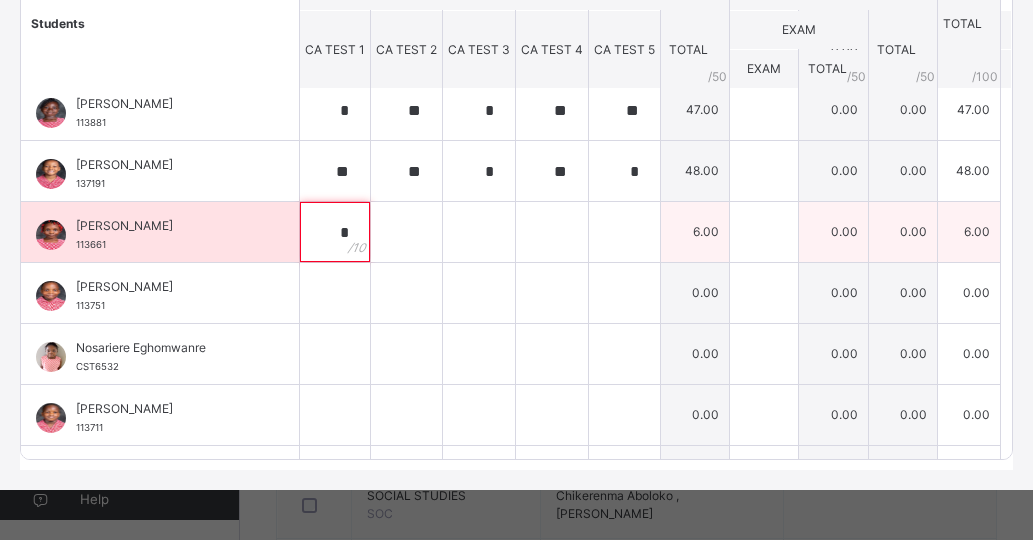 type on "*" 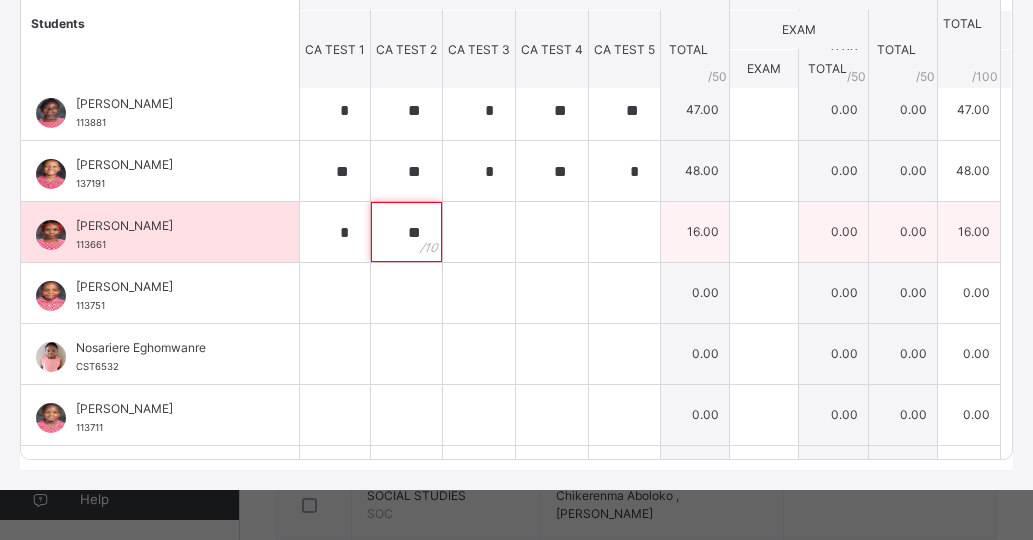 type on "**" 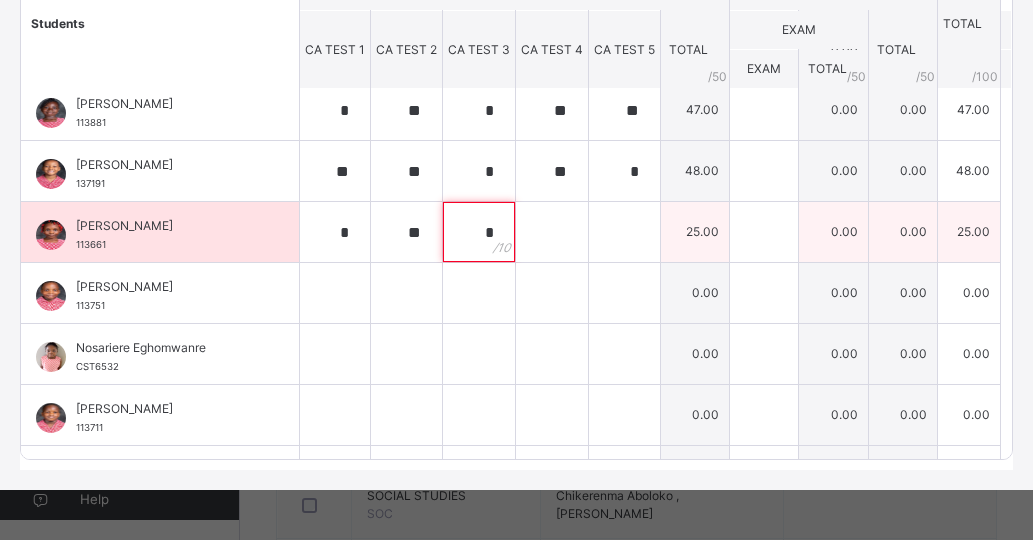 type on "*" 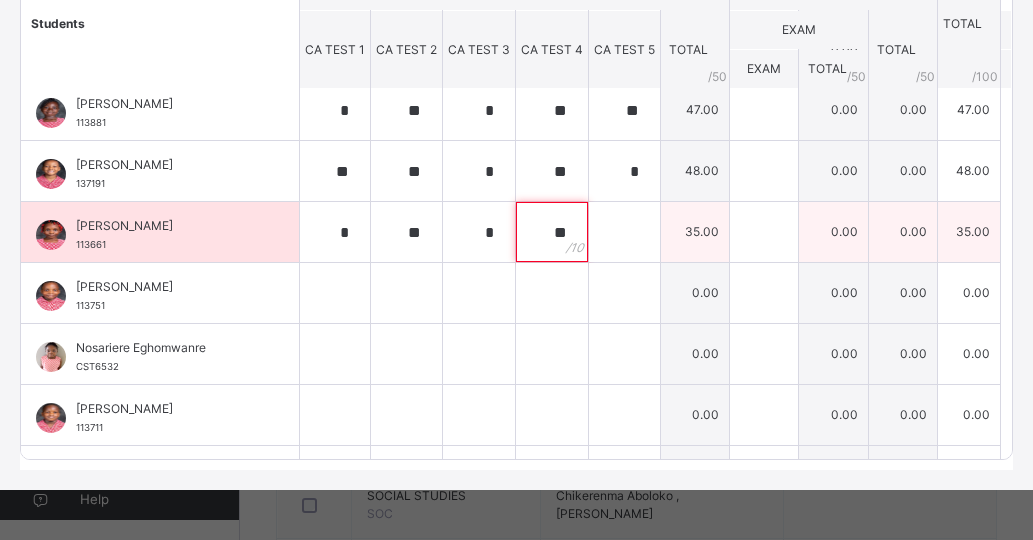 type on "**" 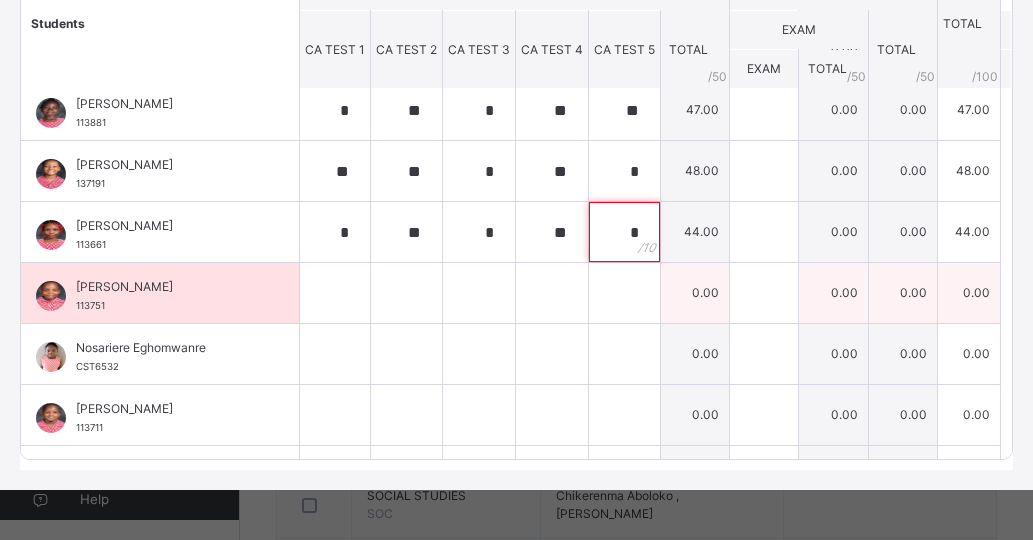 type on "*" 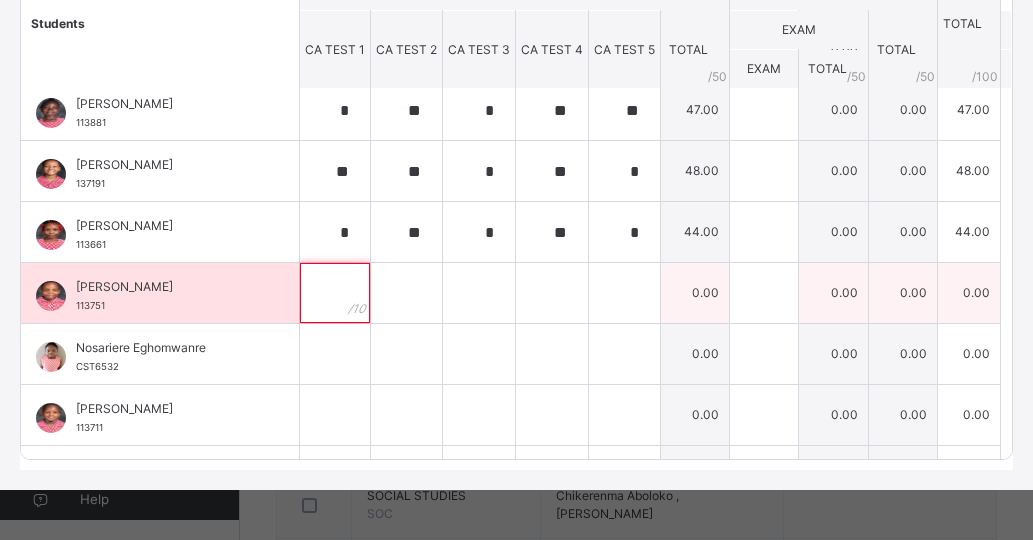 click at bounding box center [335, 293] 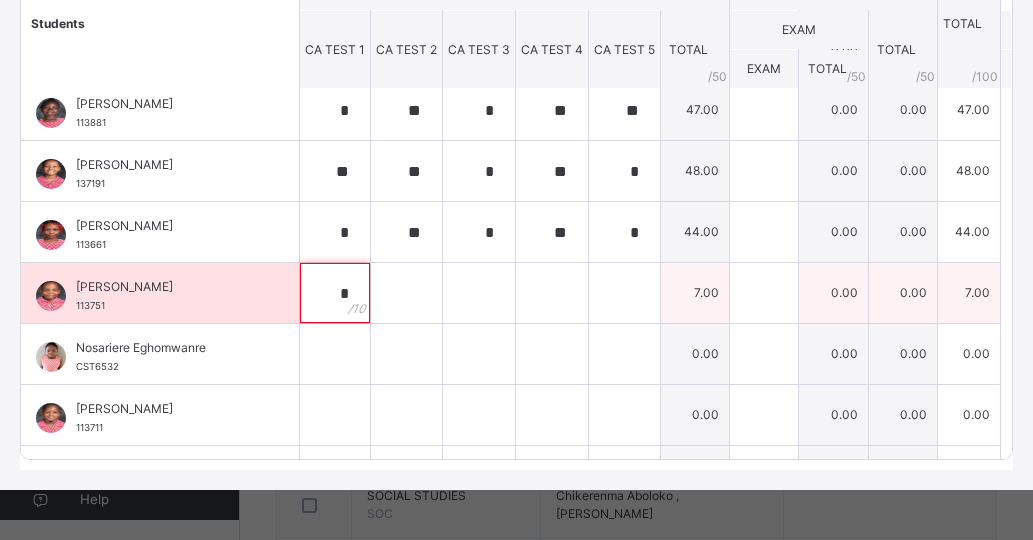 type on "*" 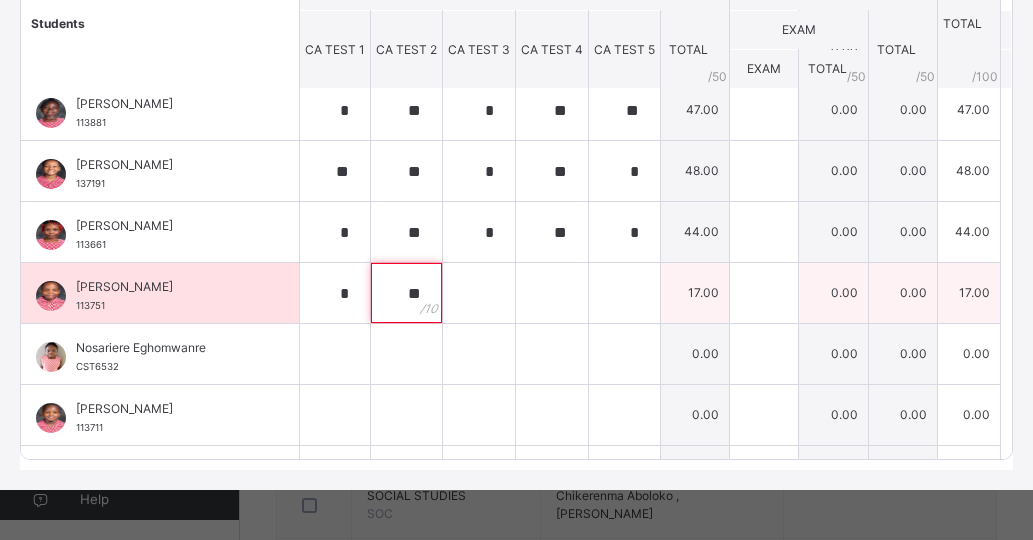 type on "**" 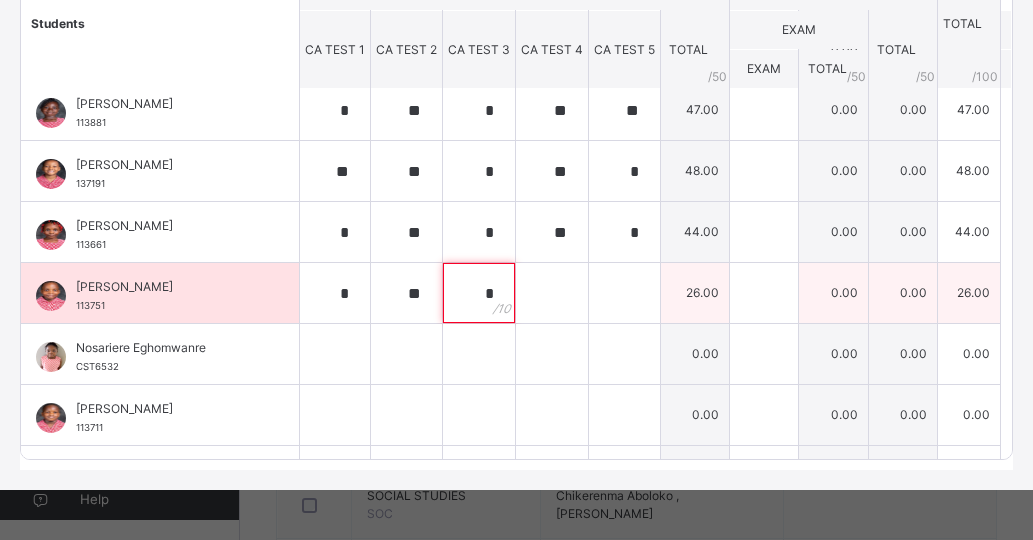 type on "*" 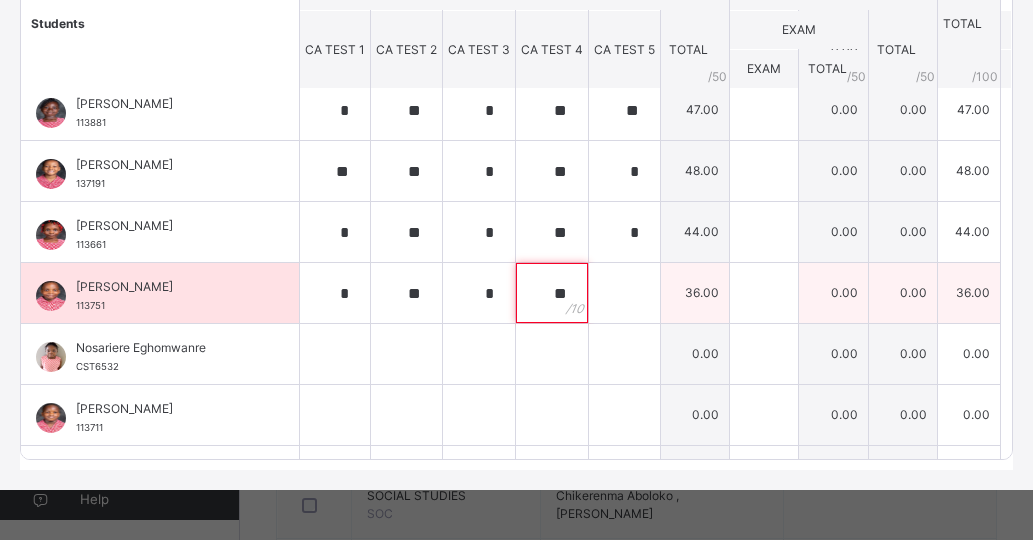 type on "**" 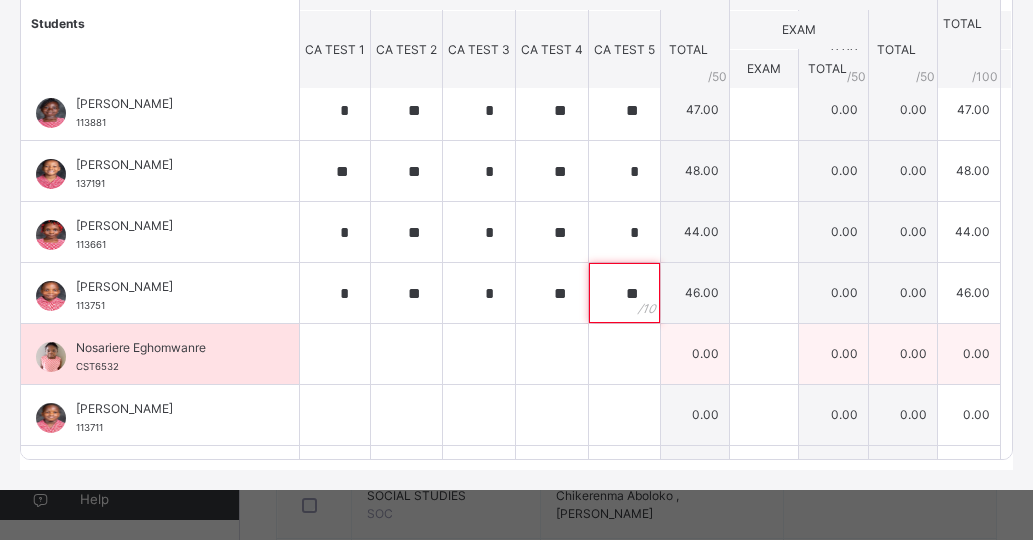 type on "**" 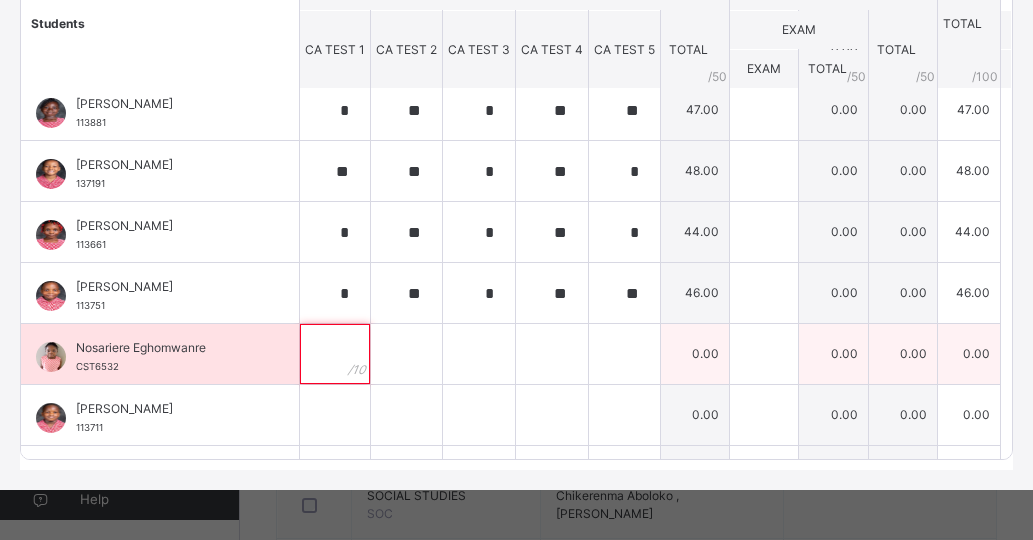 click at bounding box center (335, 354) 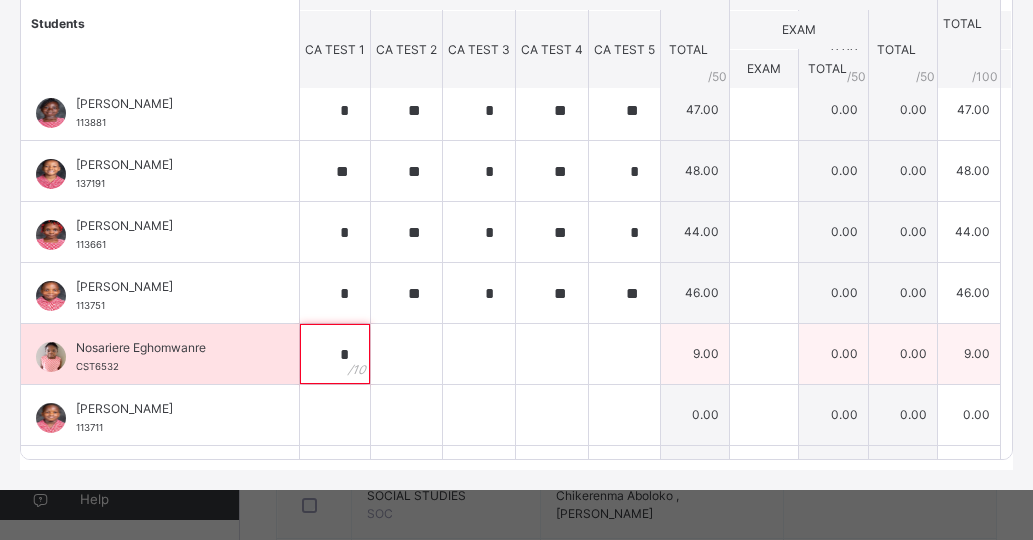 type on "*" 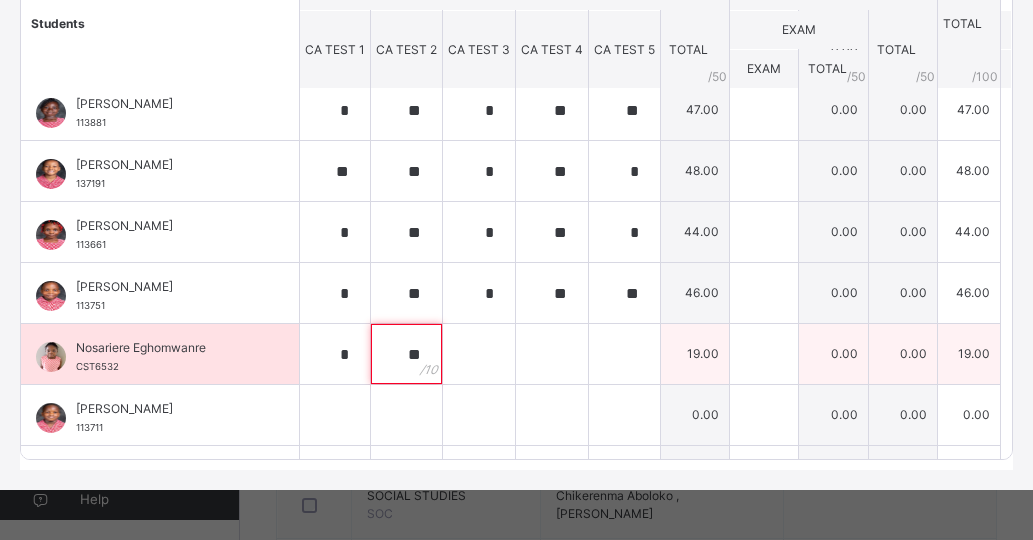 type on "**" 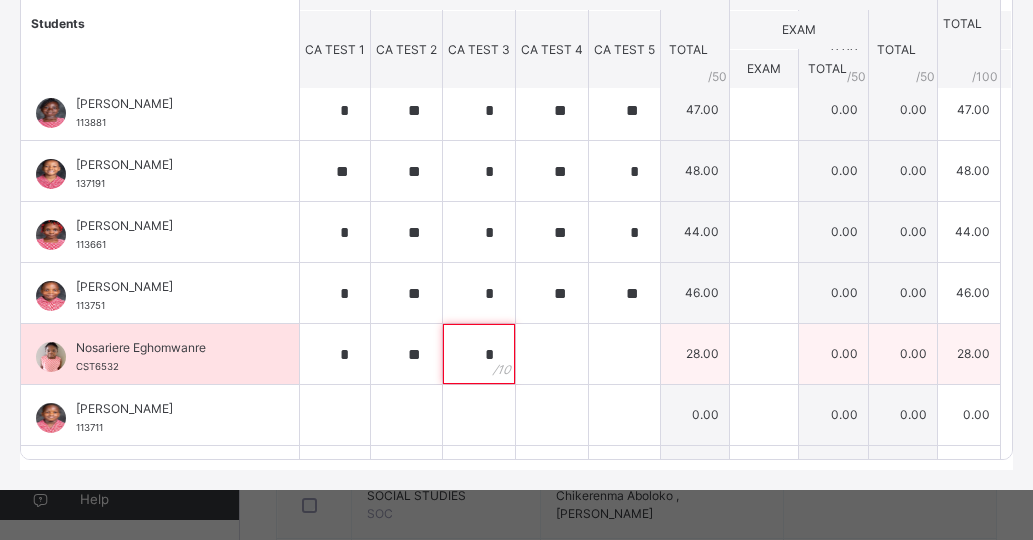 type on "*" 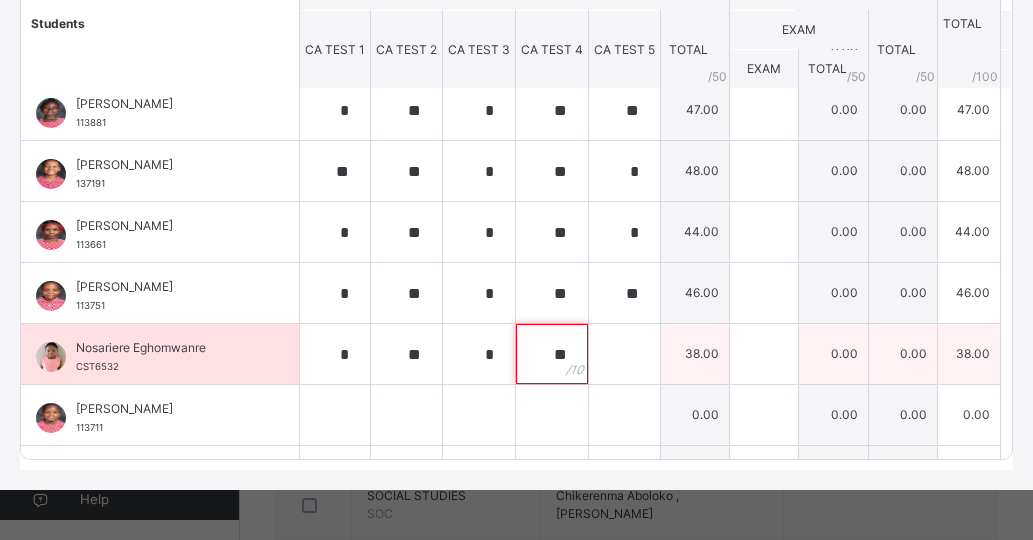 type on "**" 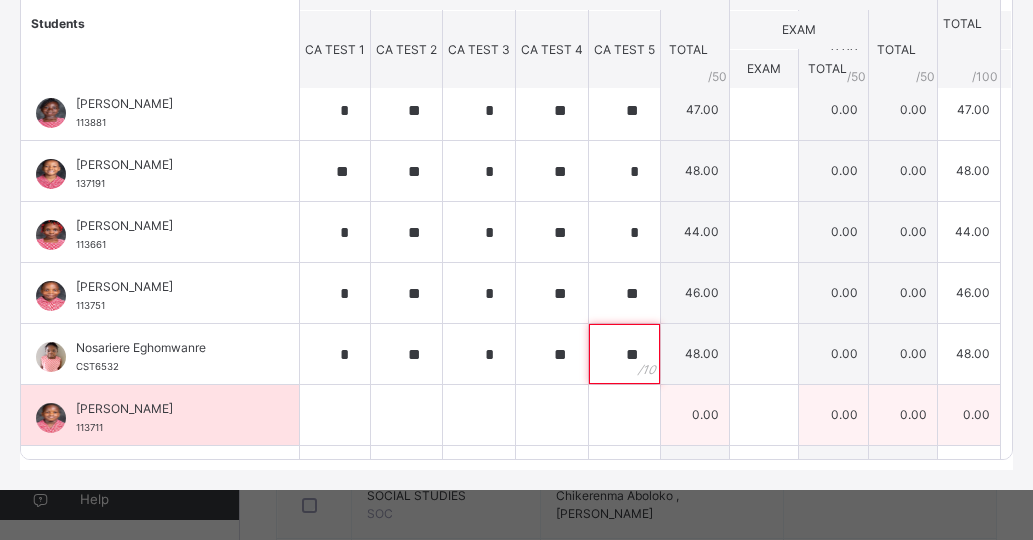 type on "**" 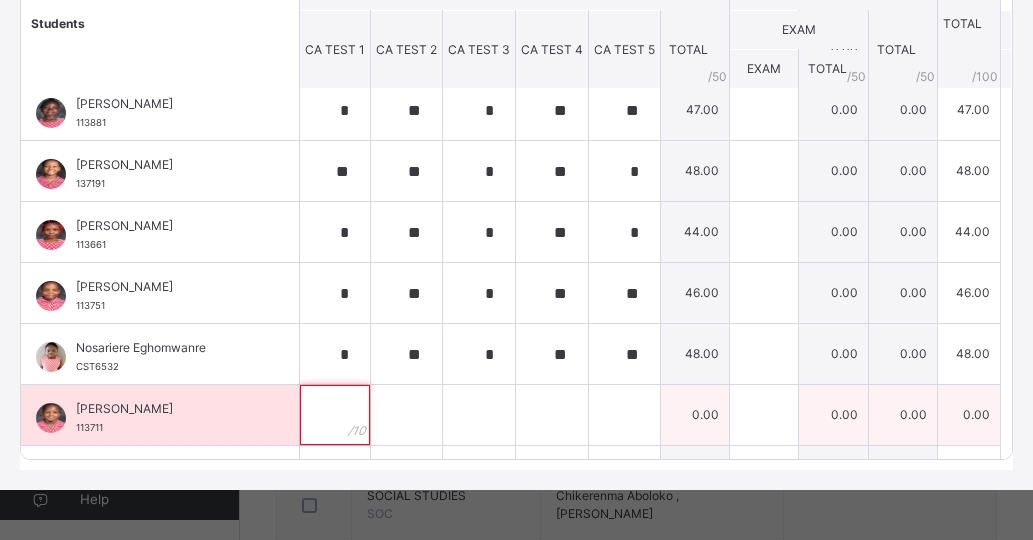 click at bounding box center (335, 415) 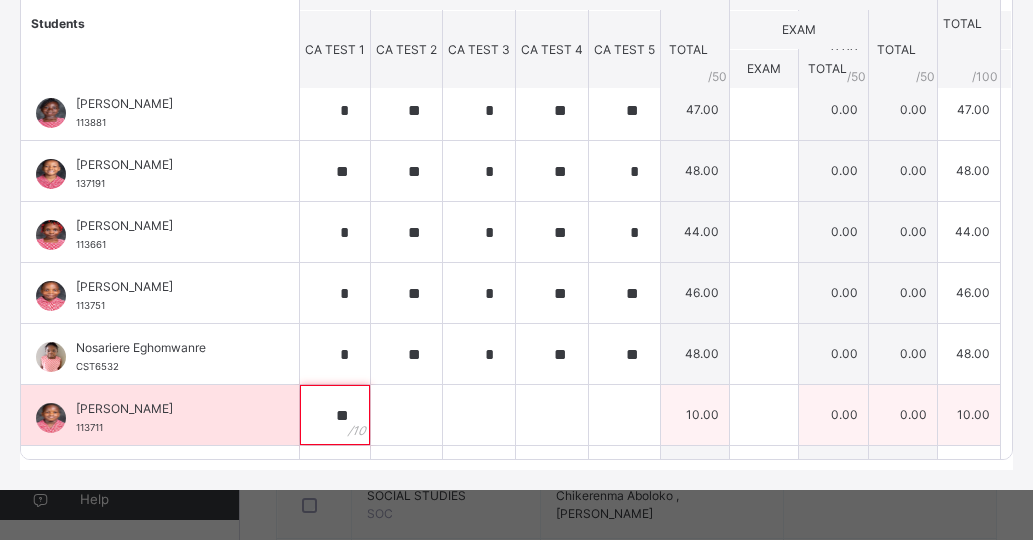 type on "**" 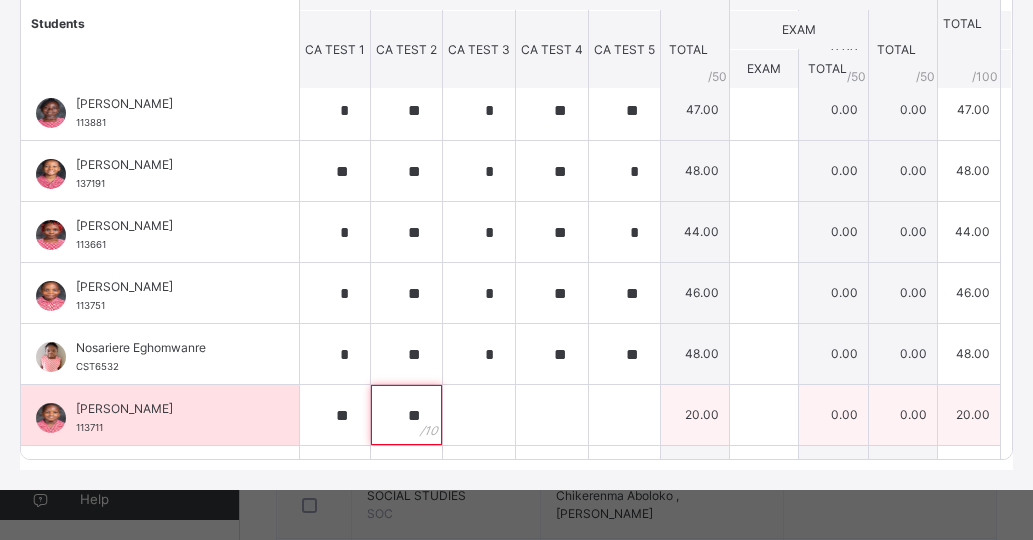 type on "**" 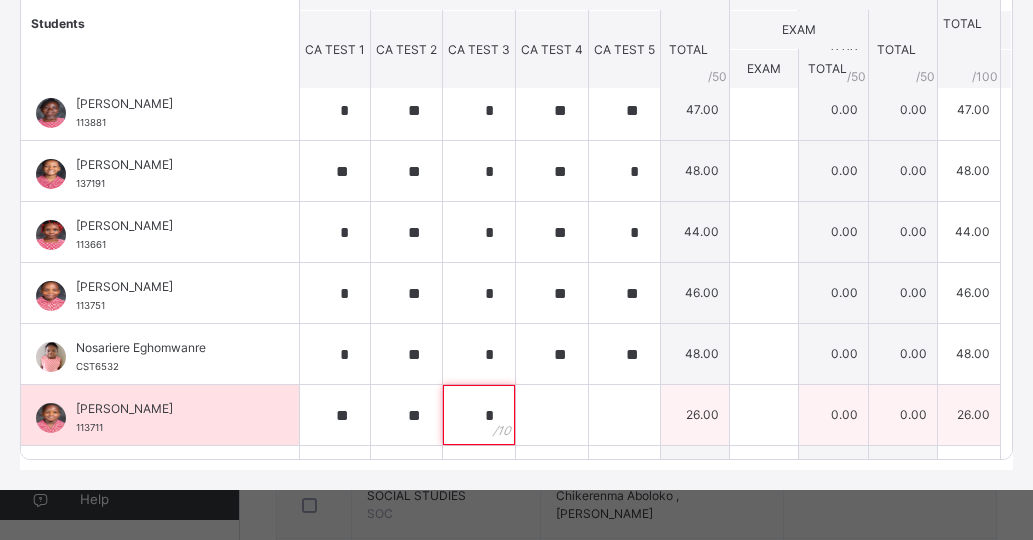 type on "*" 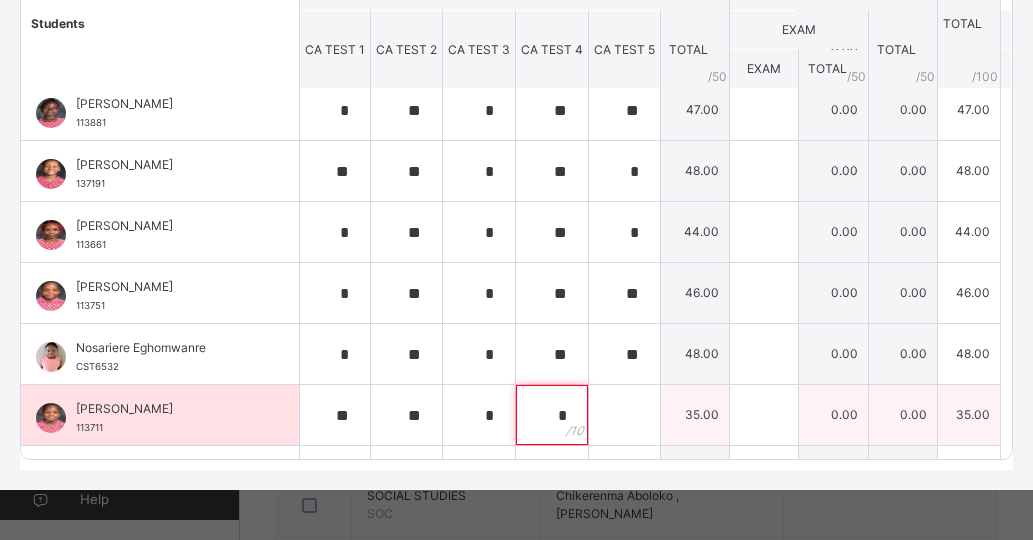 type on "*" 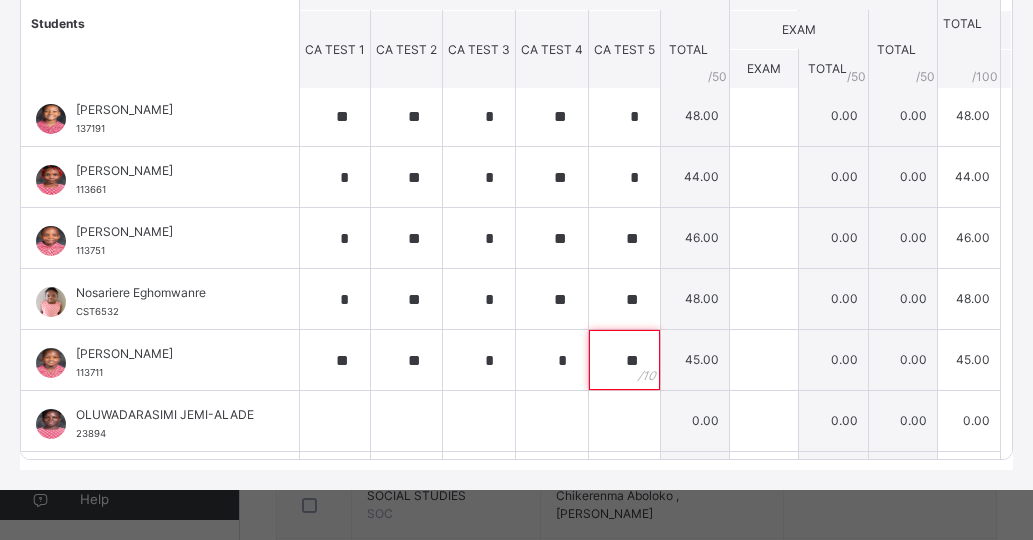 scroll, scrollTop: 333, scrollLeft: 0, axis: vertical 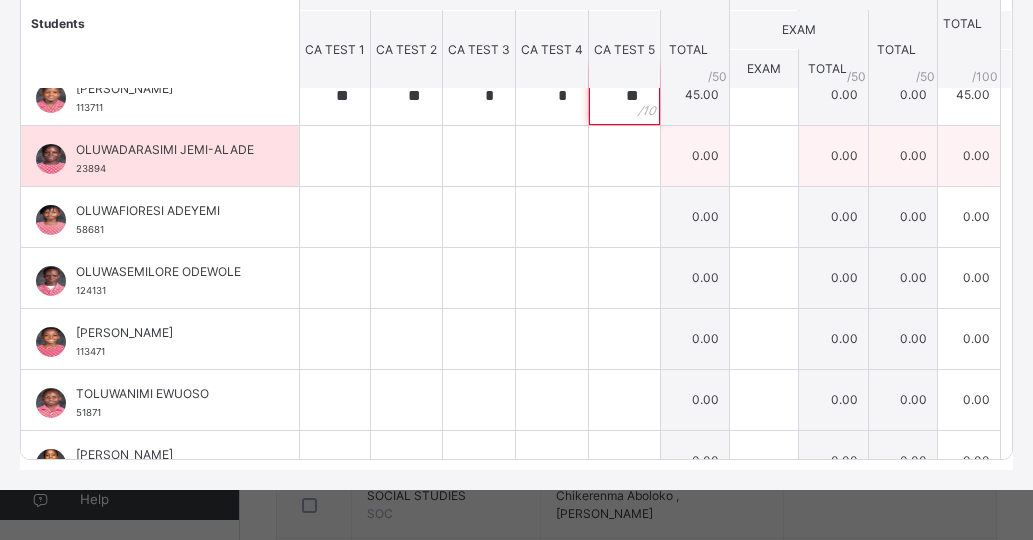 type on "**" 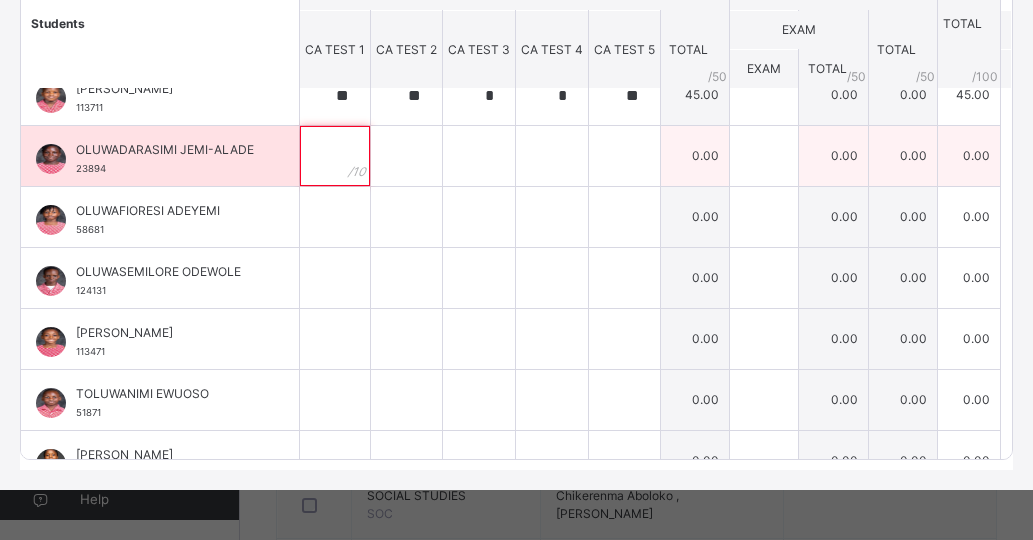 click at bounding box center (335, 156) 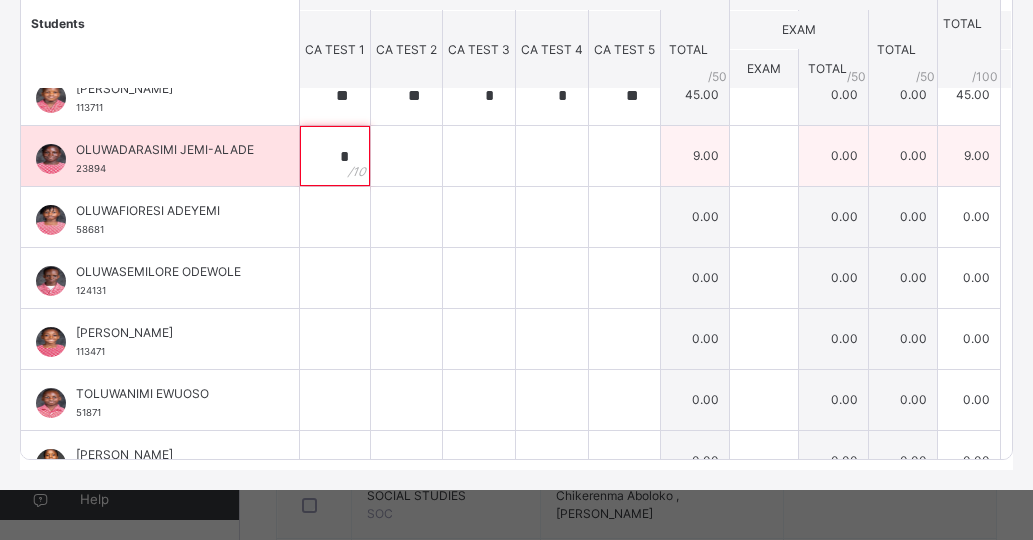 type on "*" 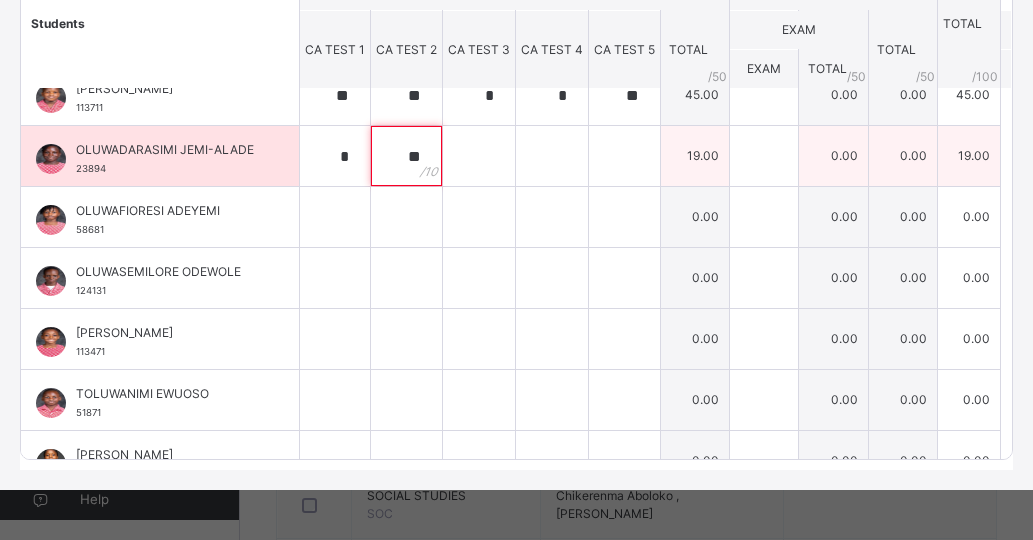 type on "**" 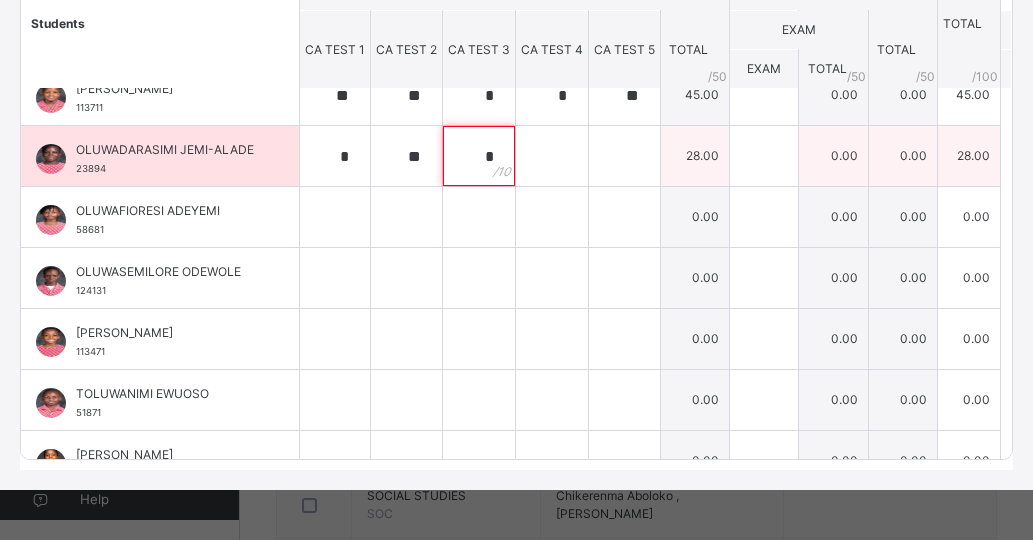 type on "*" 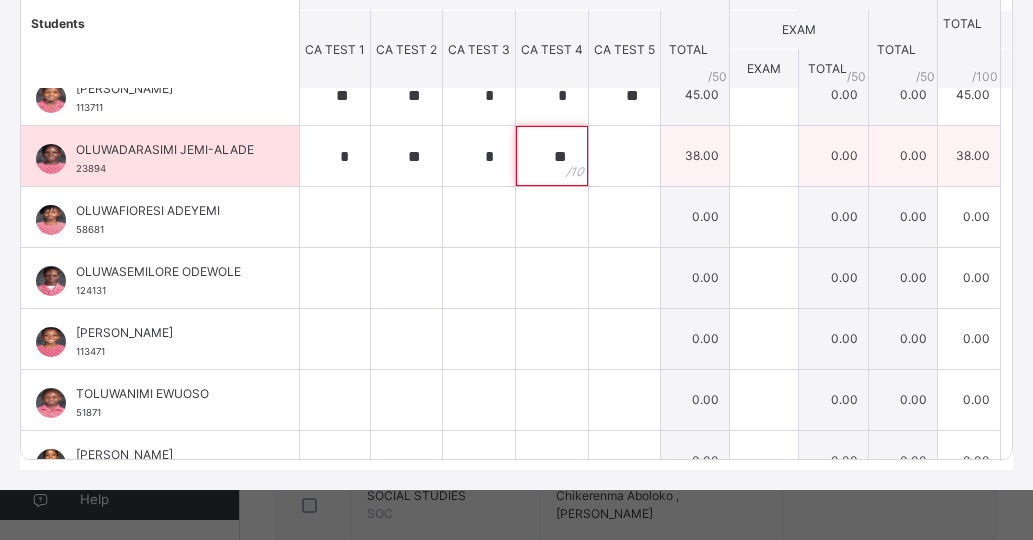 type on "**" 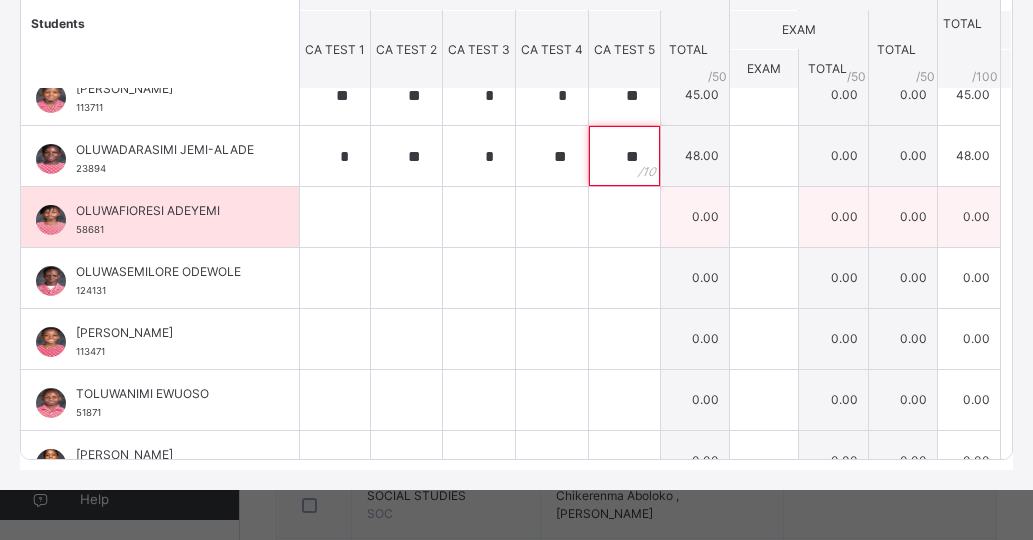 type on "**" 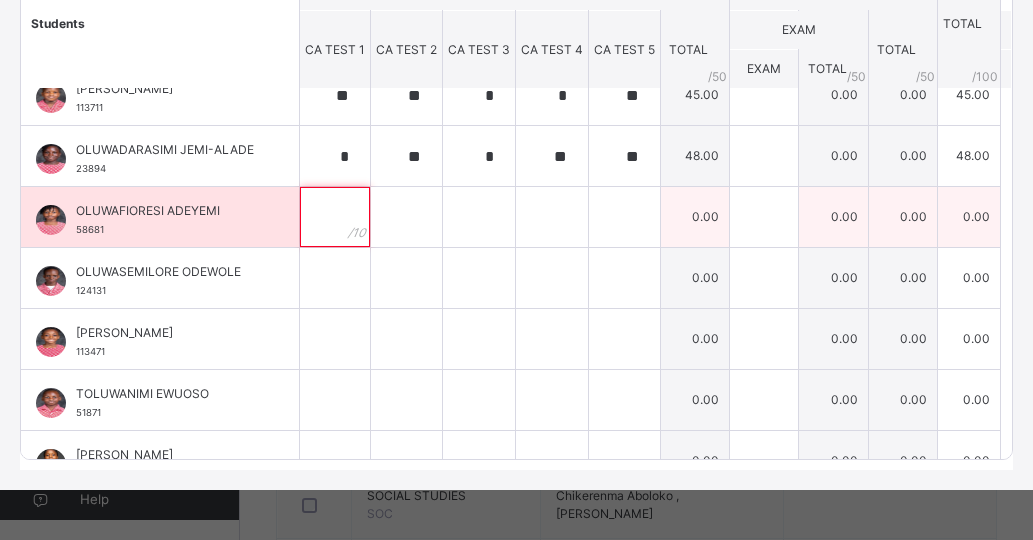 click at bounding box center (335, 217) 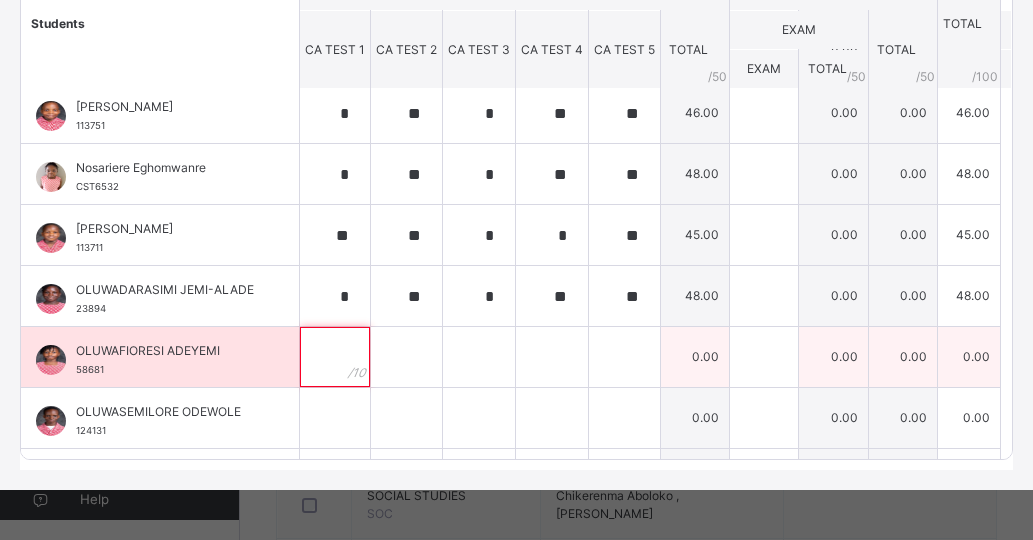 scroll, scrollTop: 426, scrollLeft: 0, axis: vertical 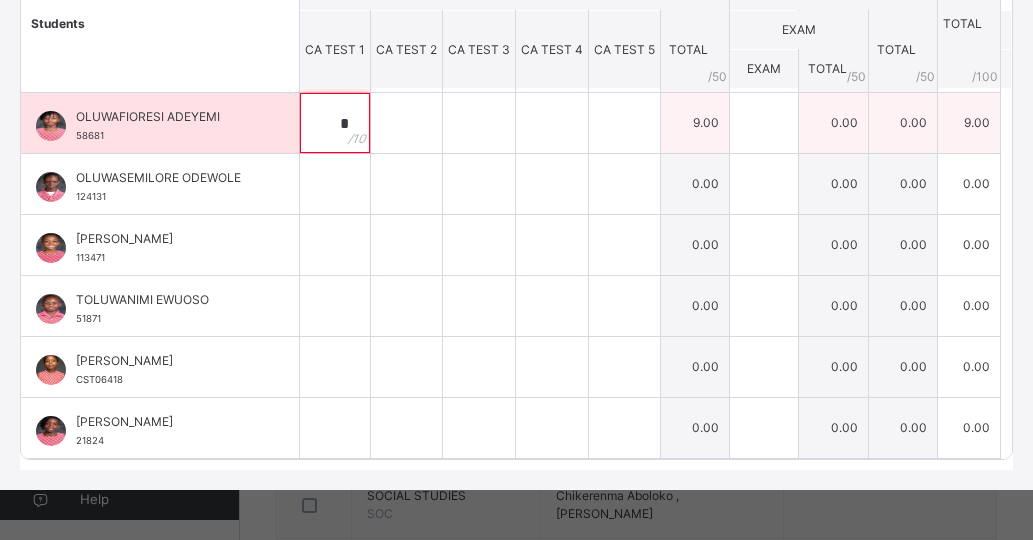 type on "*" 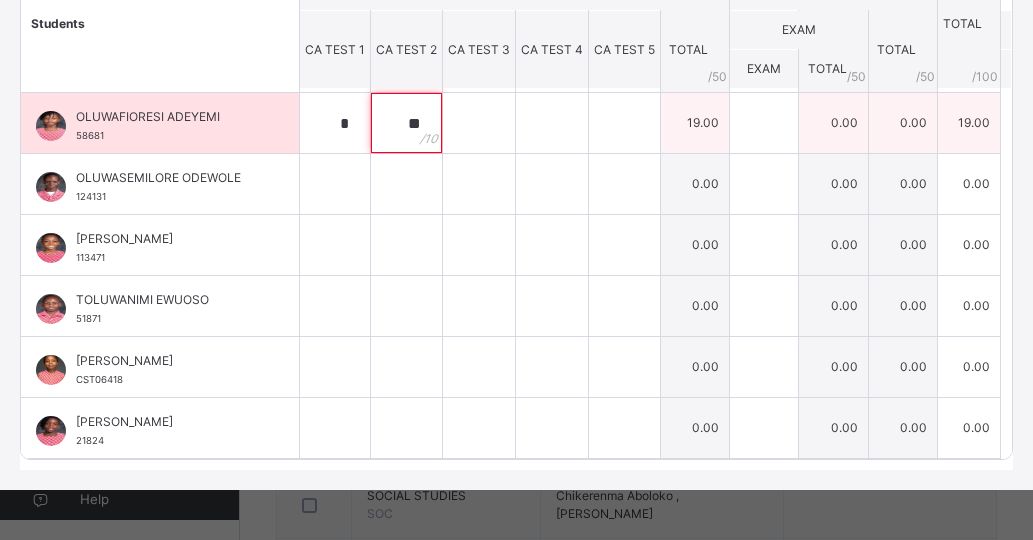 type on "**" 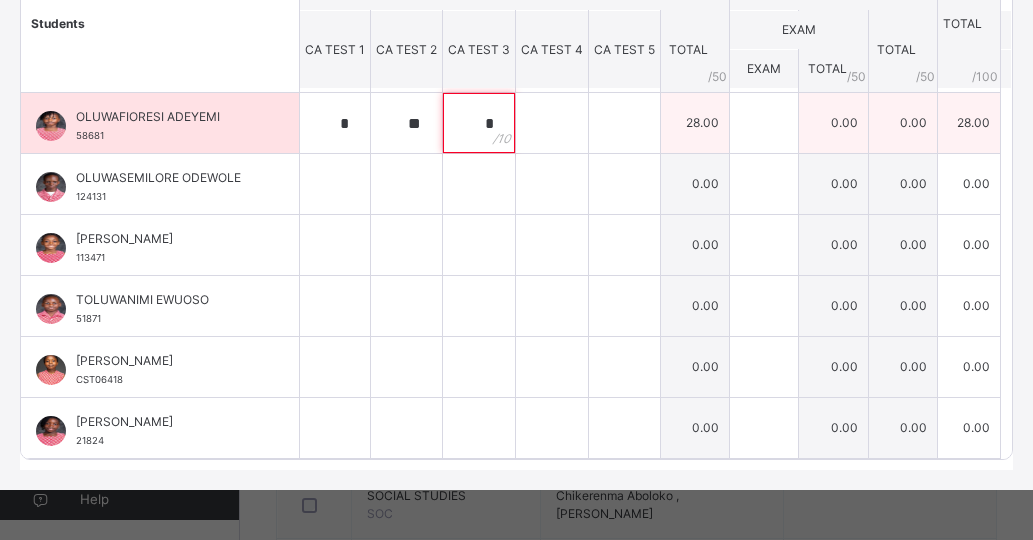 type on "*" 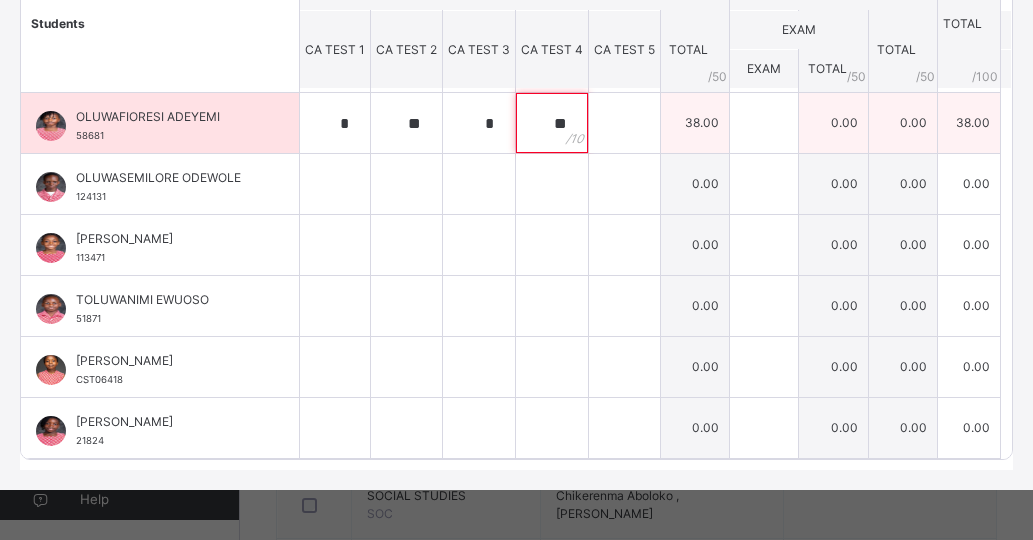 type on "**" 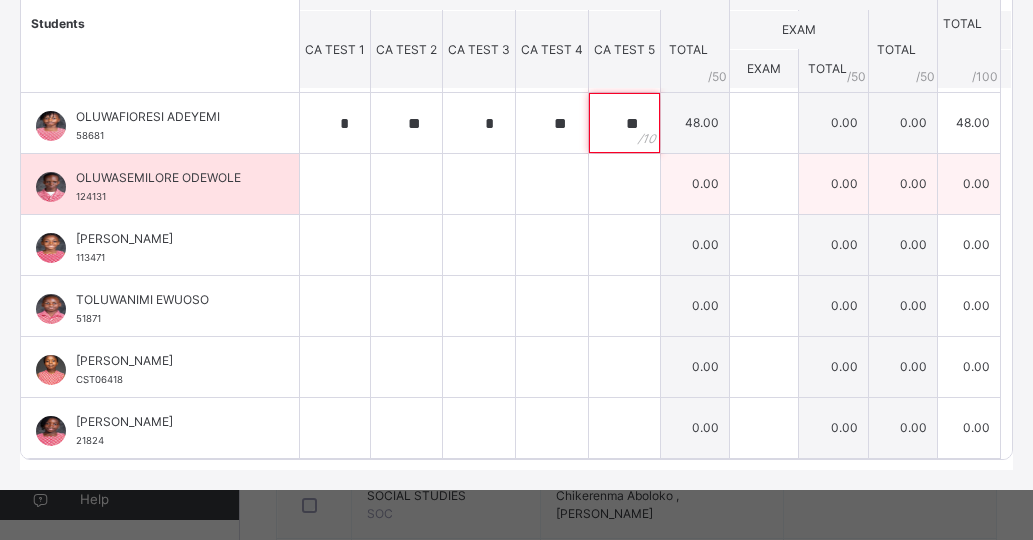 type on "**" 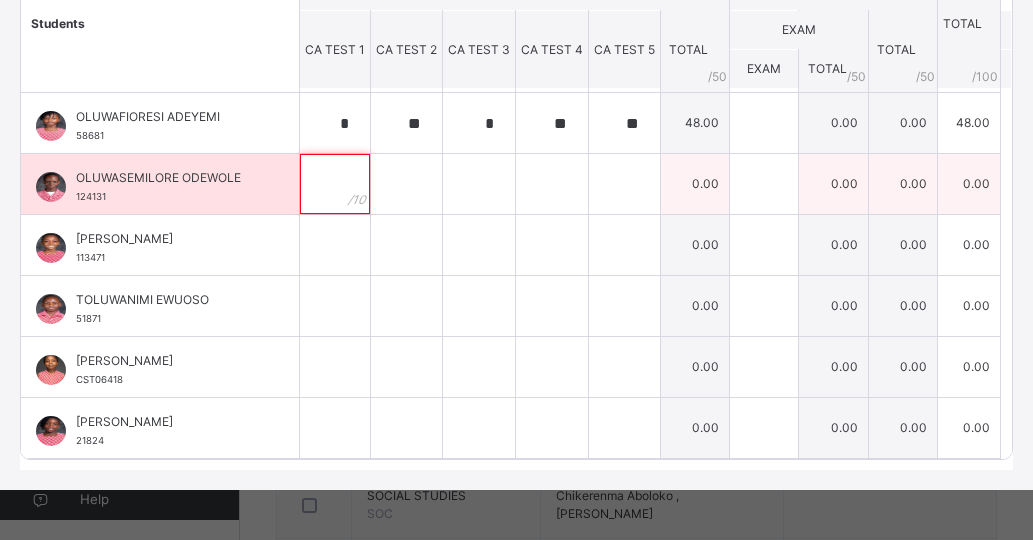click at bounding box center (335, 184) 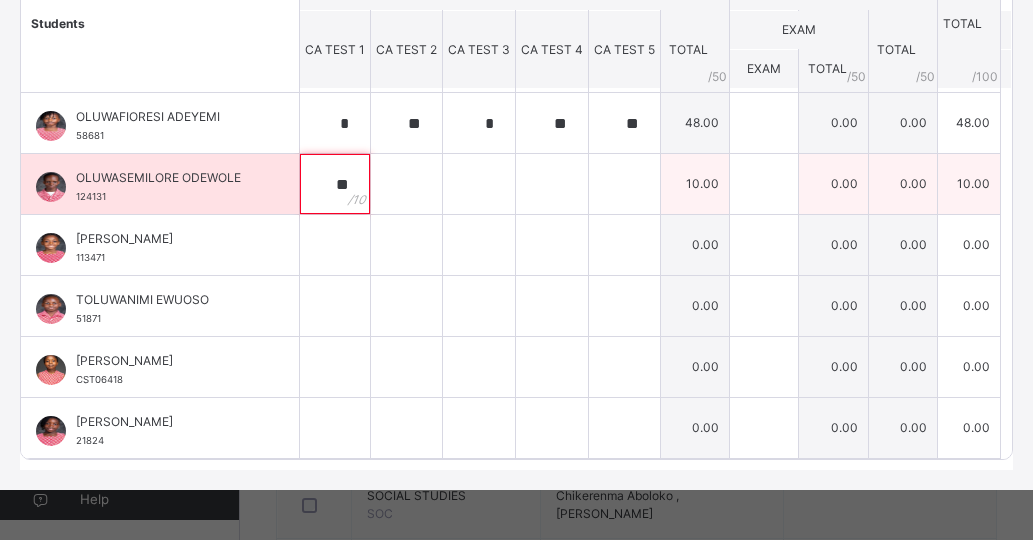 type on "**" 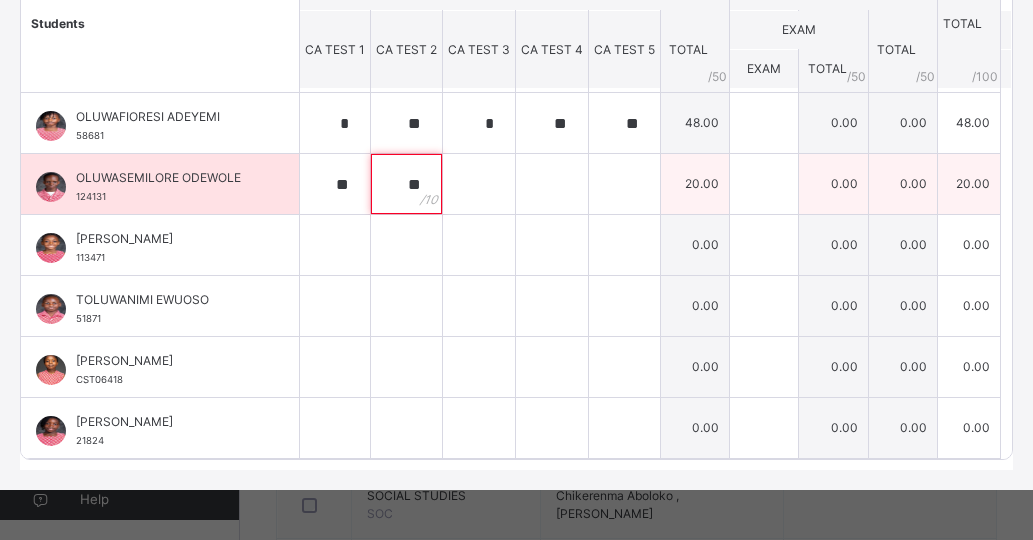 type on "**" 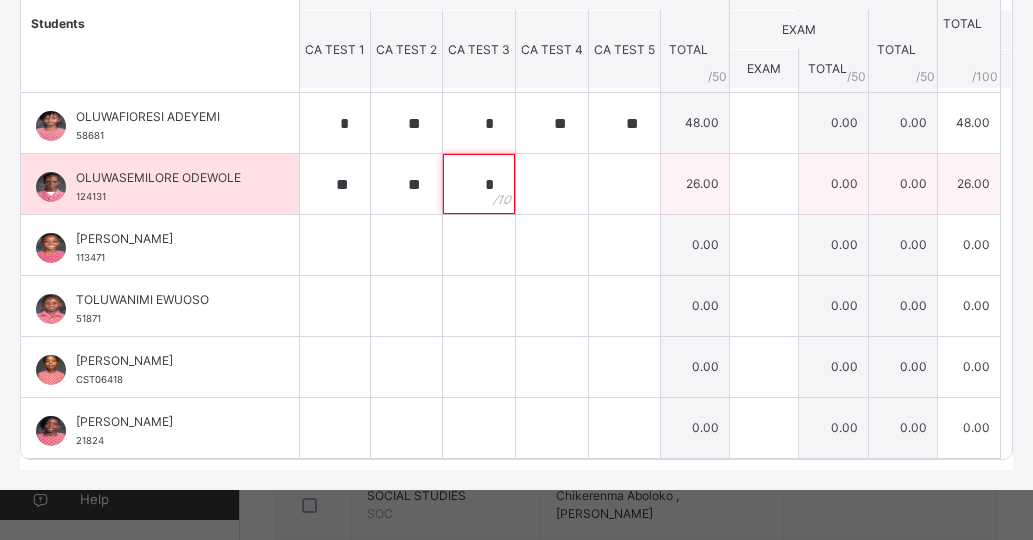 type on "*" 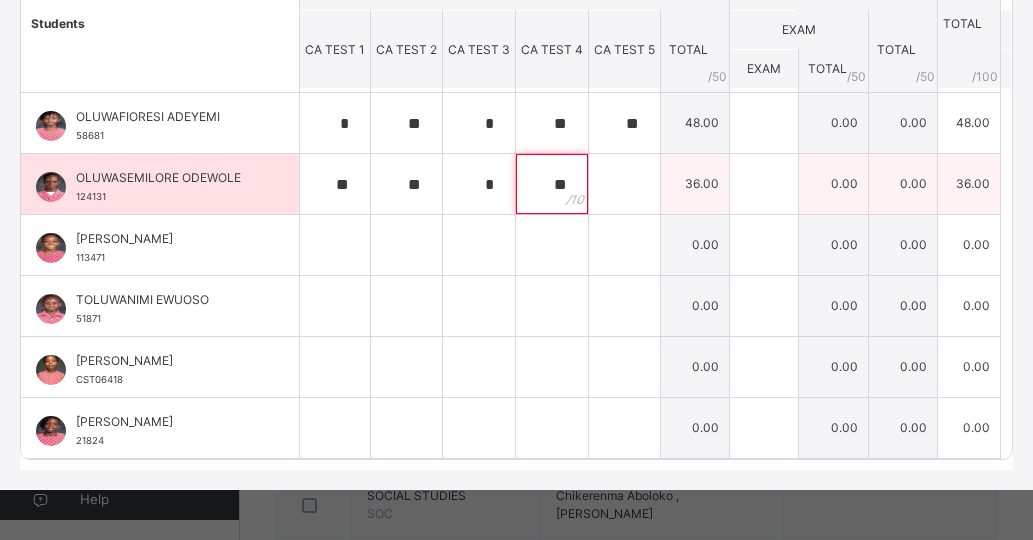 type on "**" 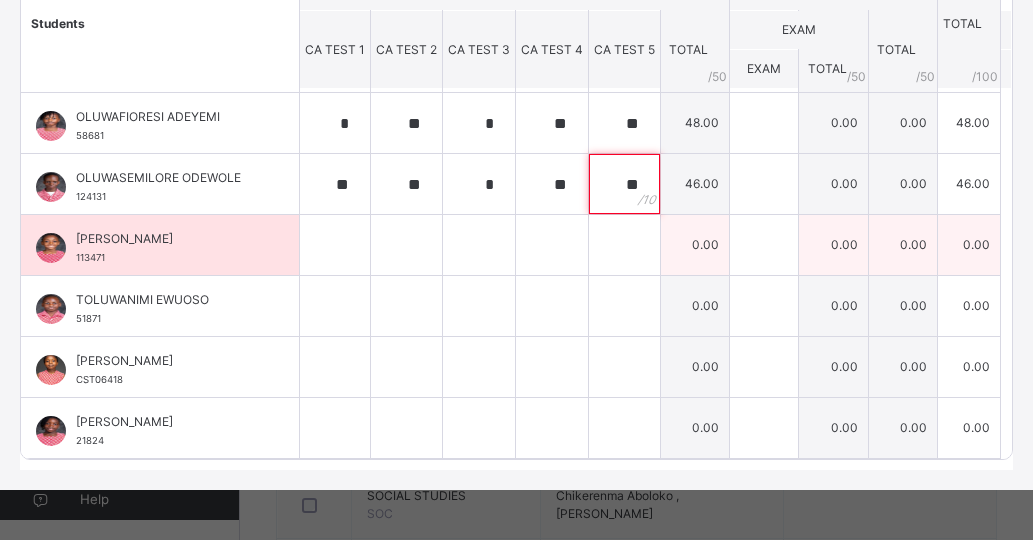 type on "**" 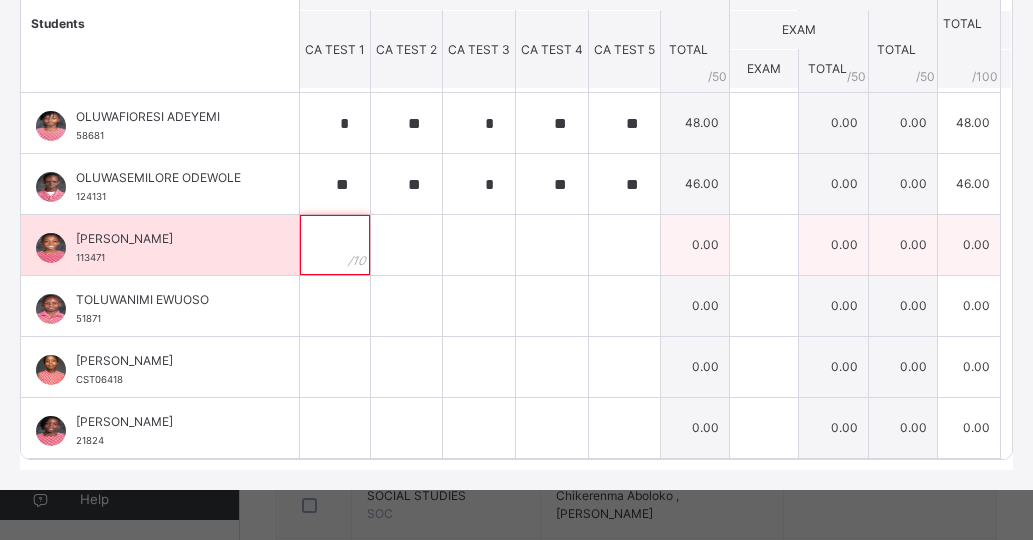 click at bounding box center [335, 245] 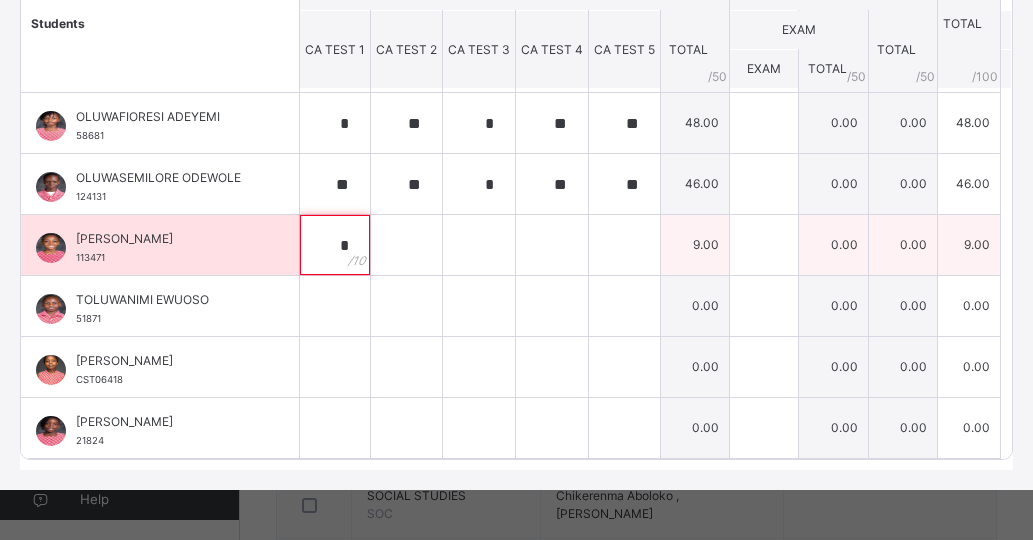 type on "*" 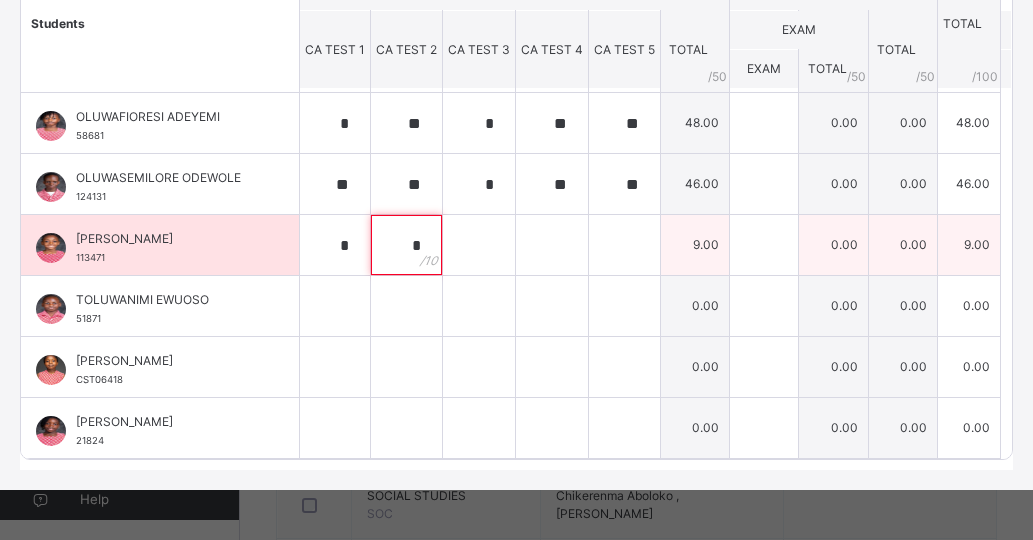 type on "**" 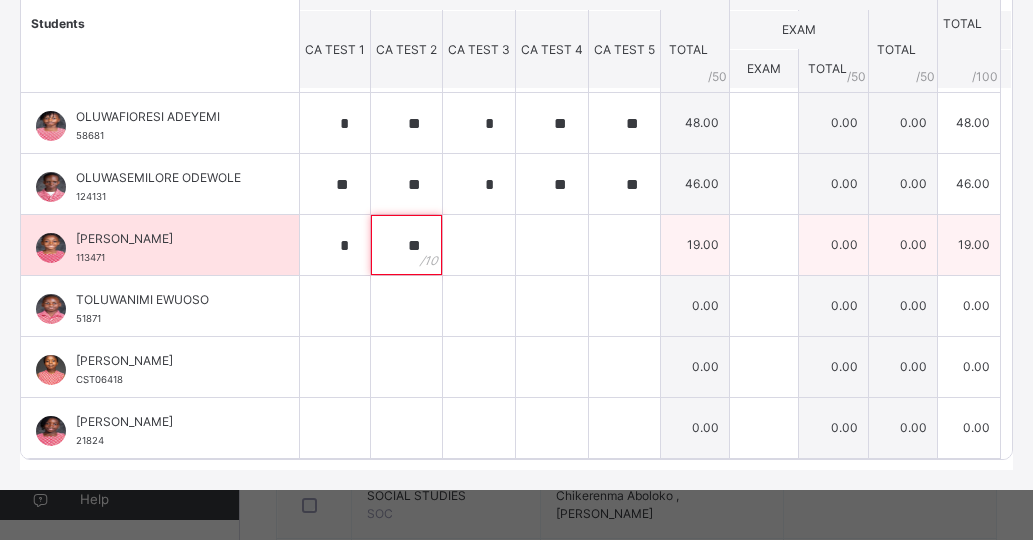 type on "**" 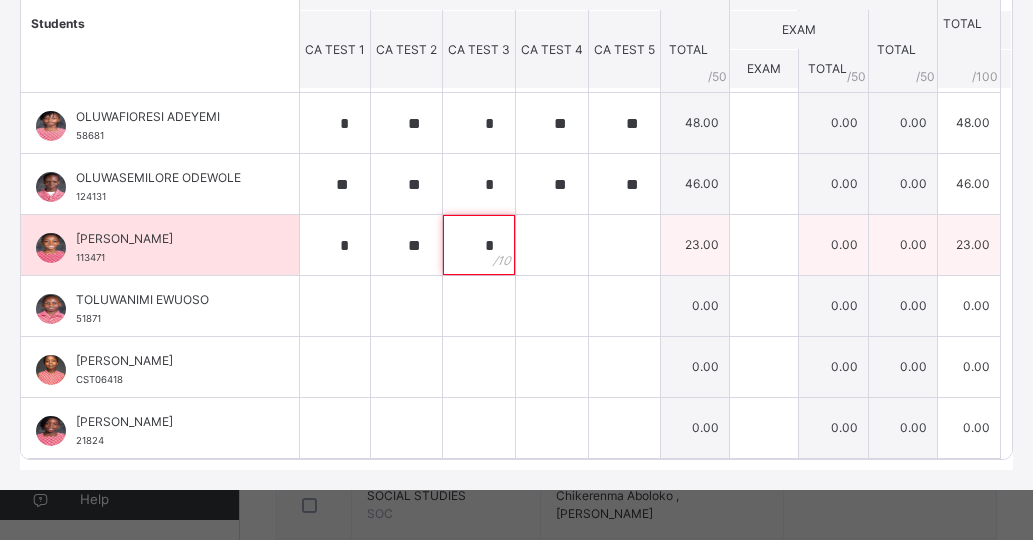 type on "*" 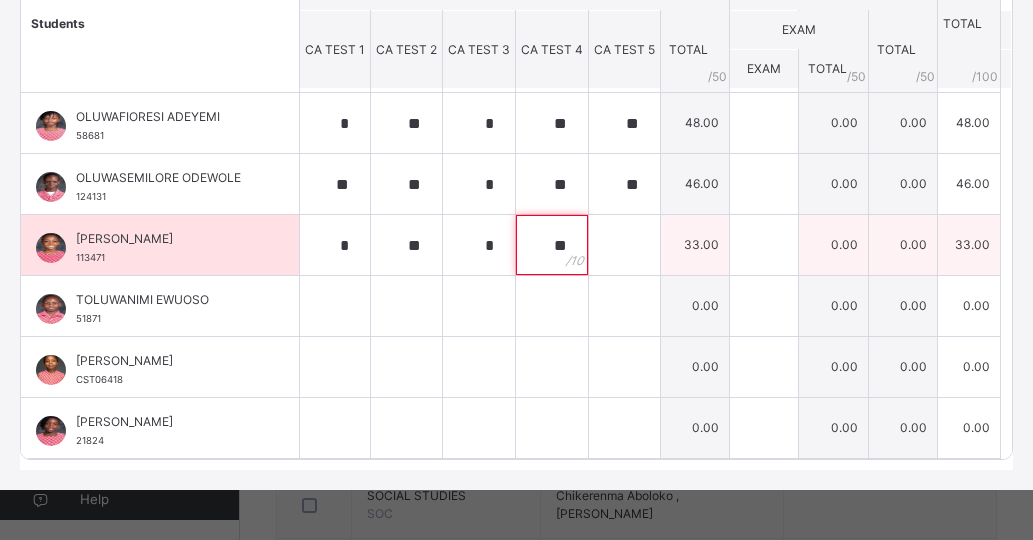 type on "**" 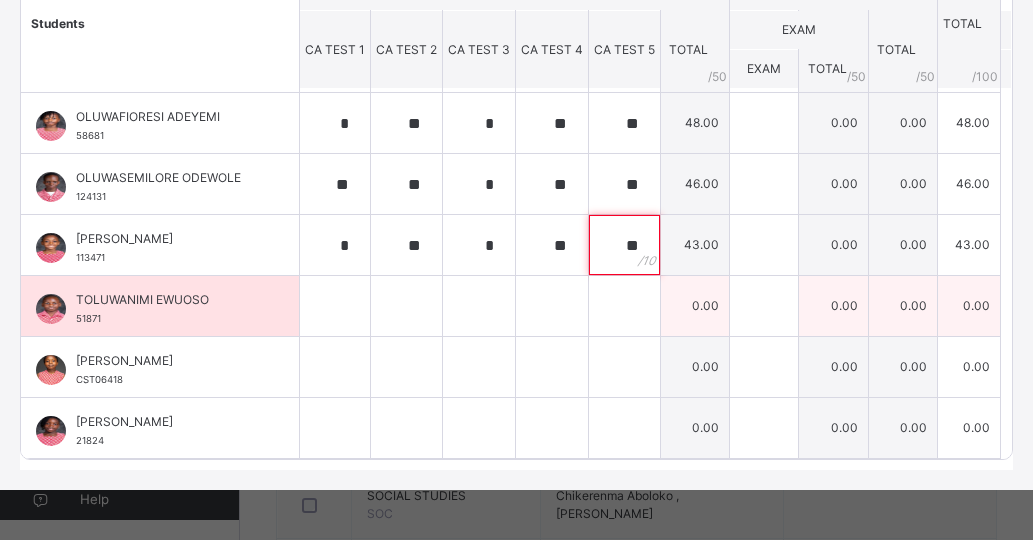type on "**" 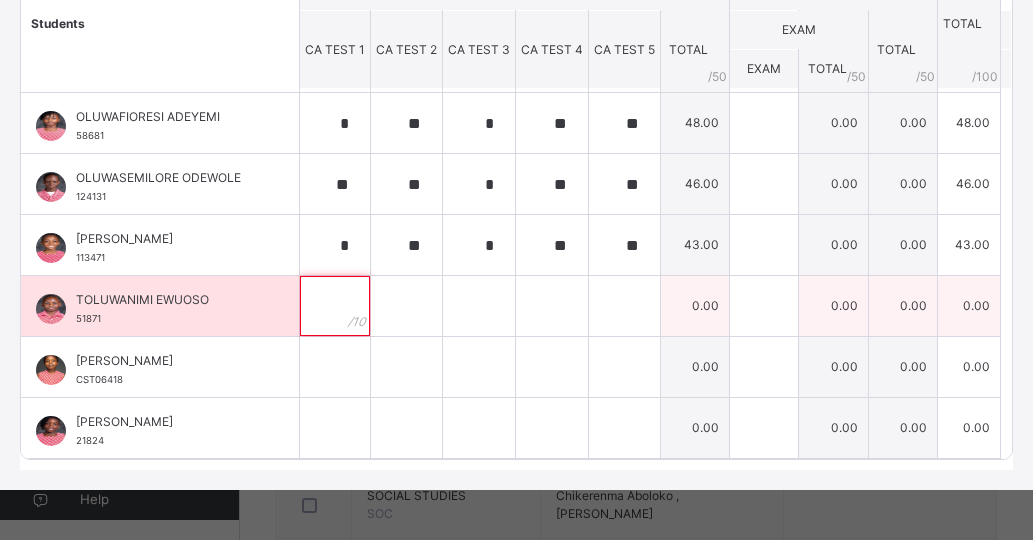 click at bounding box center [335, 306] 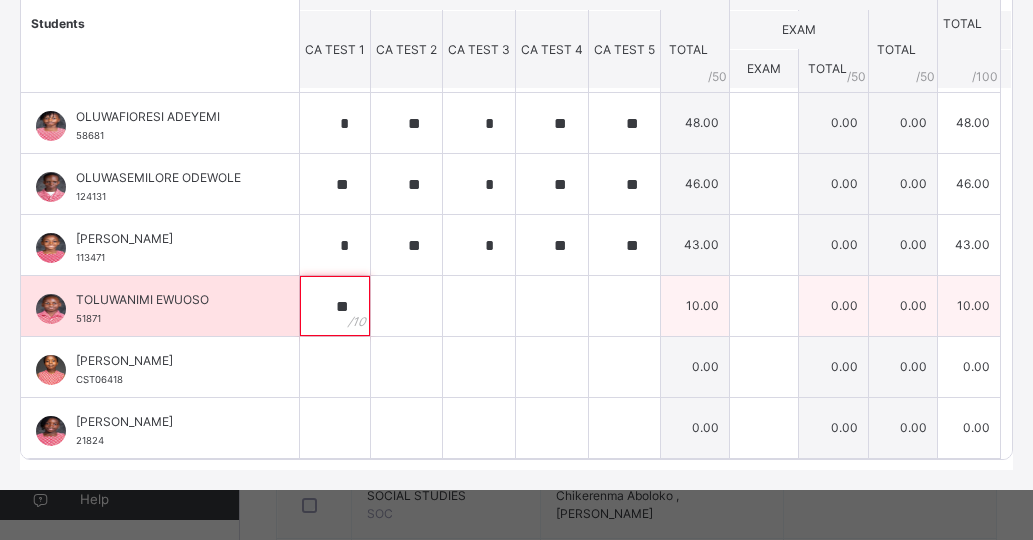 type on "**" 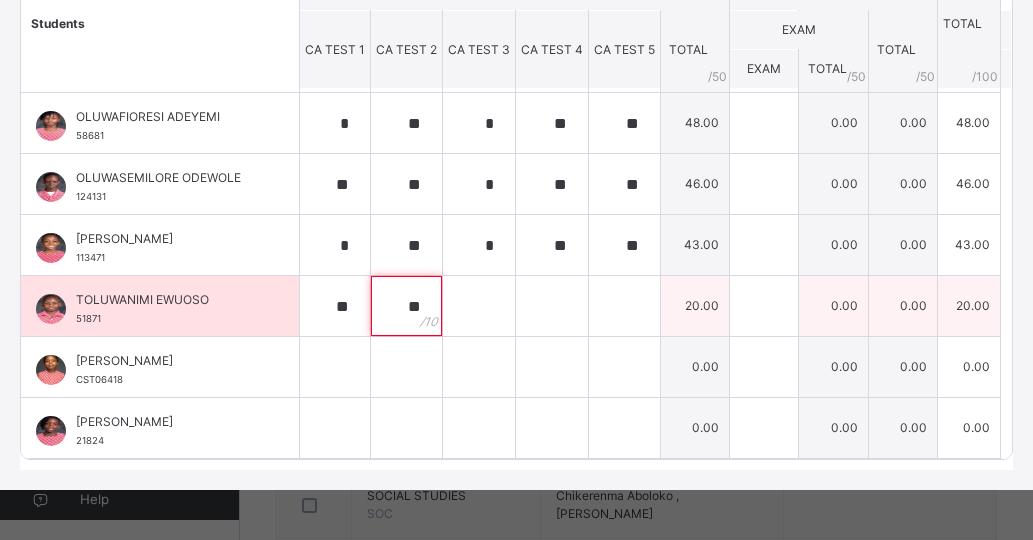 type on "**" 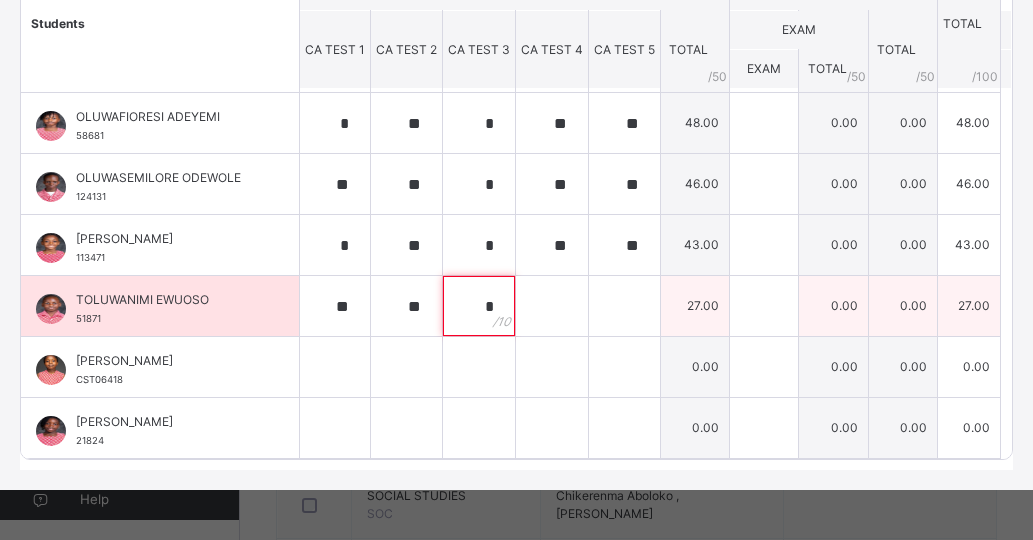 type on "*" 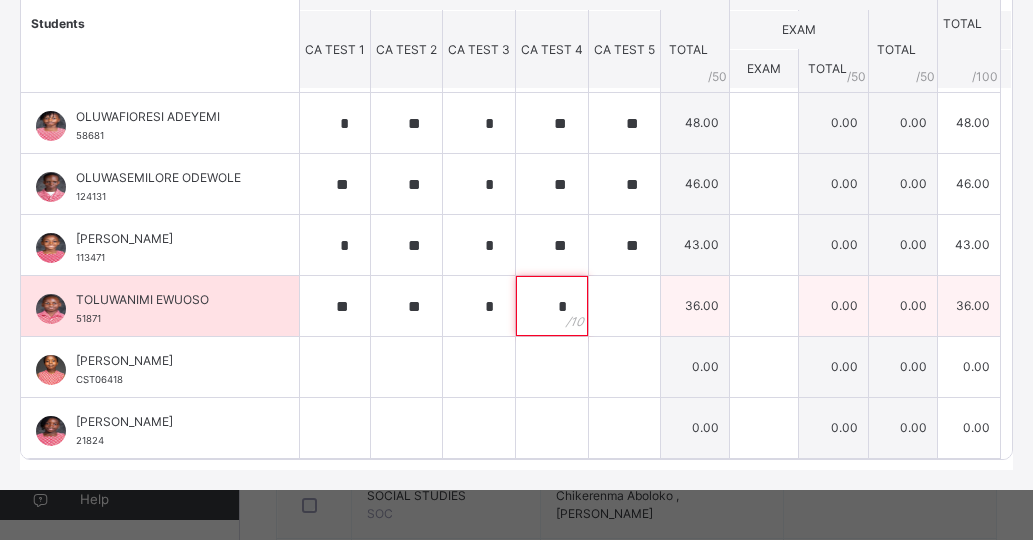 type on "*" 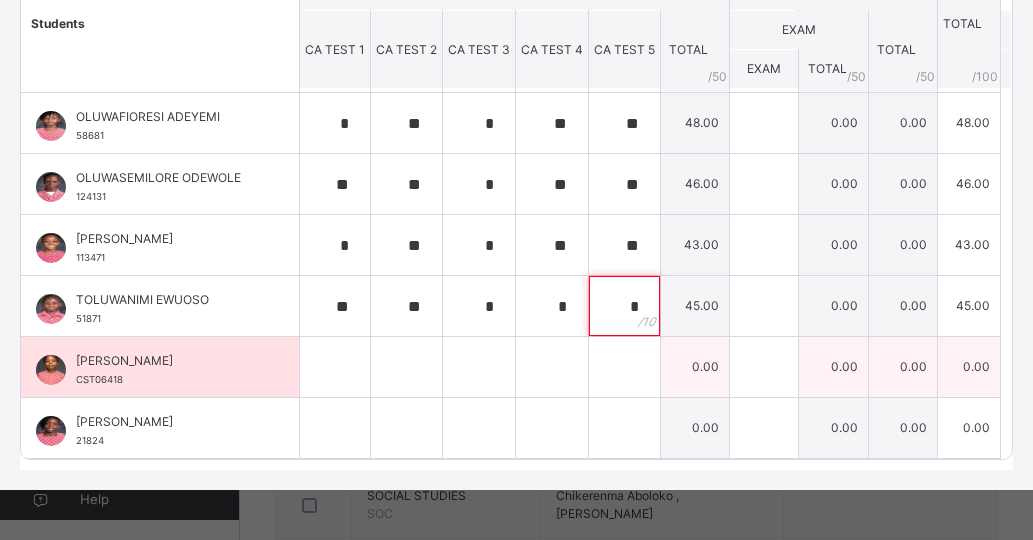 type on "*" 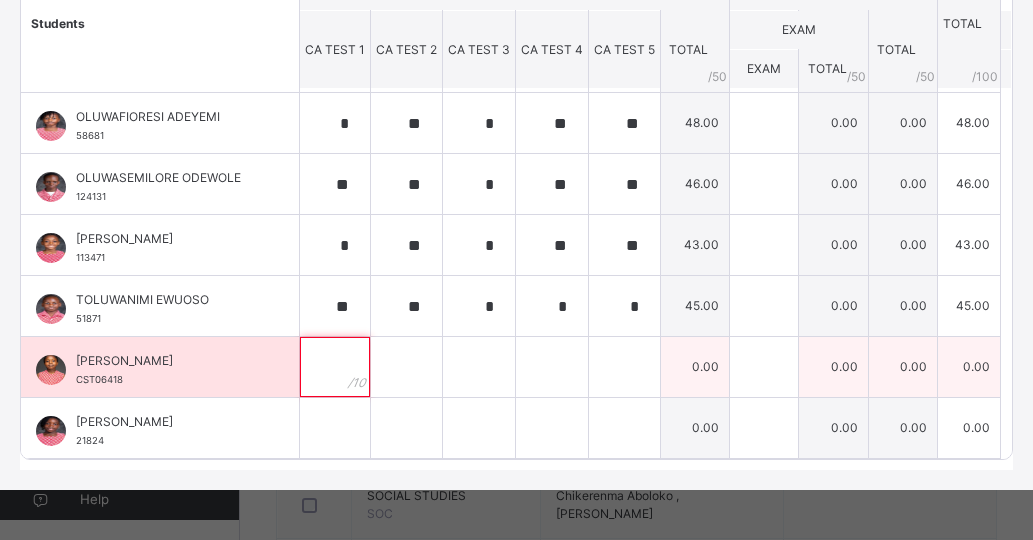 click at bounding box center [335, 367] 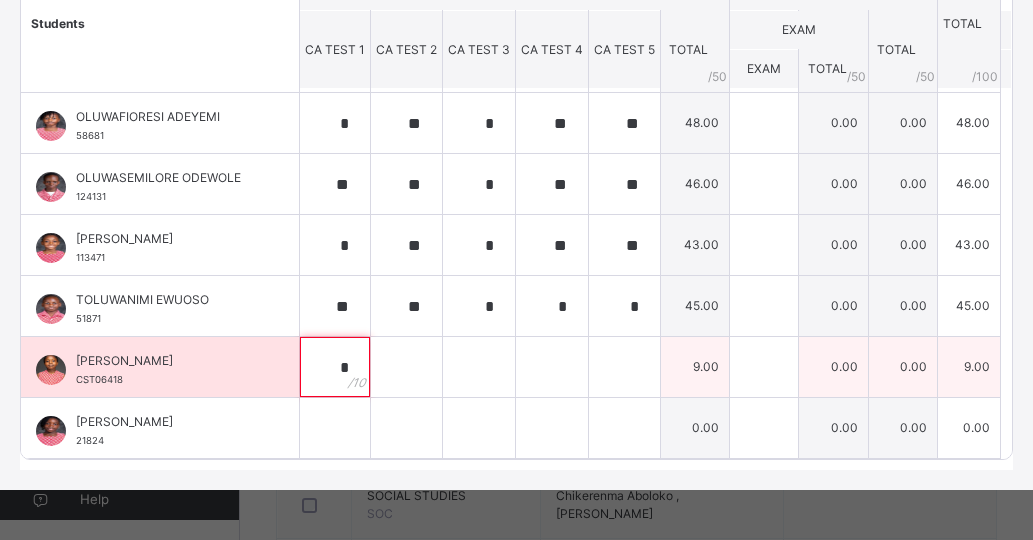 type on "*" 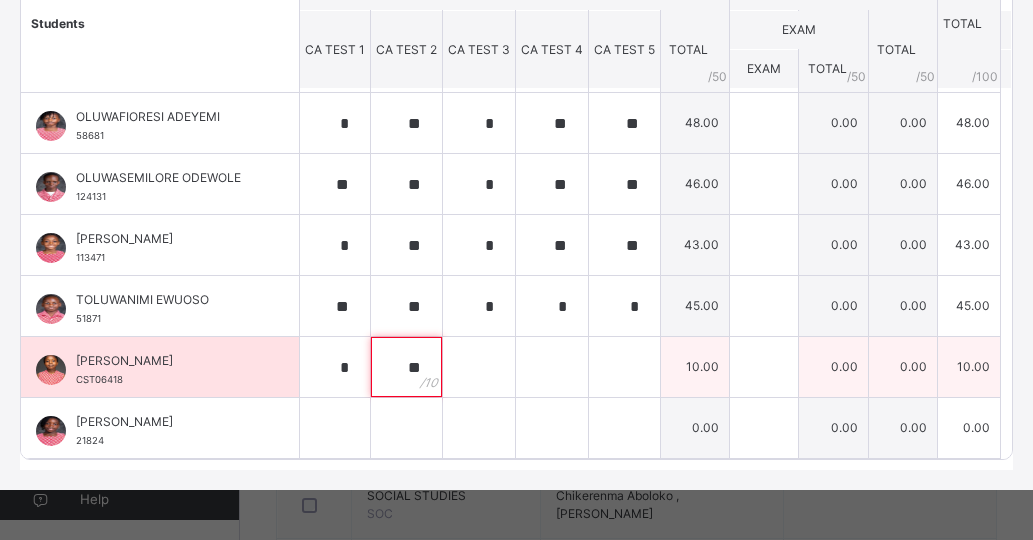 type on "**" 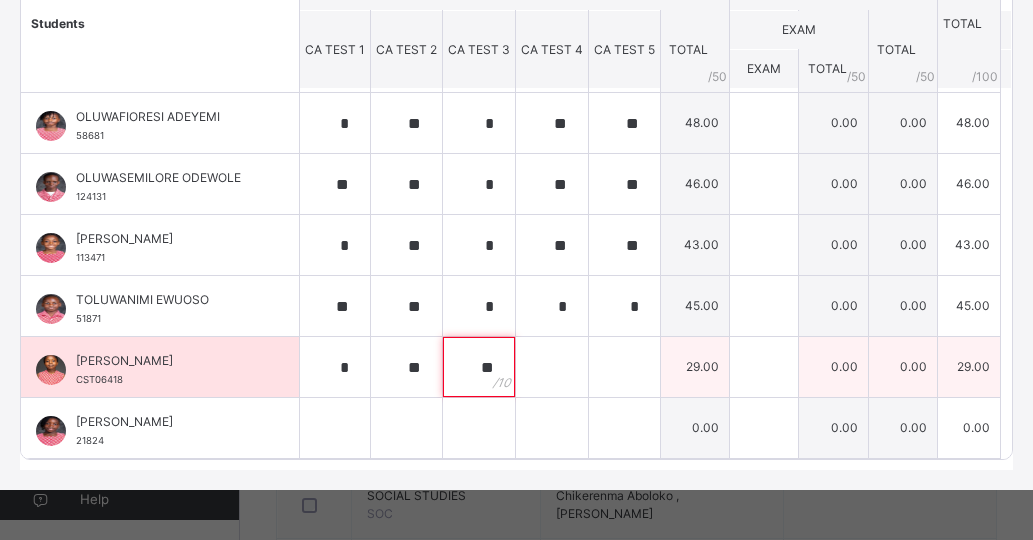 type on "**" 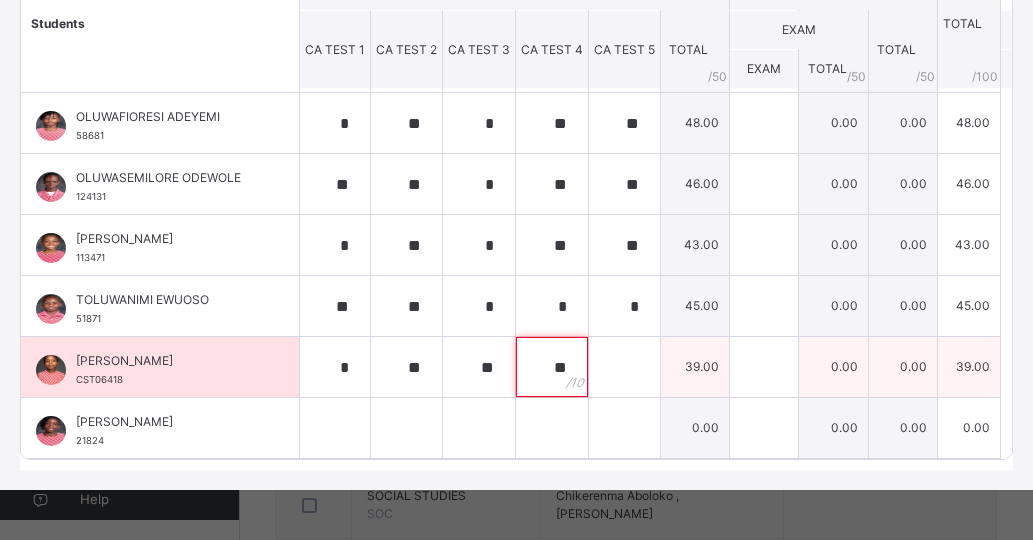 type on "**" 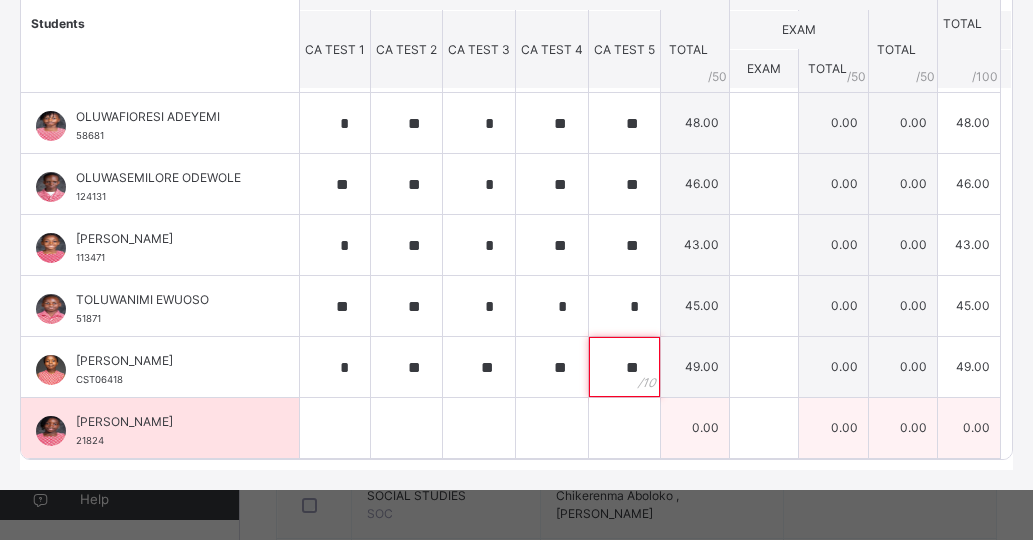 type on "**" 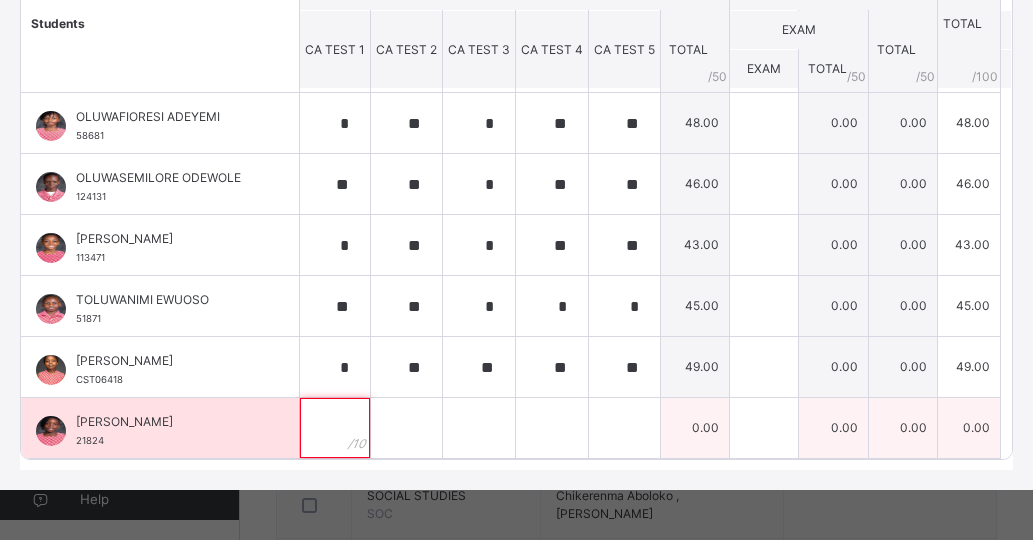click at bounding box center (335, 428) 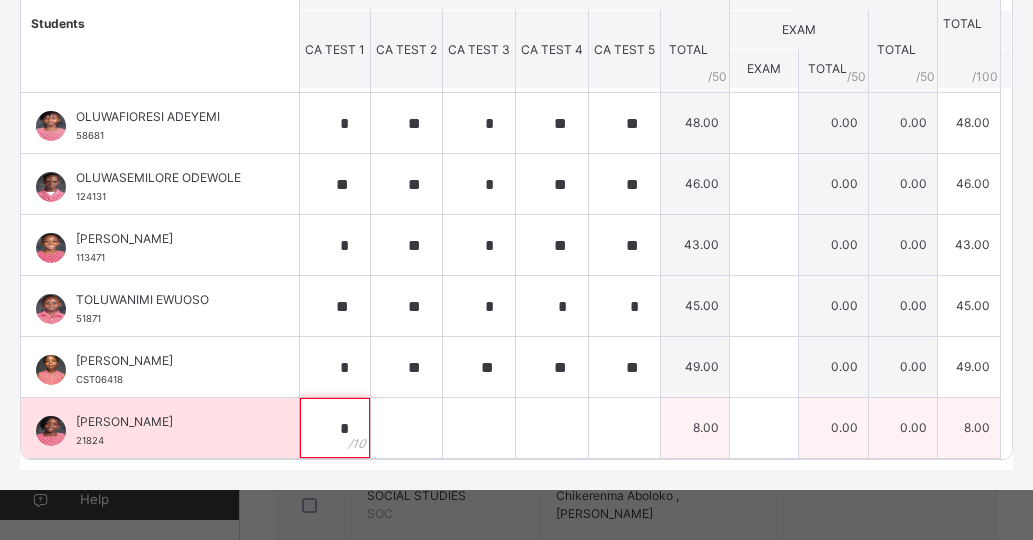 type on "*" 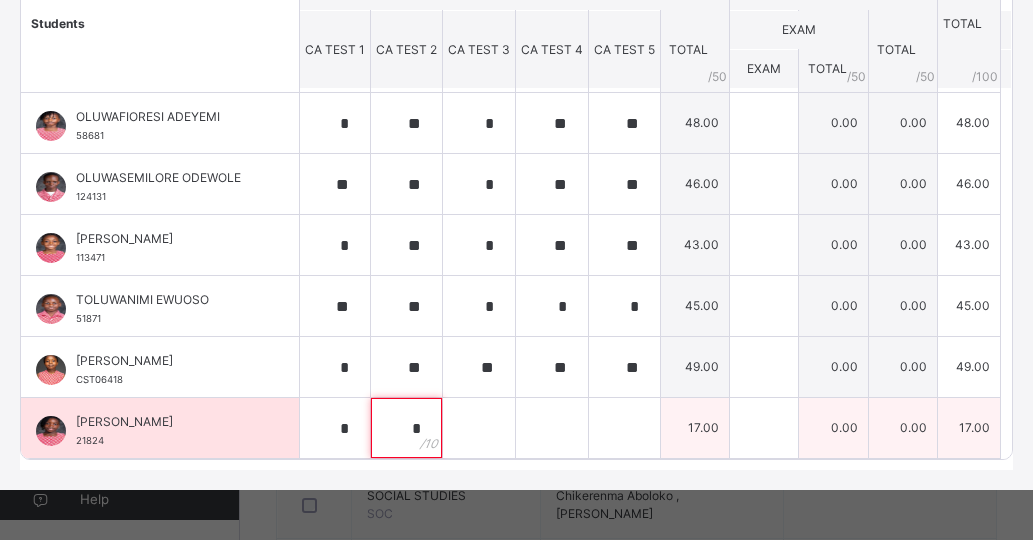 type on "*" 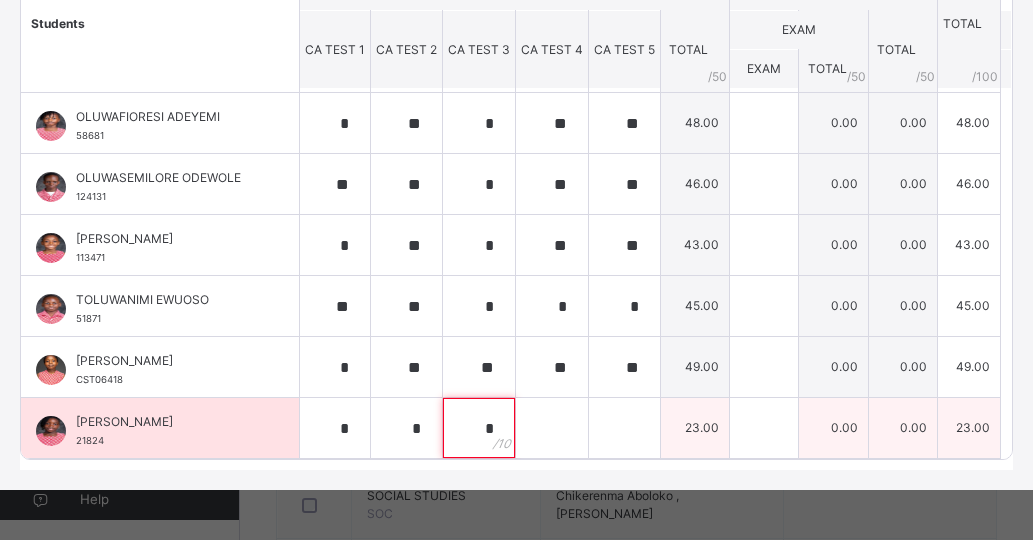type on "*" 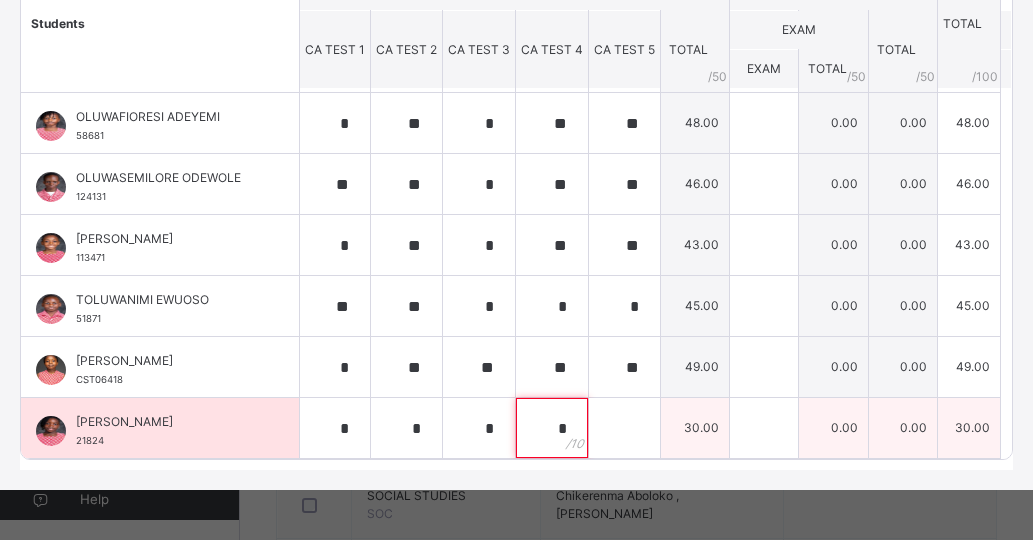 type on "*" 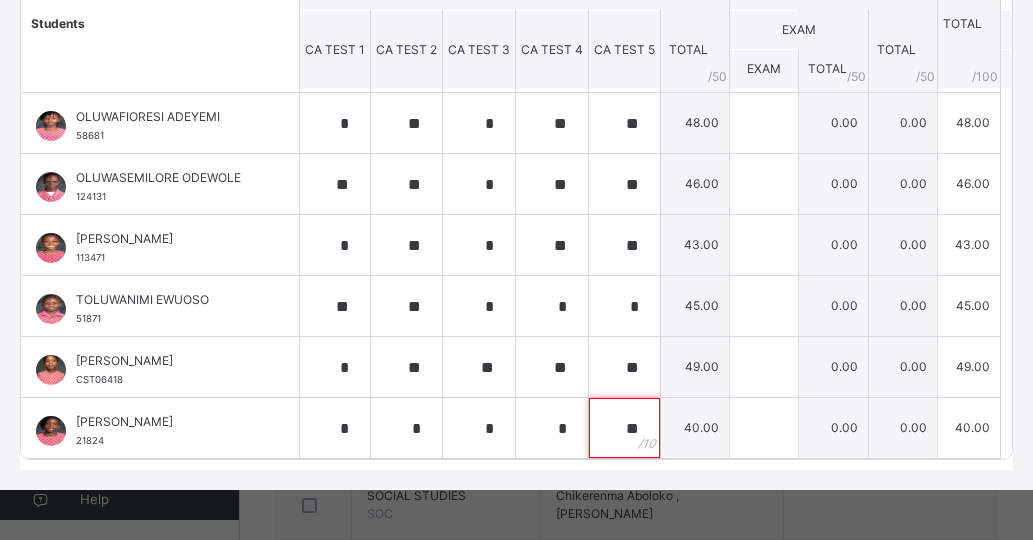 scroll, scrollTop: 1424, scrollLeft: 0, axis: vertical 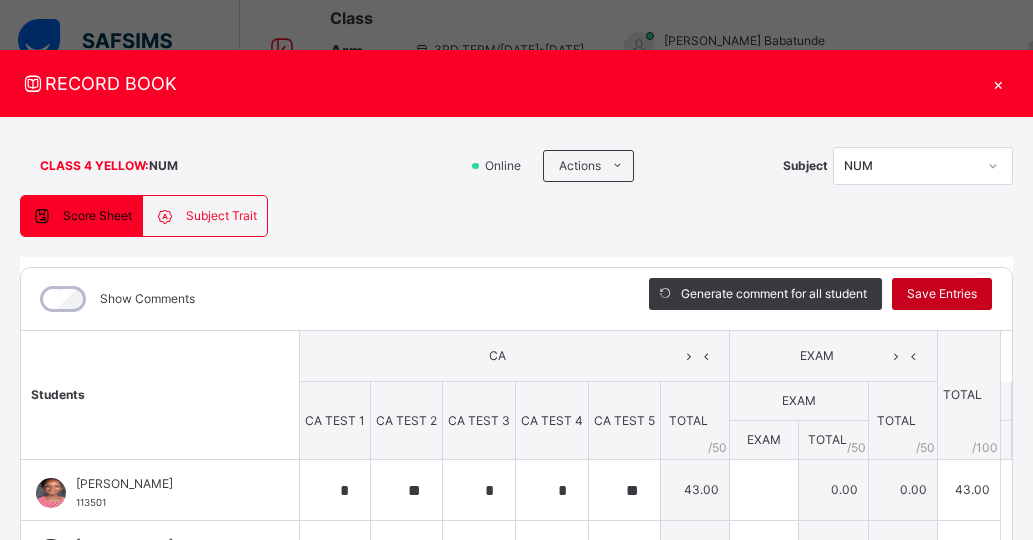 type on "**" 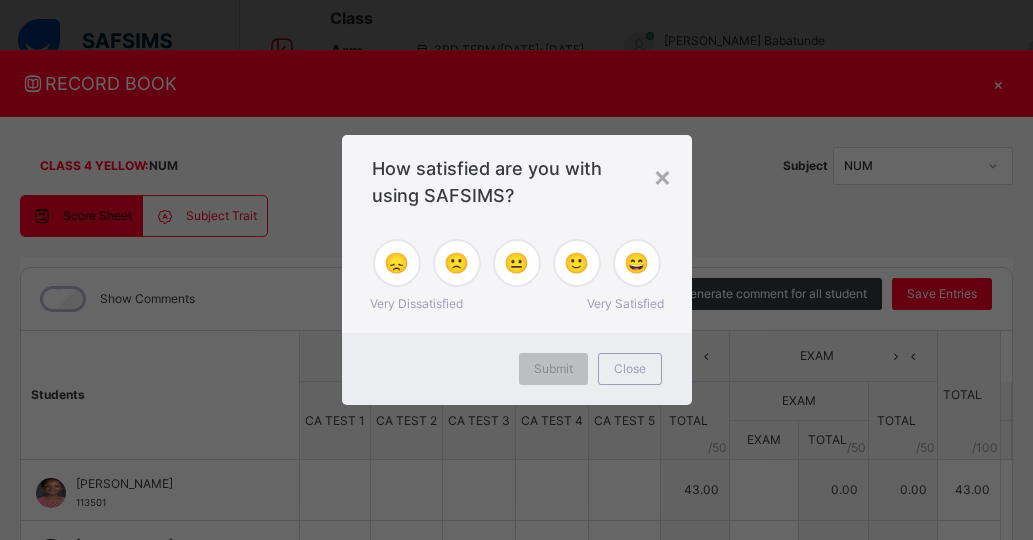 type on "*" 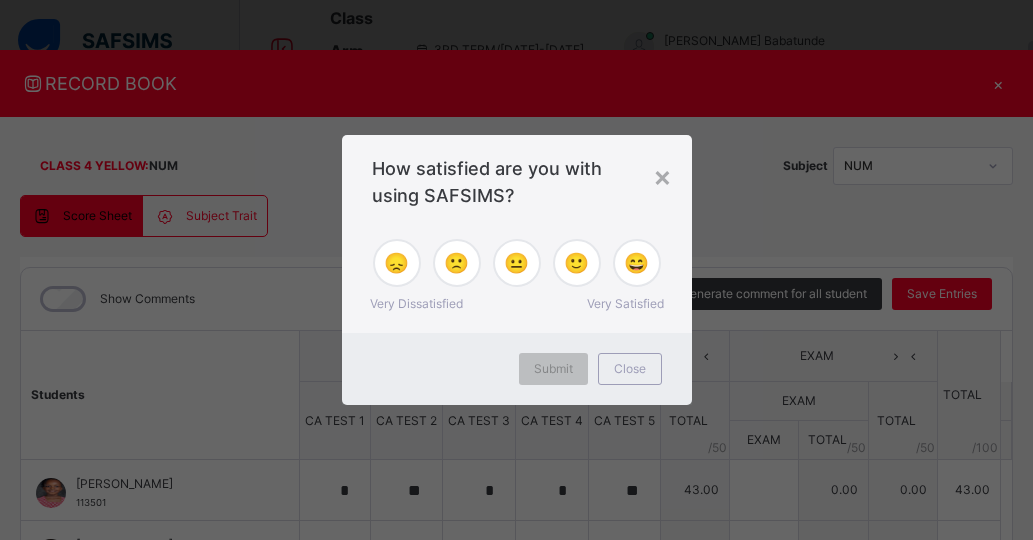 type on "*" 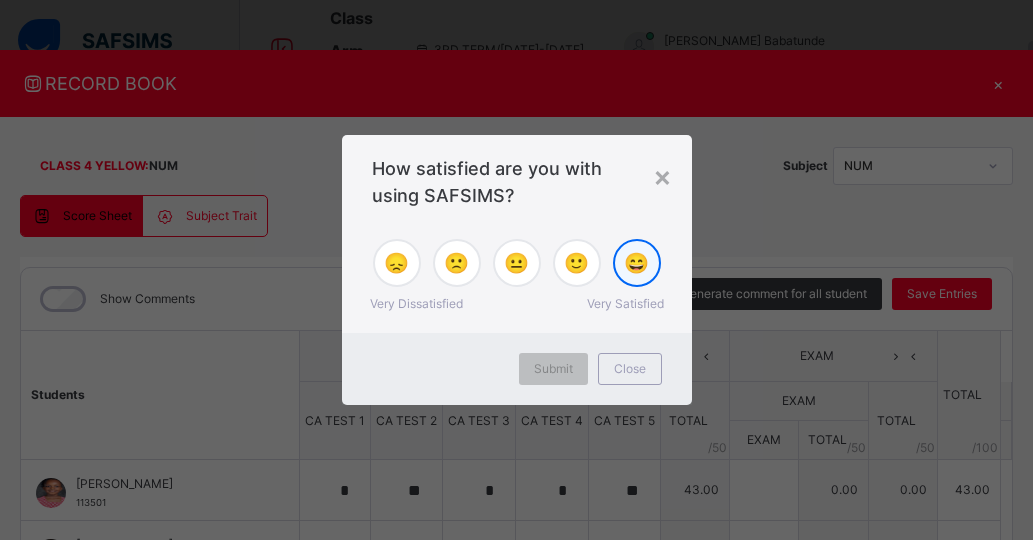 click on "😄" at bounding box center [636, 263] 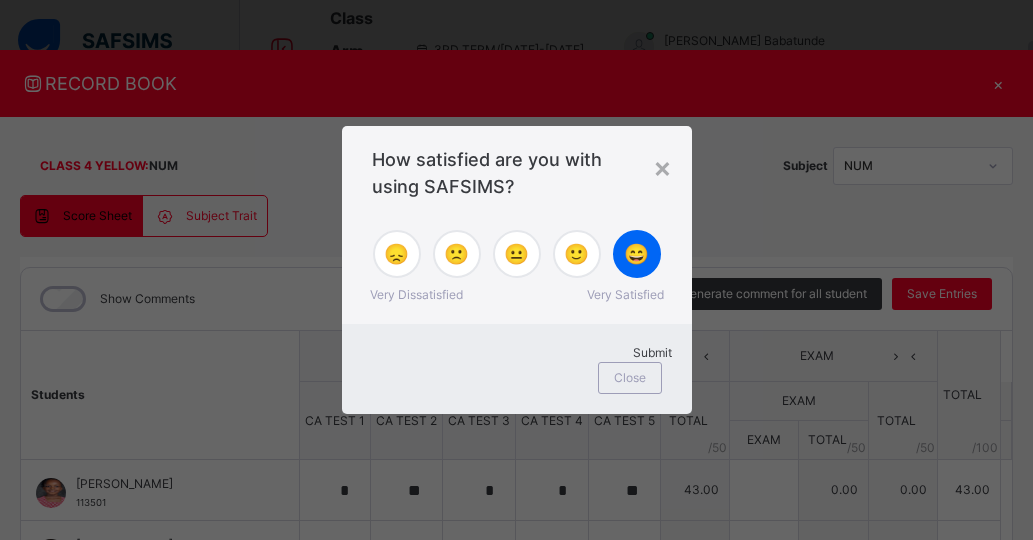 click on "Submit" at bounding box center (652, 352) 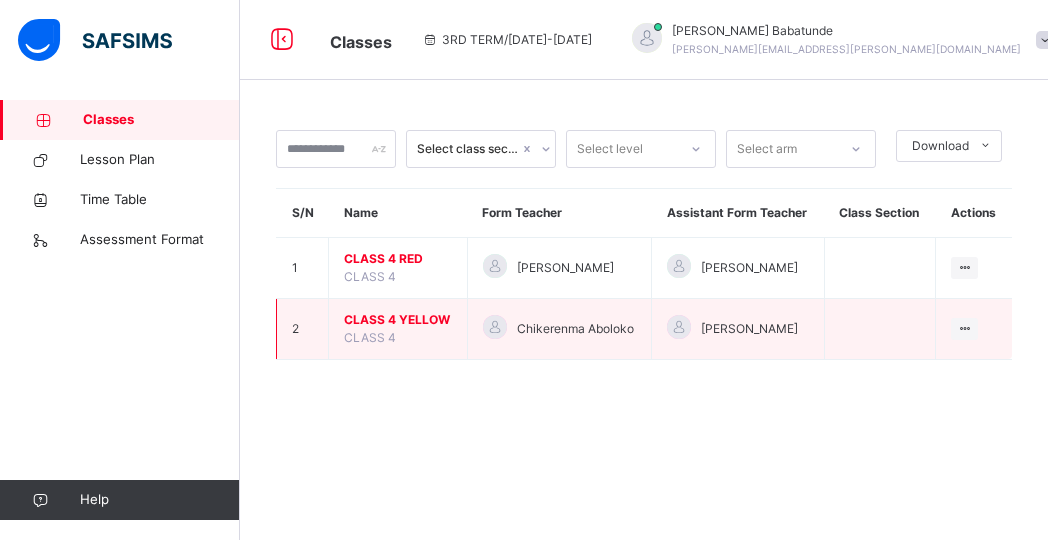 click on "CLASS 4   YELLOW" at bounding box center (398, 320) 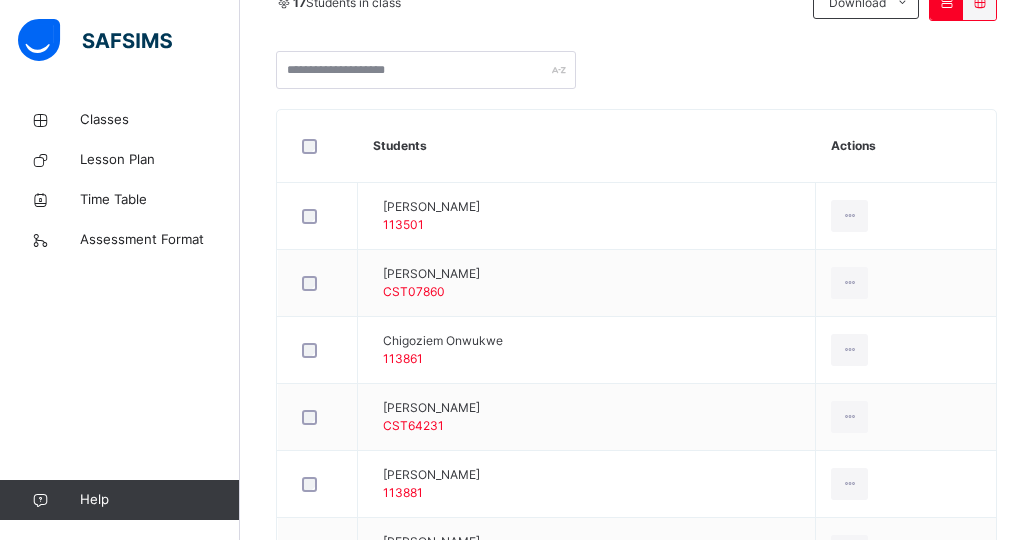 scroll, scrollTop: 0, scrollLeft: 0, axis: both 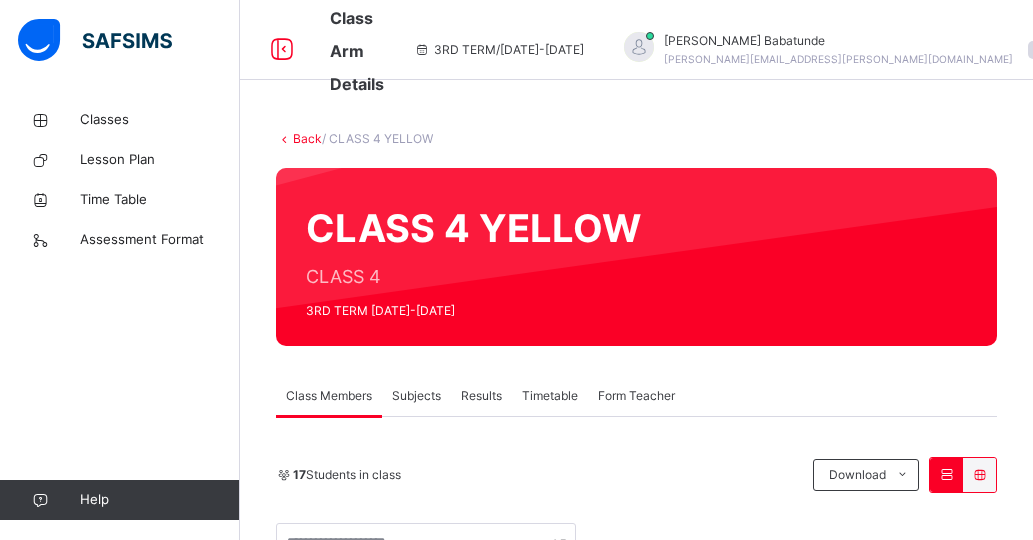 click on "Subjects" at bounding box center [416, 396] 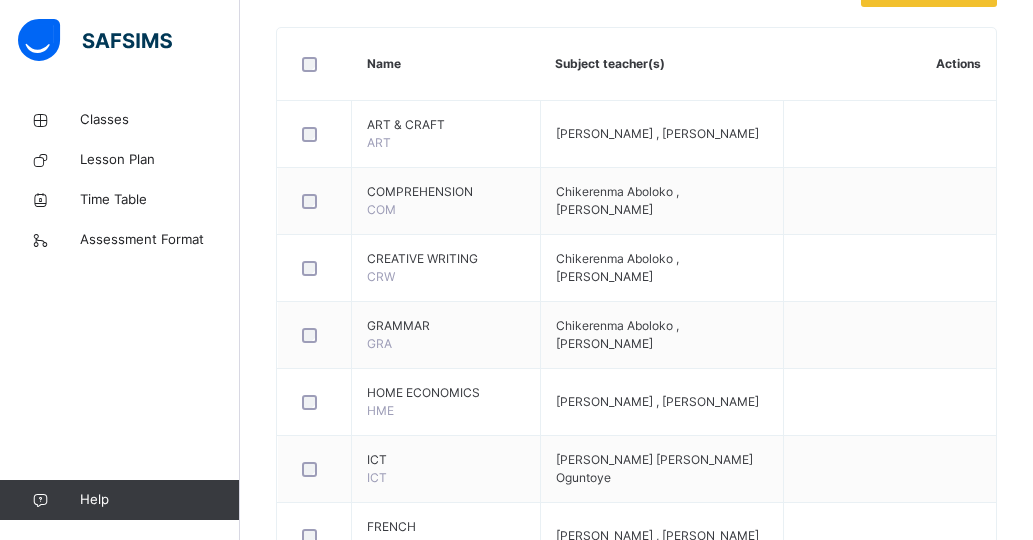 scroll, scrollTop: 944, scrollLeft: 0, axis: vertical 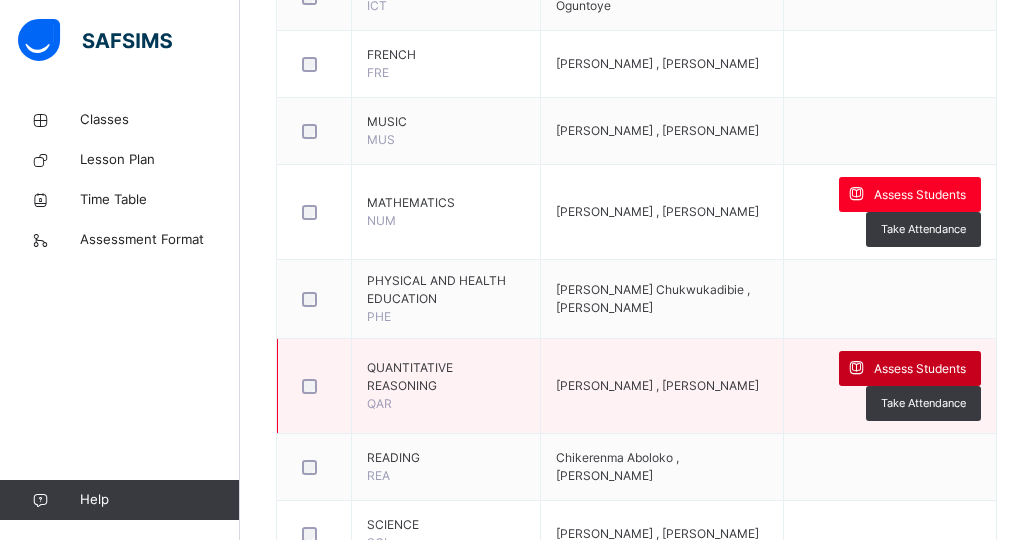 click on "Assess Students" at bounding box center [920, 369] 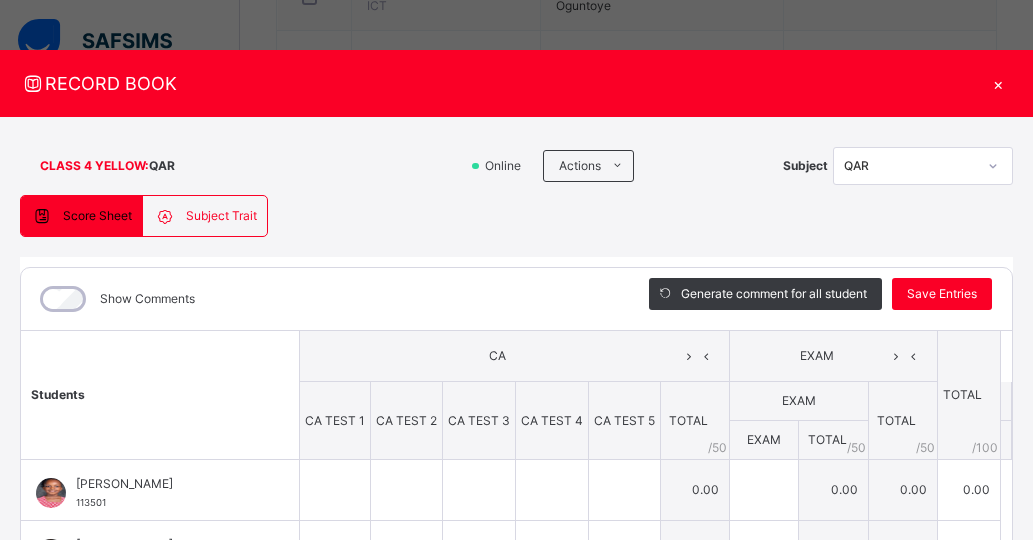 scroll, scrollTop: 371, scrollLeft: 0, axis: vertical 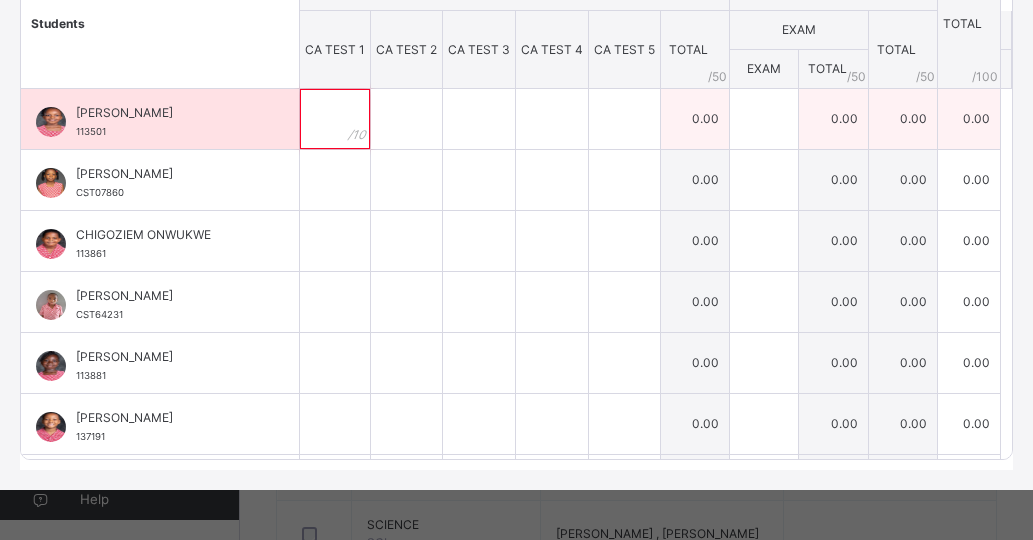 click at bounding box center (335, 119) 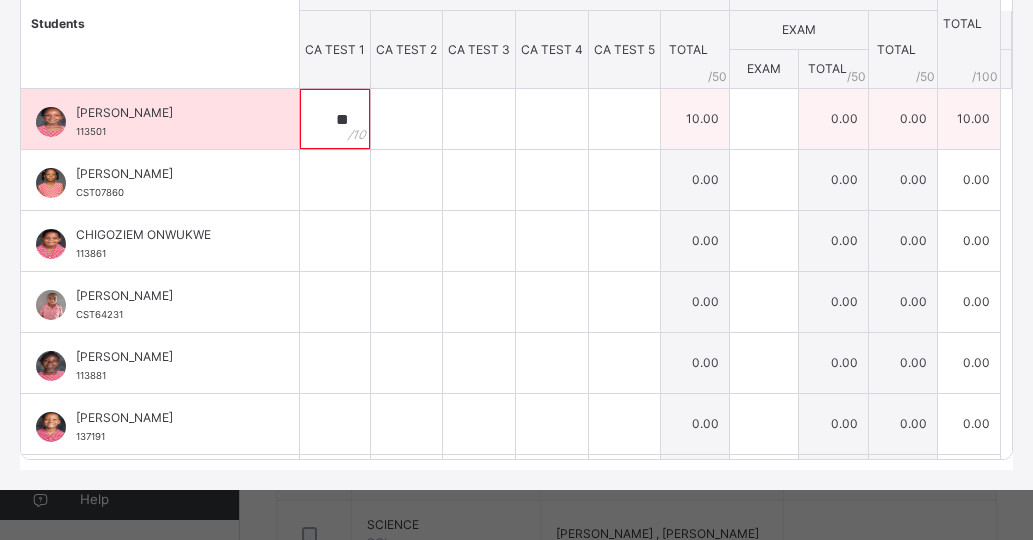 type on "**" 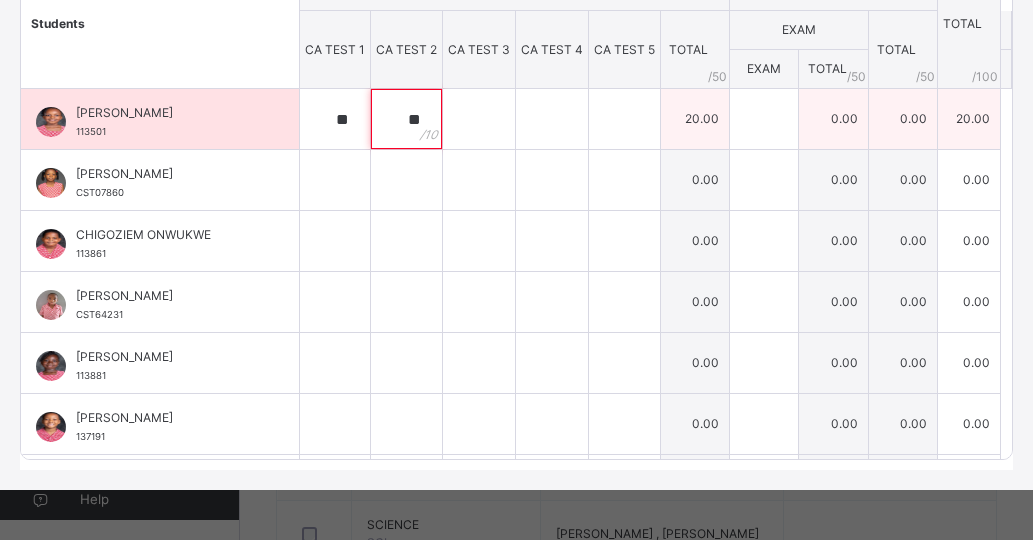 type on "**" 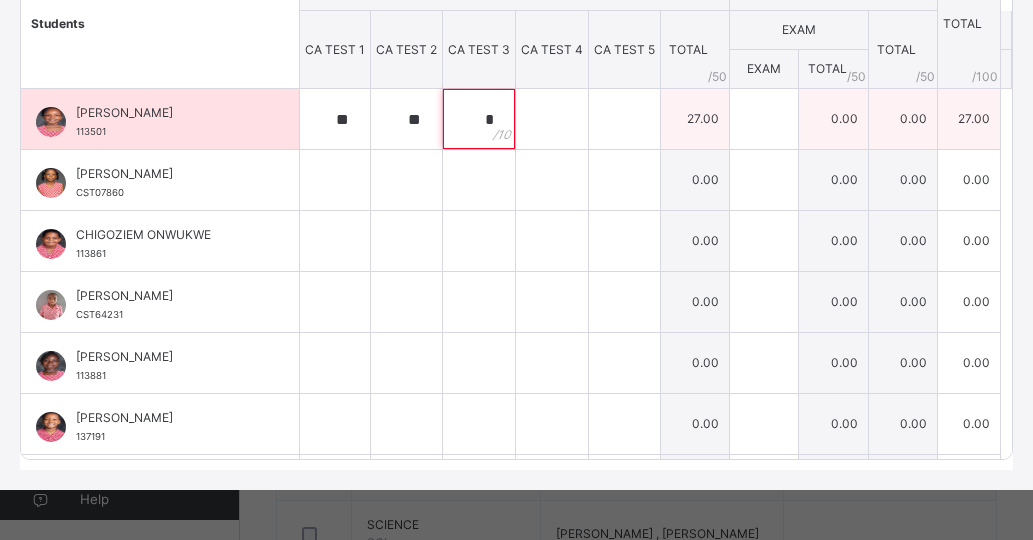type on "*" 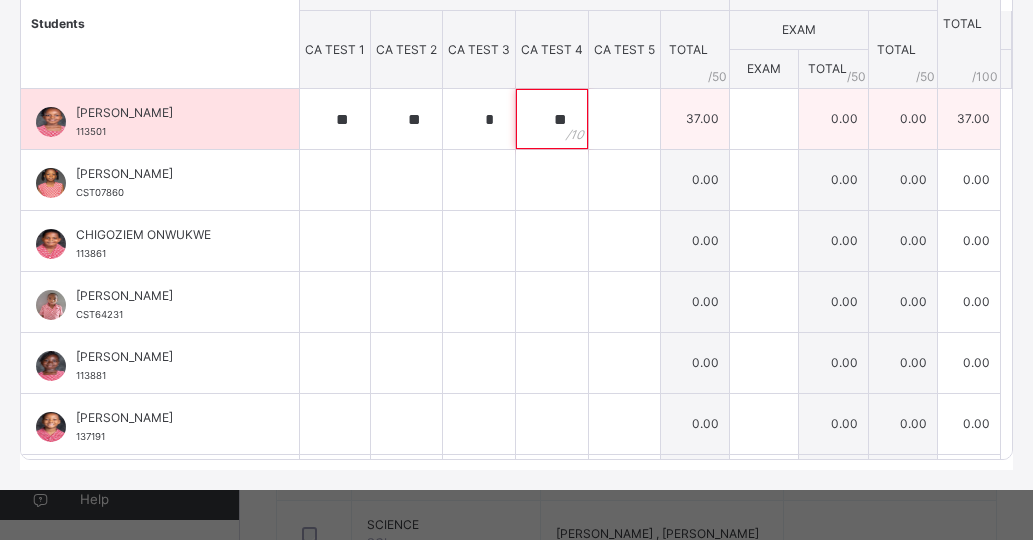 type on "**" 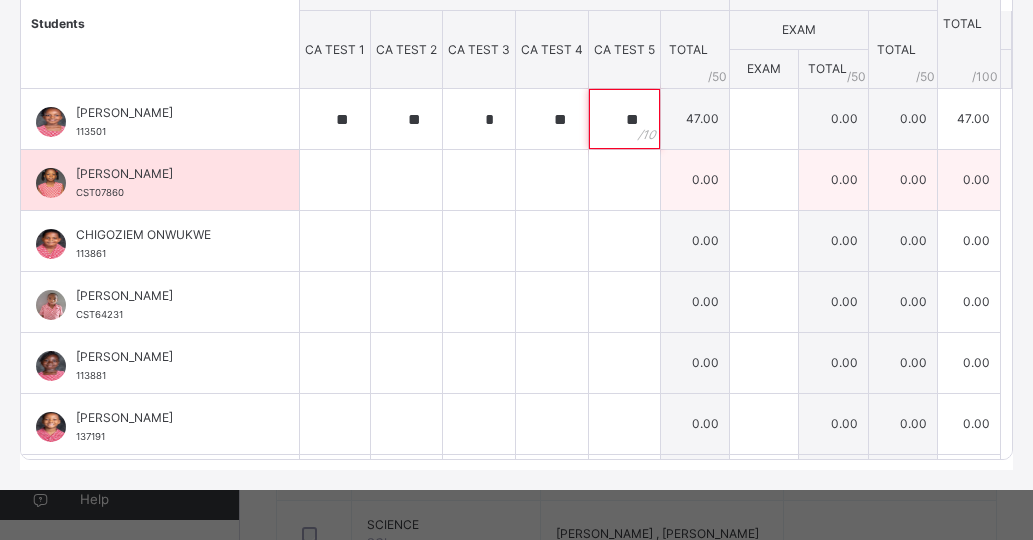 type on "**" 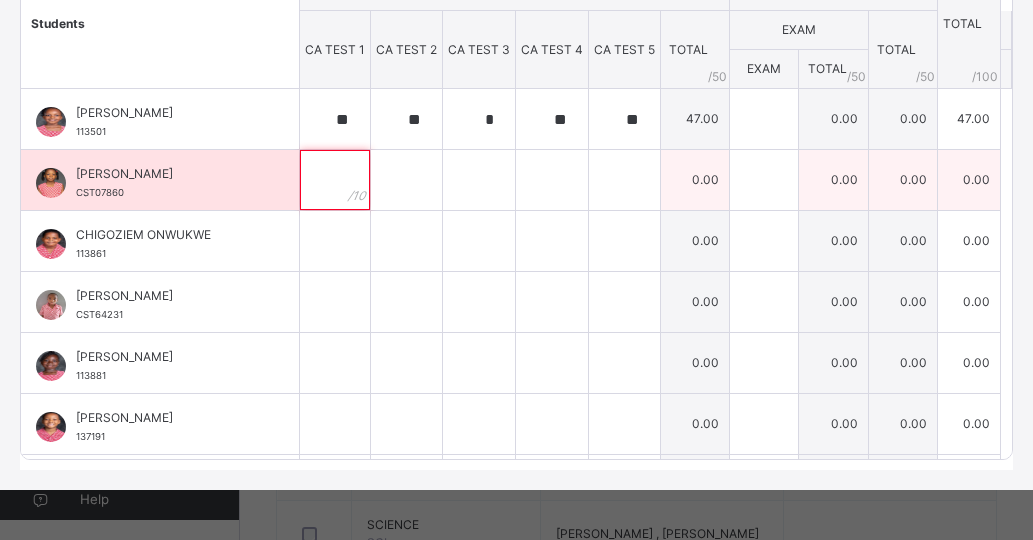 click at bounding box center (335, 180) 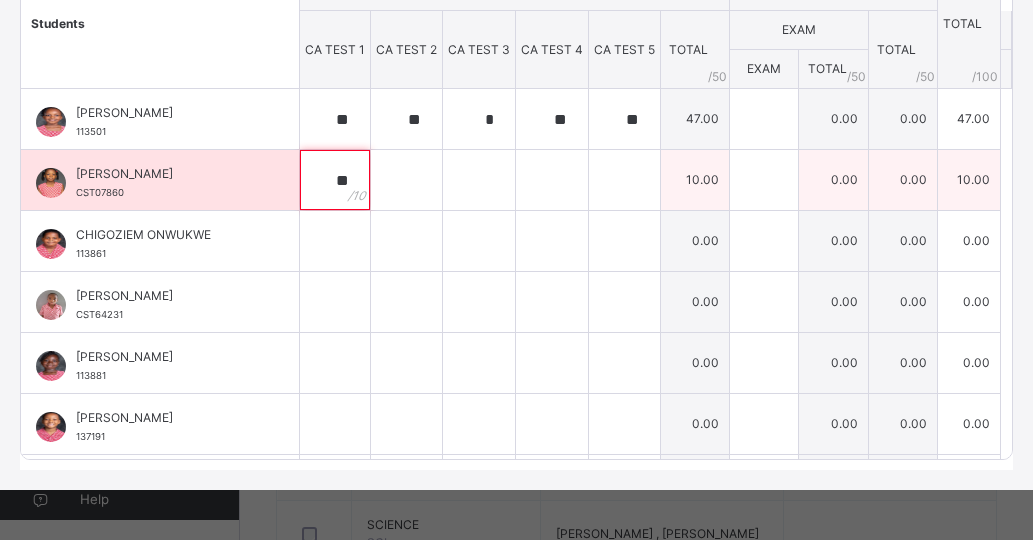 type on "**" 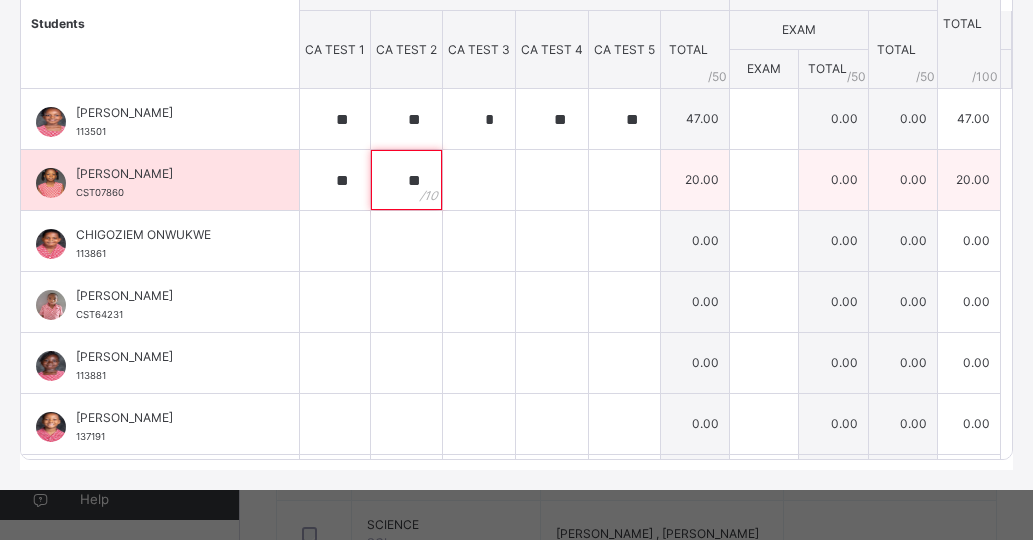 type on "**" 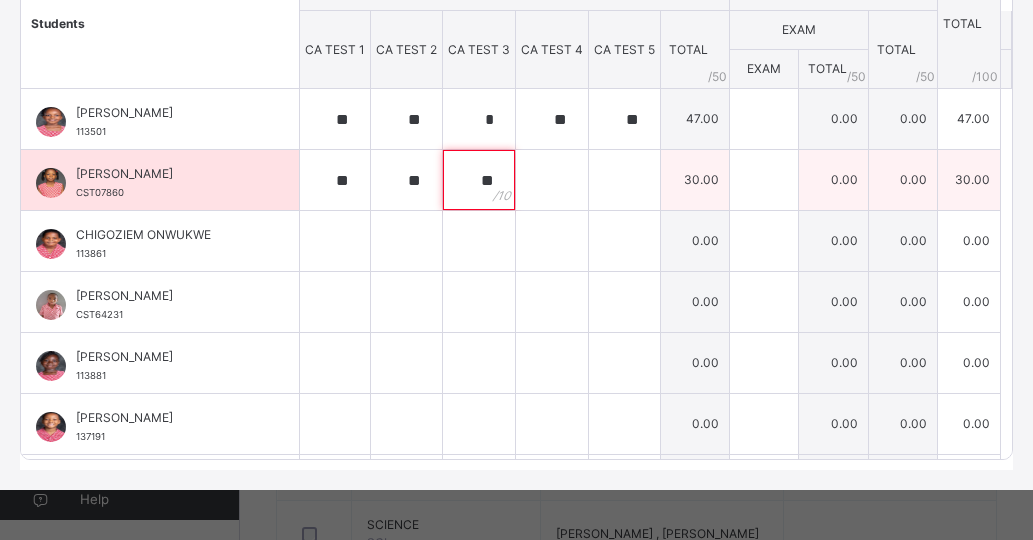 type on "**" 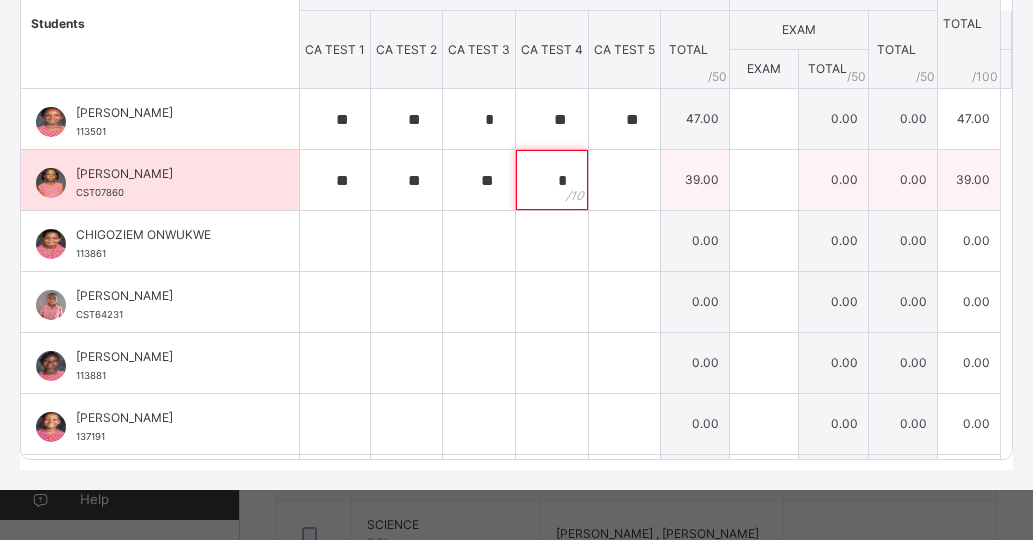 type on "*" 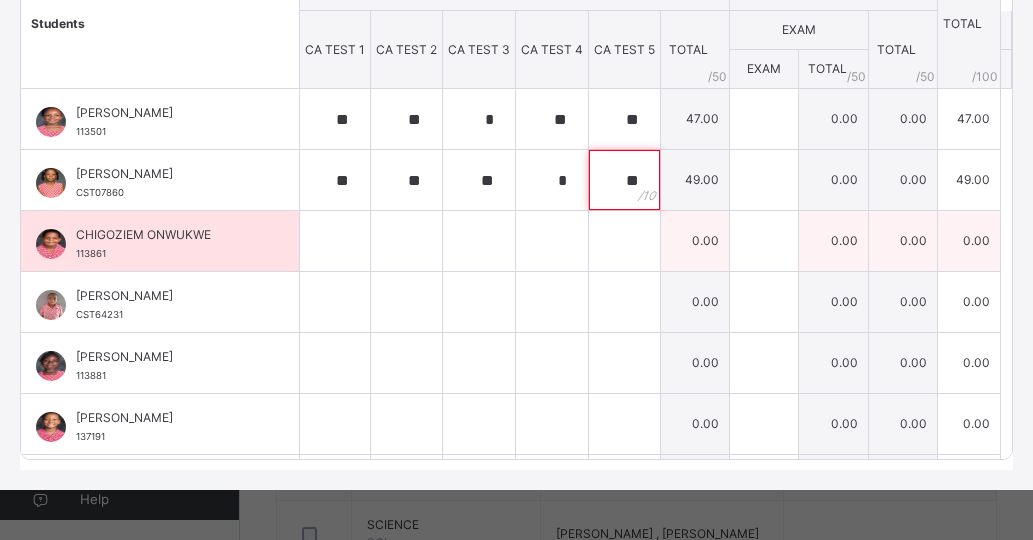 type on "**" 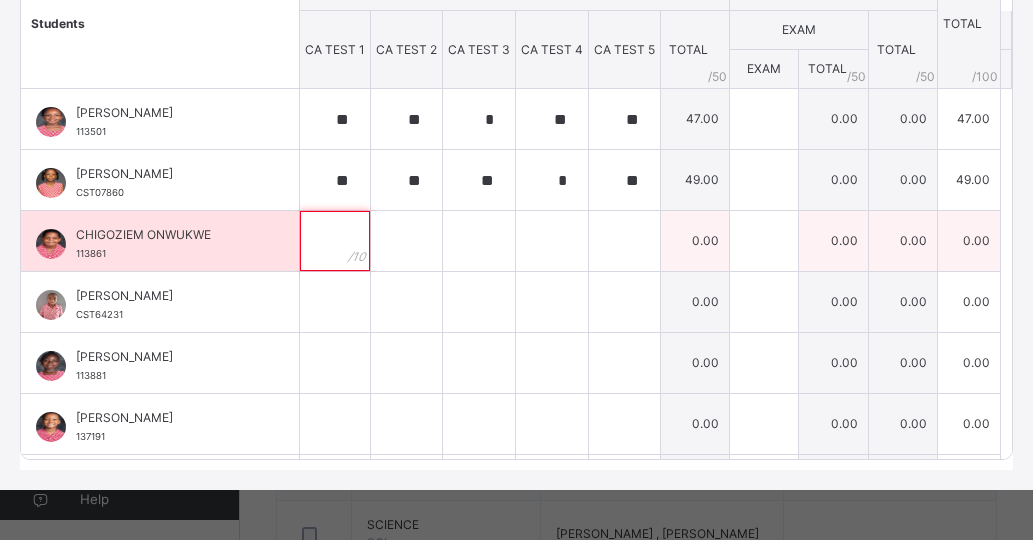 click at bounding box center [335, 241] 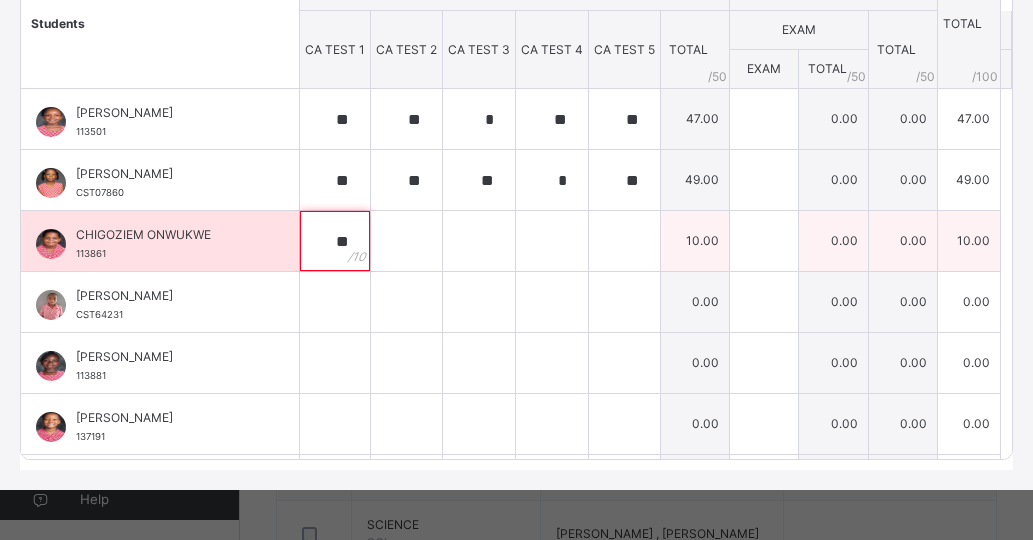 type on "**" 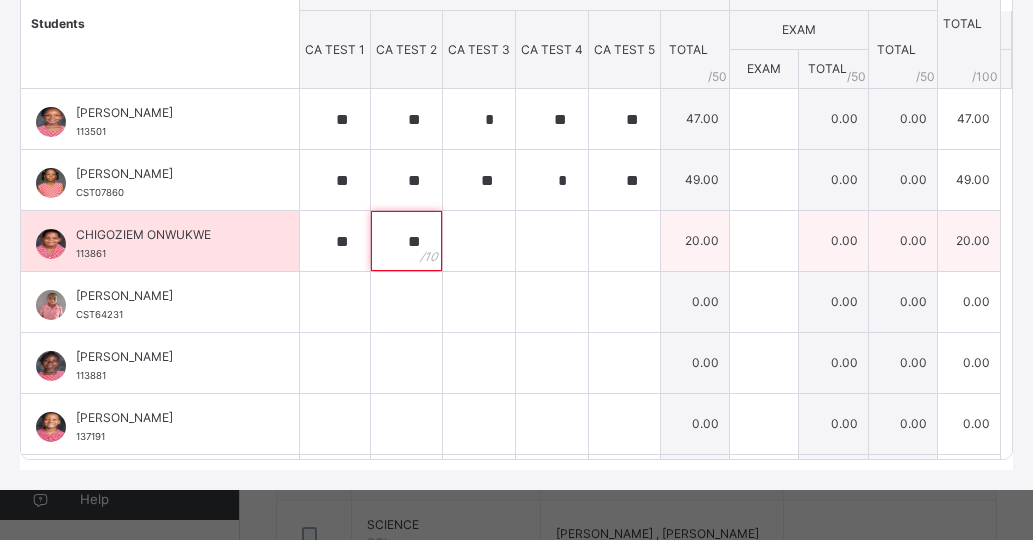 type on "**" 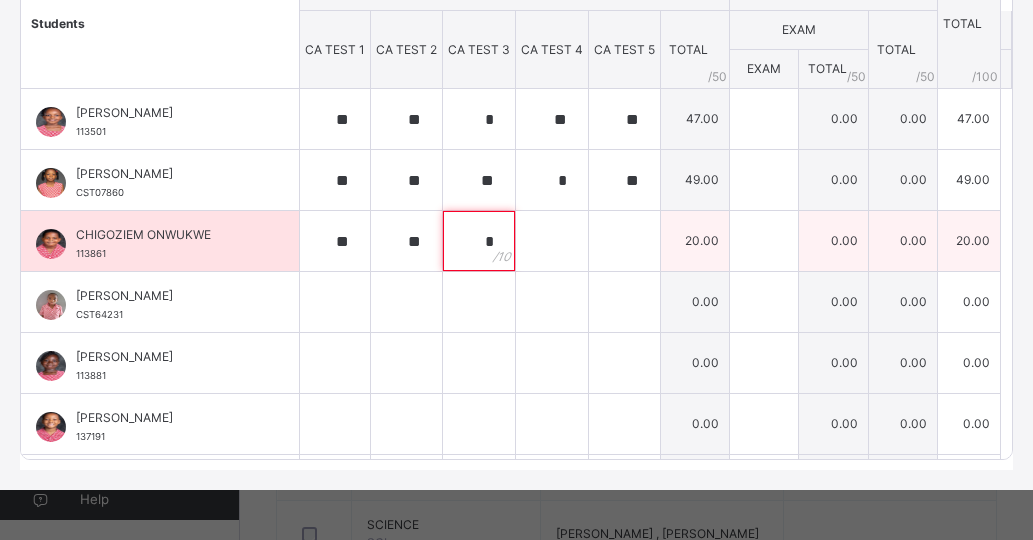 type on "*" 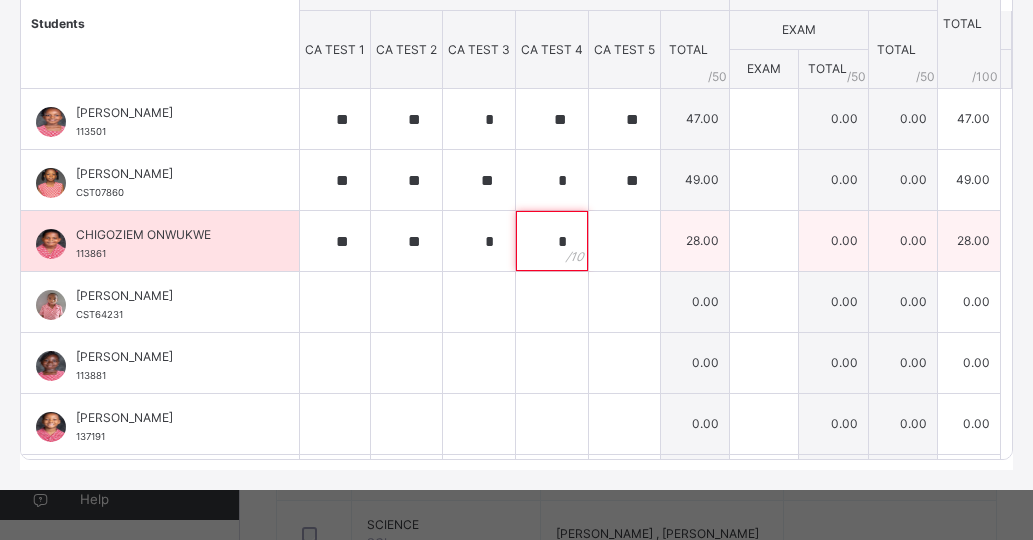 type on "*" 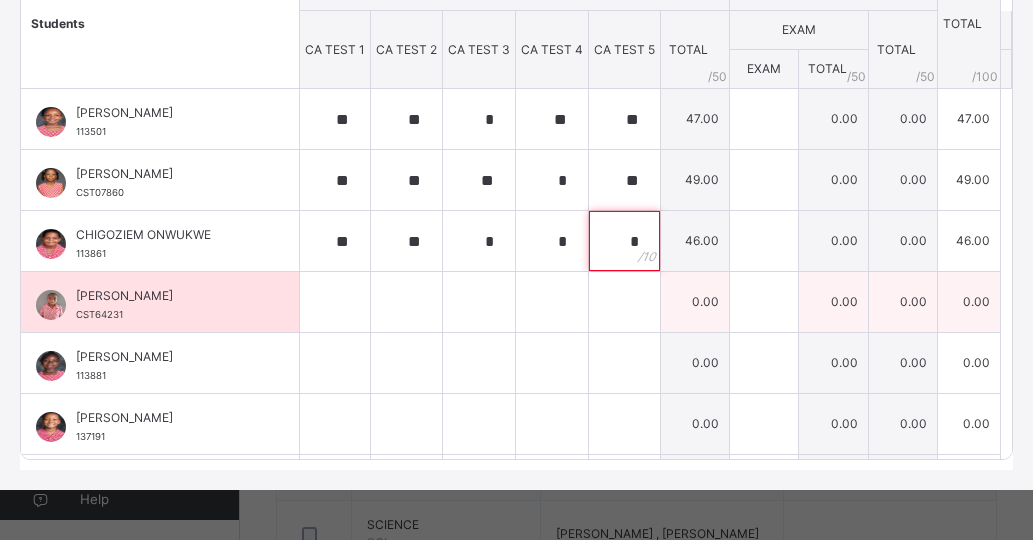 type on "*" 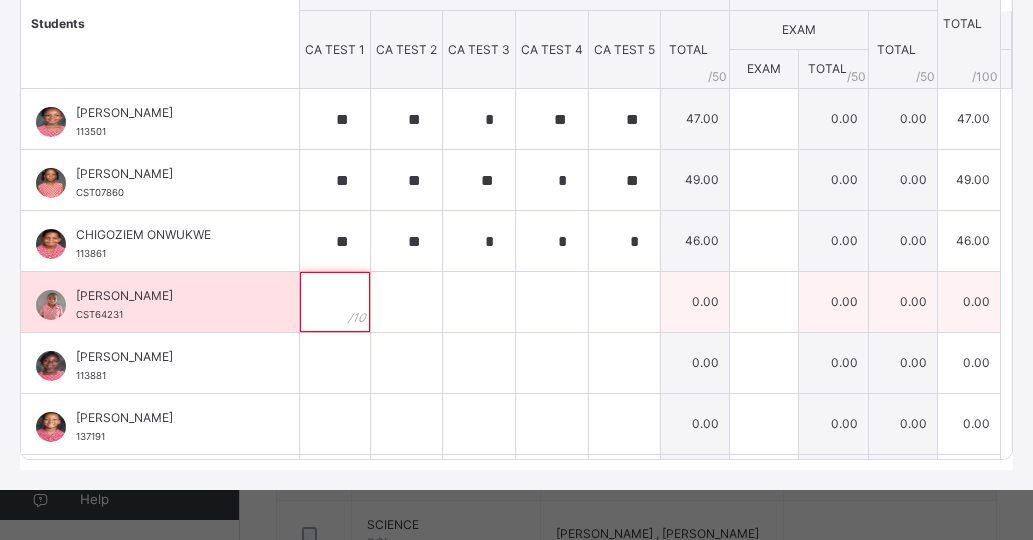 click at bounding box center [335, 302] 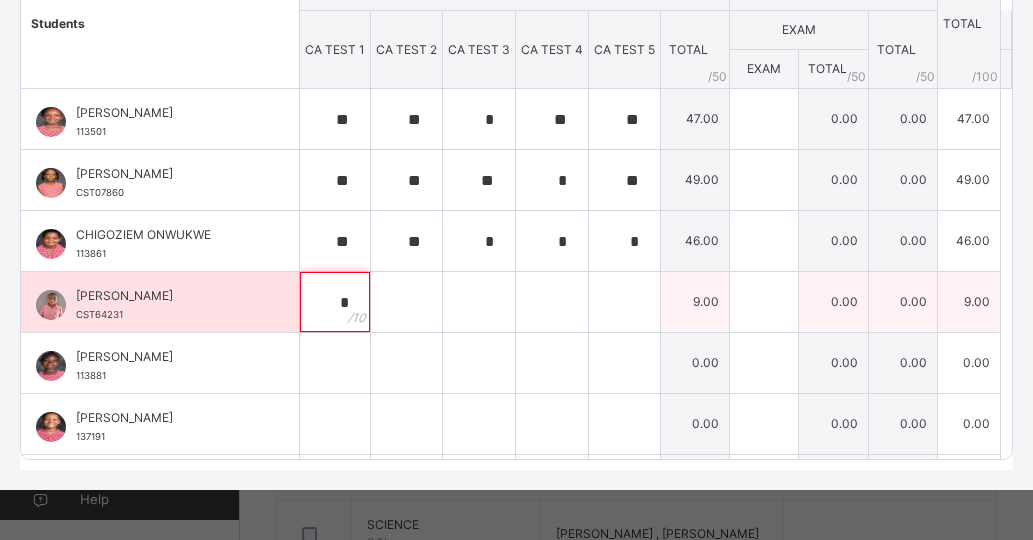 type on "*" 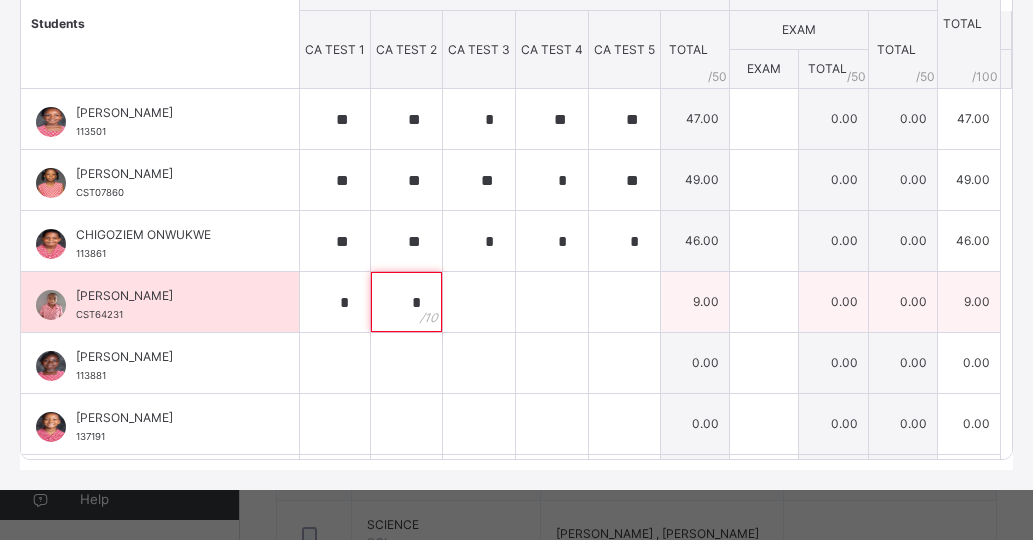 type on "*" 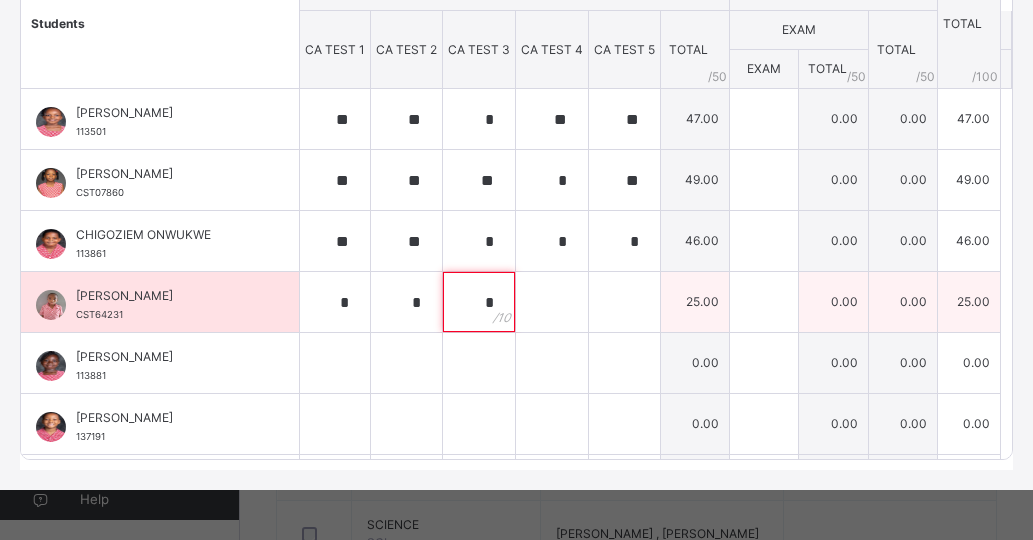 type on "*" 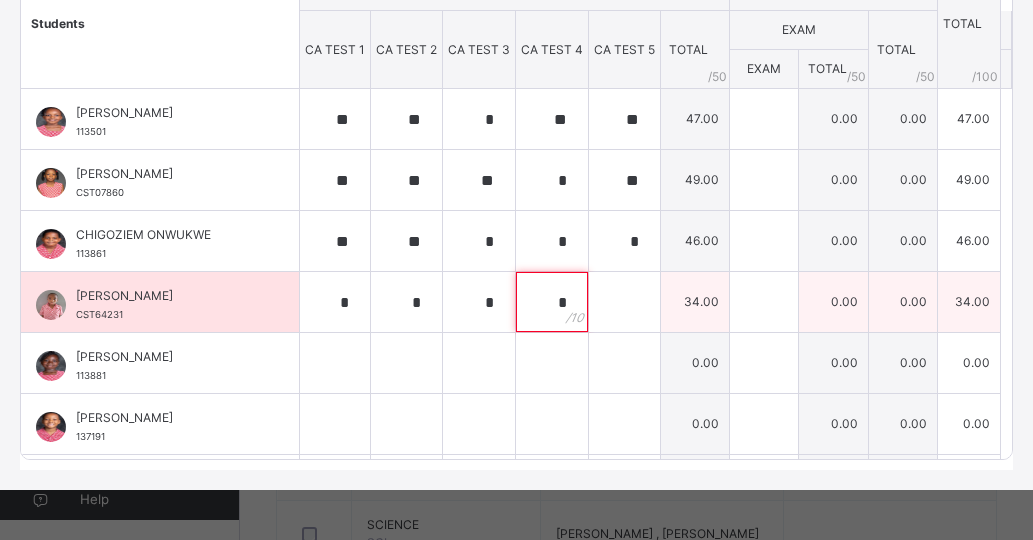 type on "*" 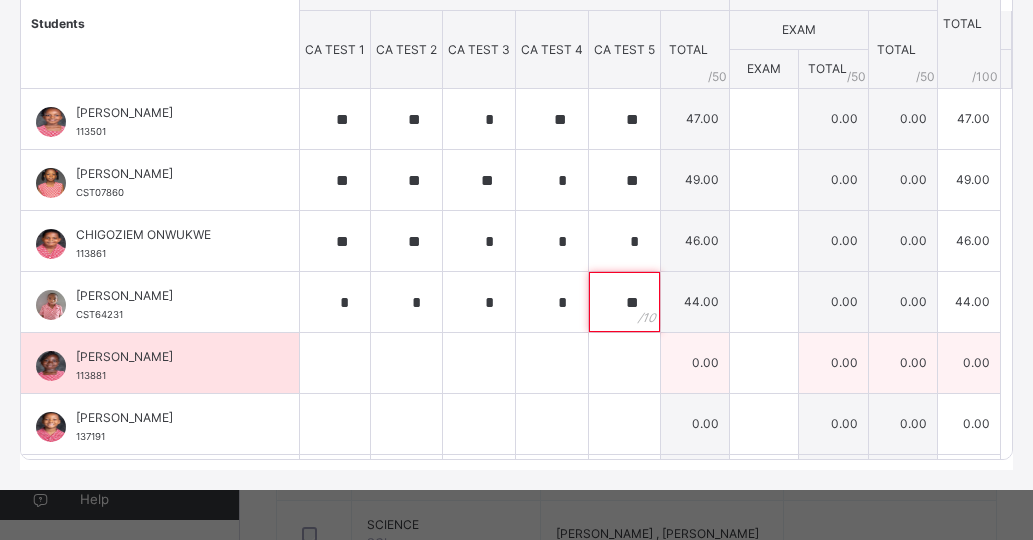 type on "**" 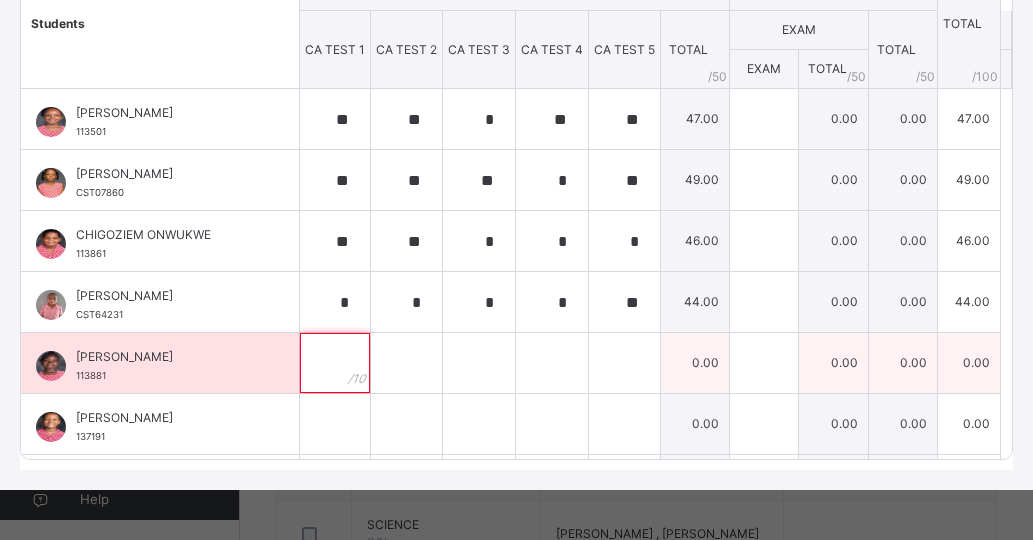 click at bounding box center [335, 363] 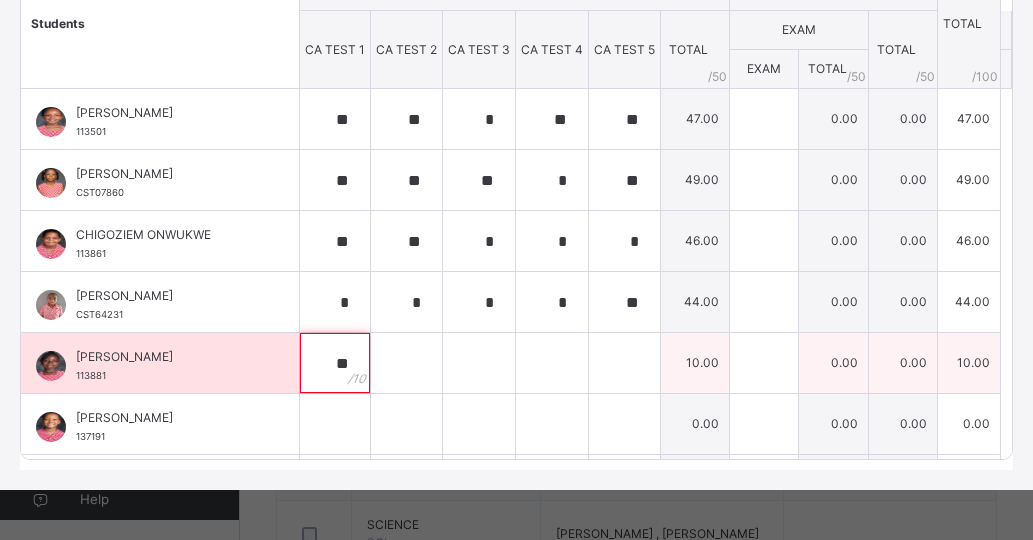 type on "**" 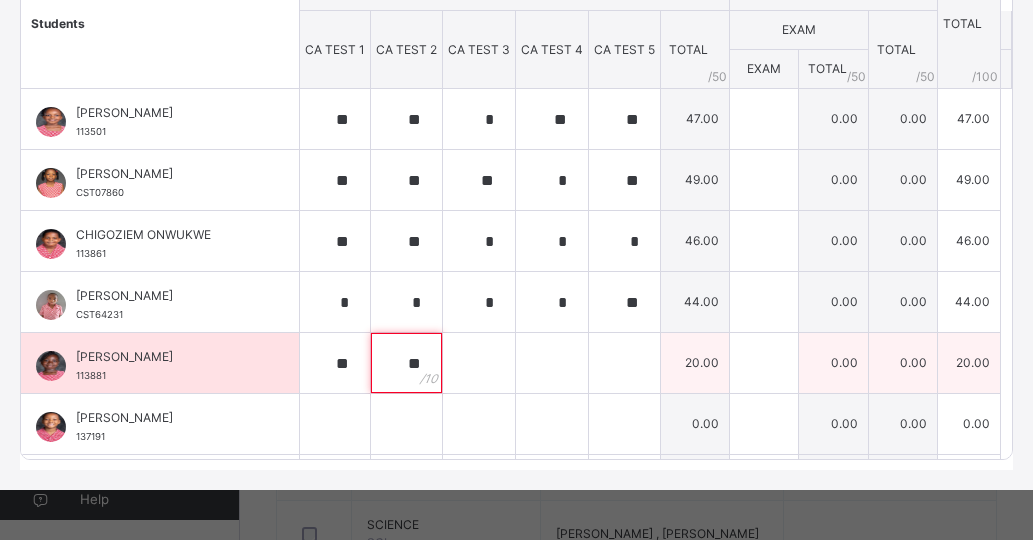 type on "**" 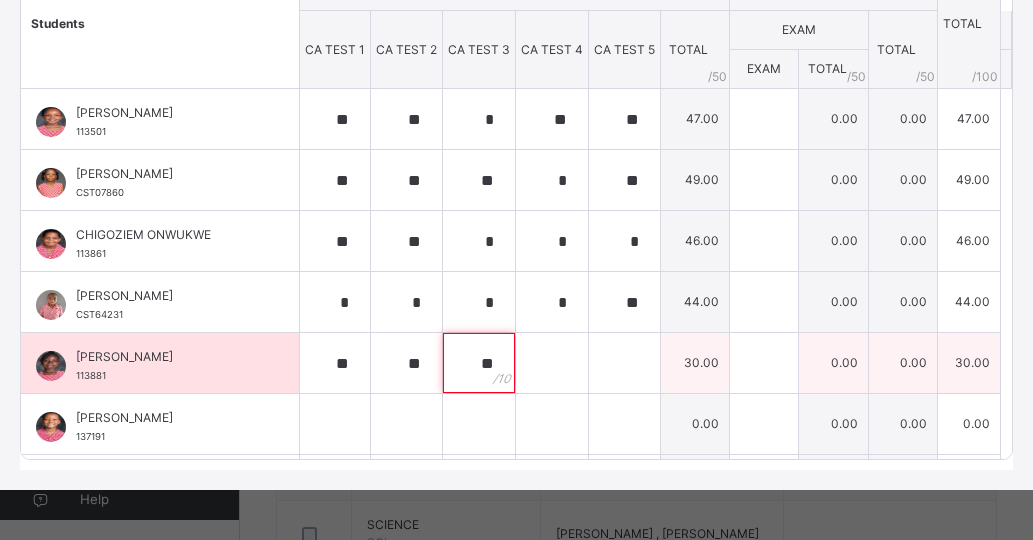 type on "**" 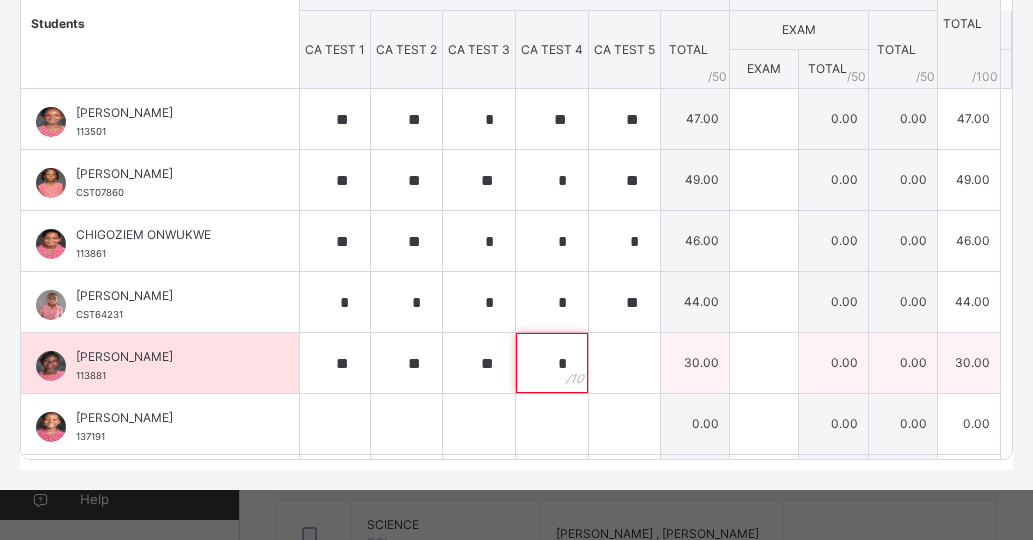 type on "*" 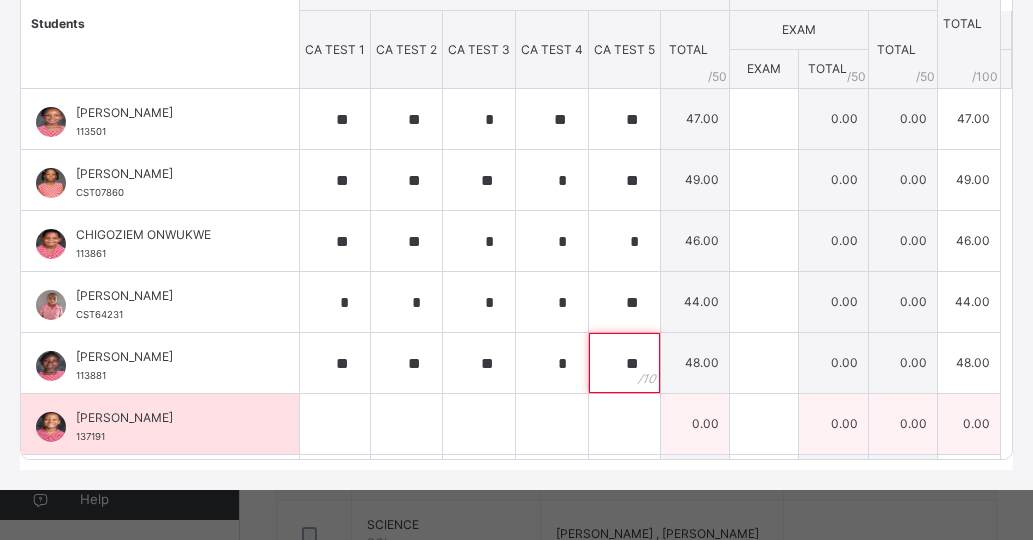type on "**" 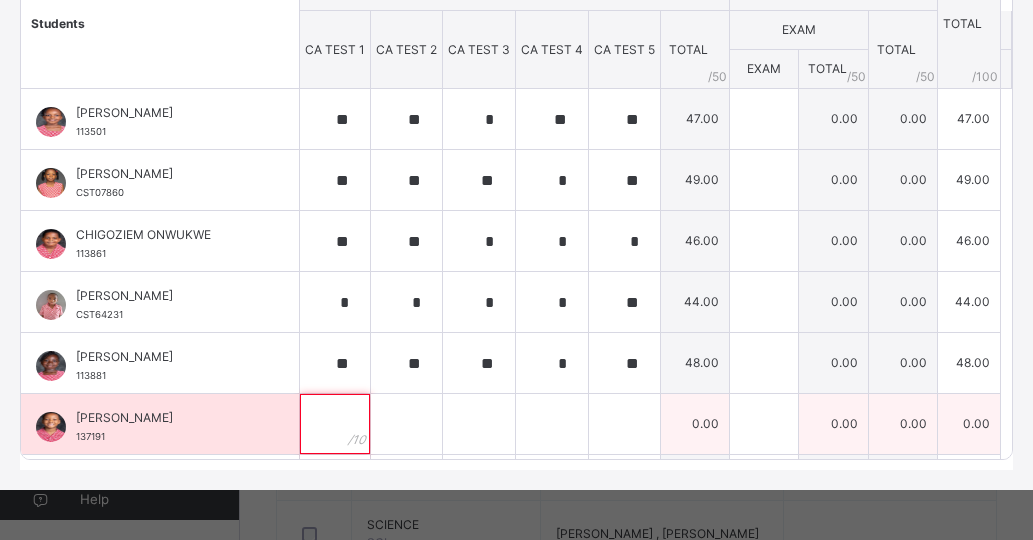 click at bounding box center (335, 424) 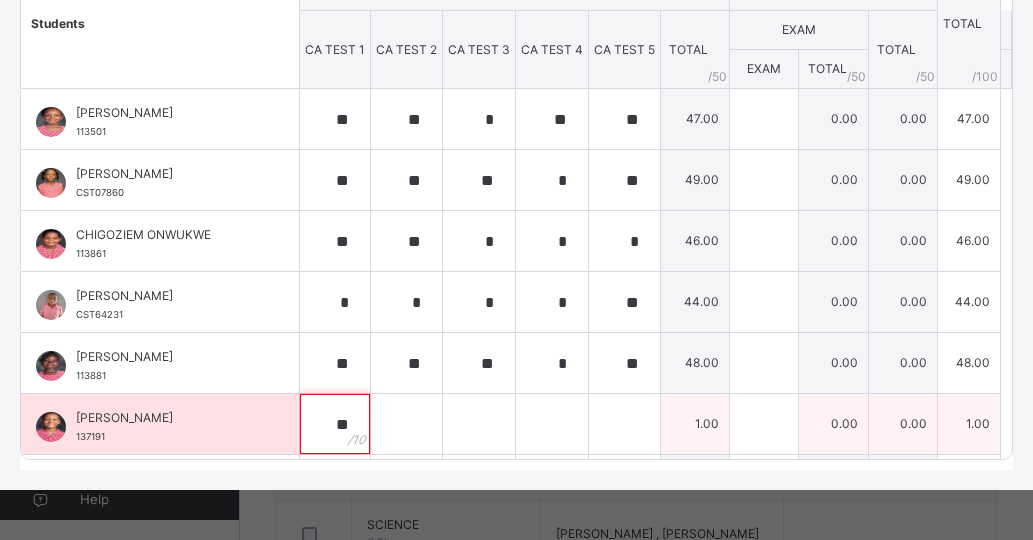type 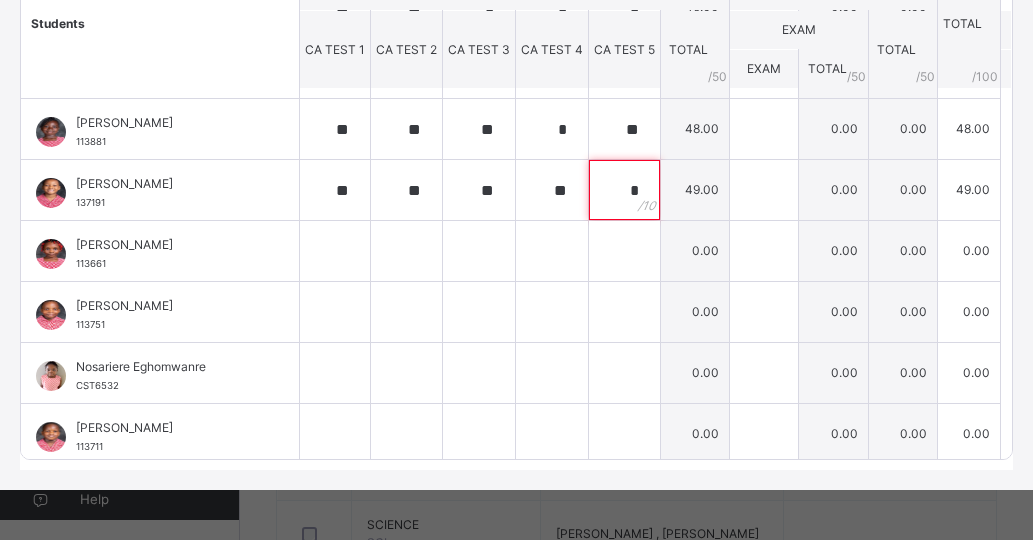 scroll, scrollTop: 240, scrollLeft: 0, axis: vertical 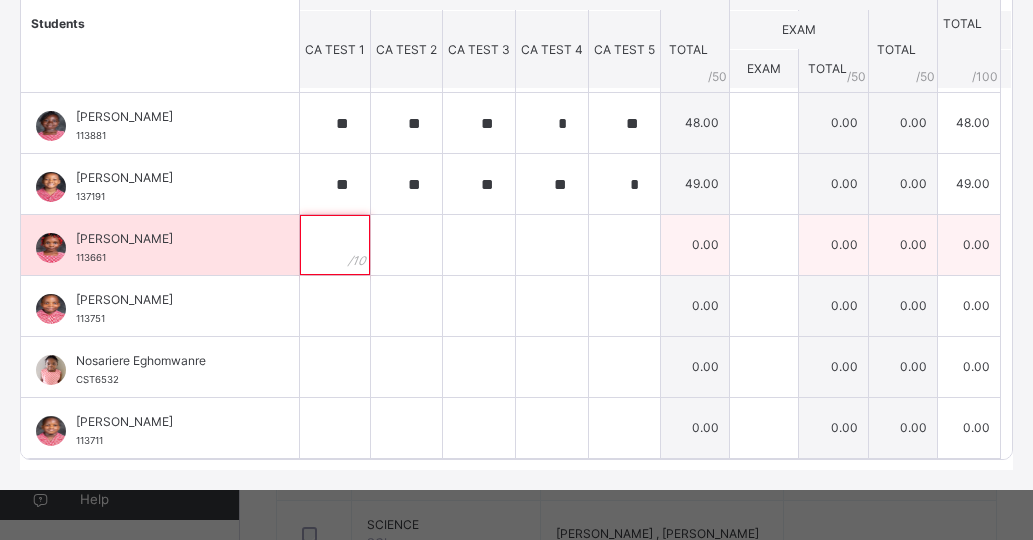 click at bounding box center [335, 245] 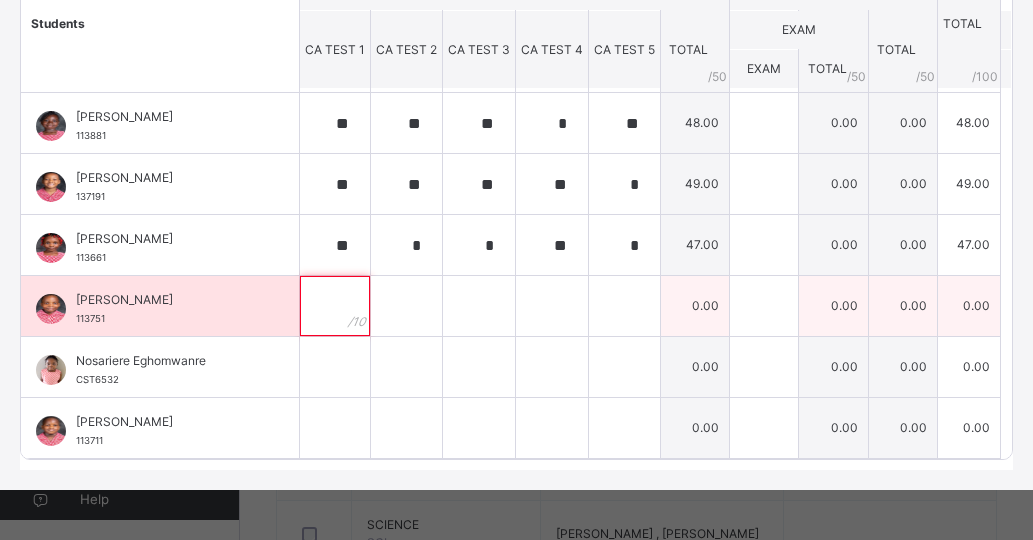 click at bounding box center (335, 306) 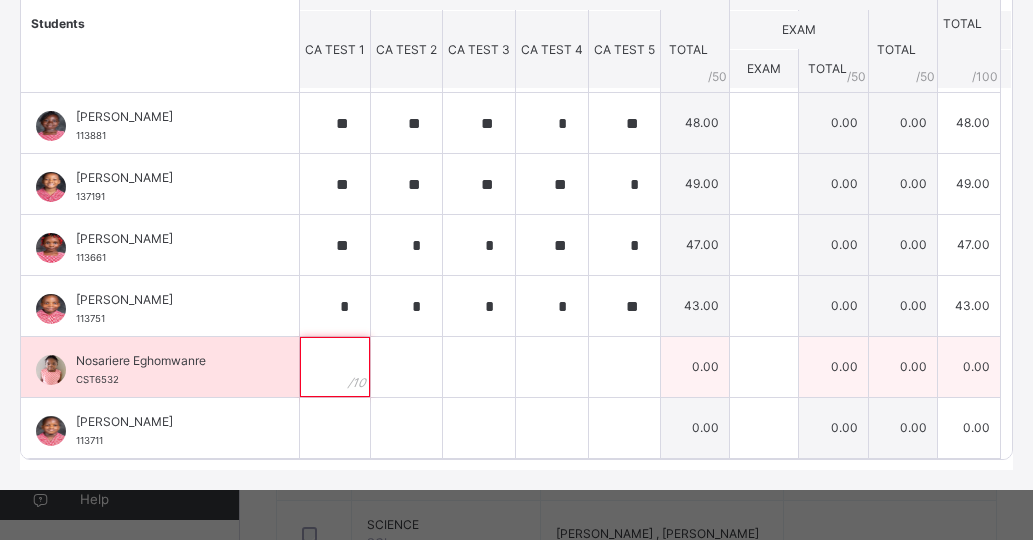 click at bounding box center (335, 367) 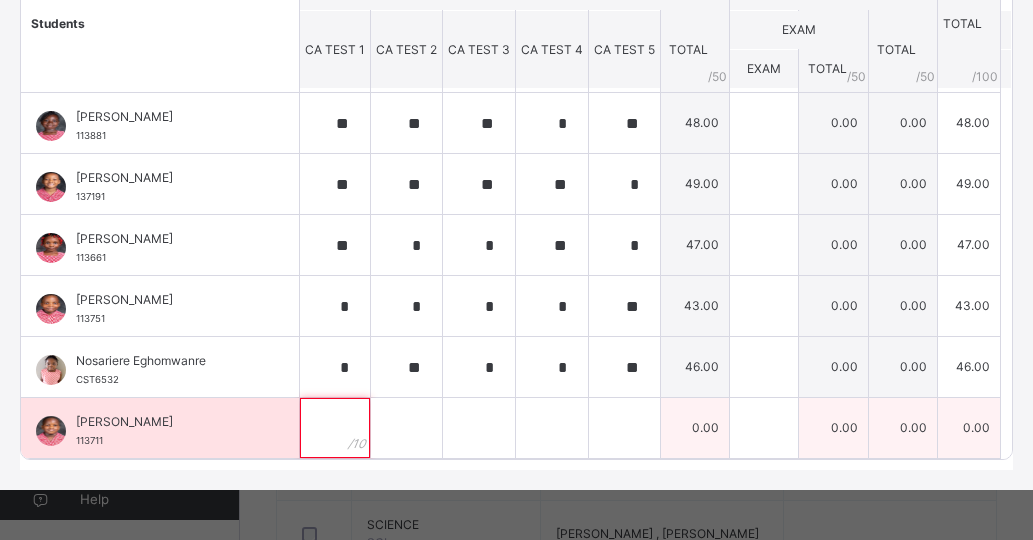 click at bounding box center (335, 428) 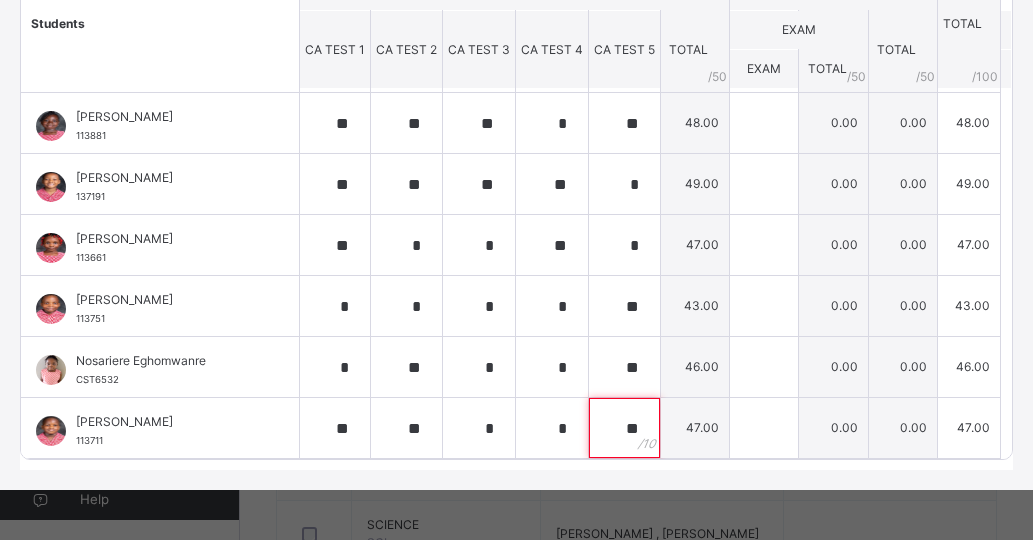 scroll, scrollTop: 667, scrollLeft: 0, axis: vertical 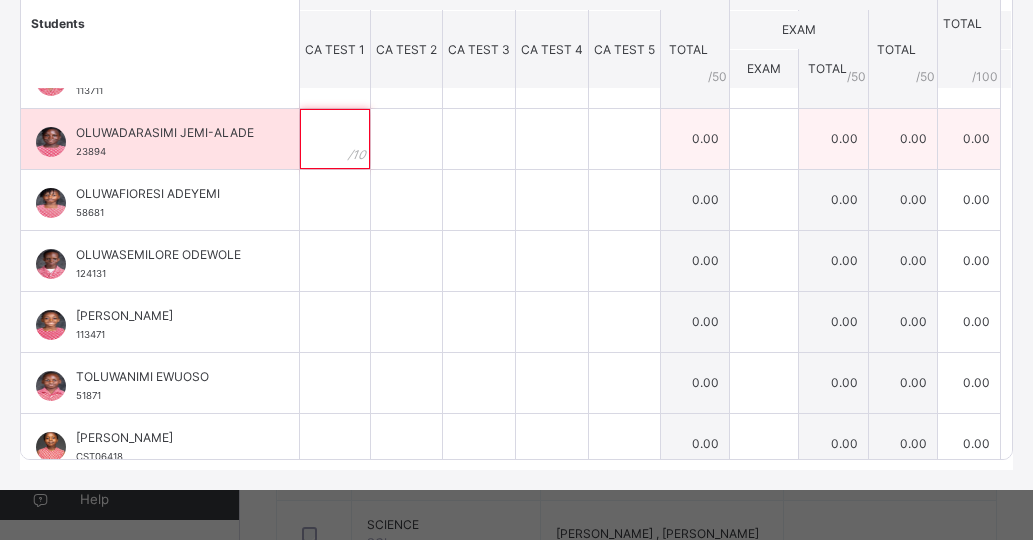 click at bounding box center [335, 139] 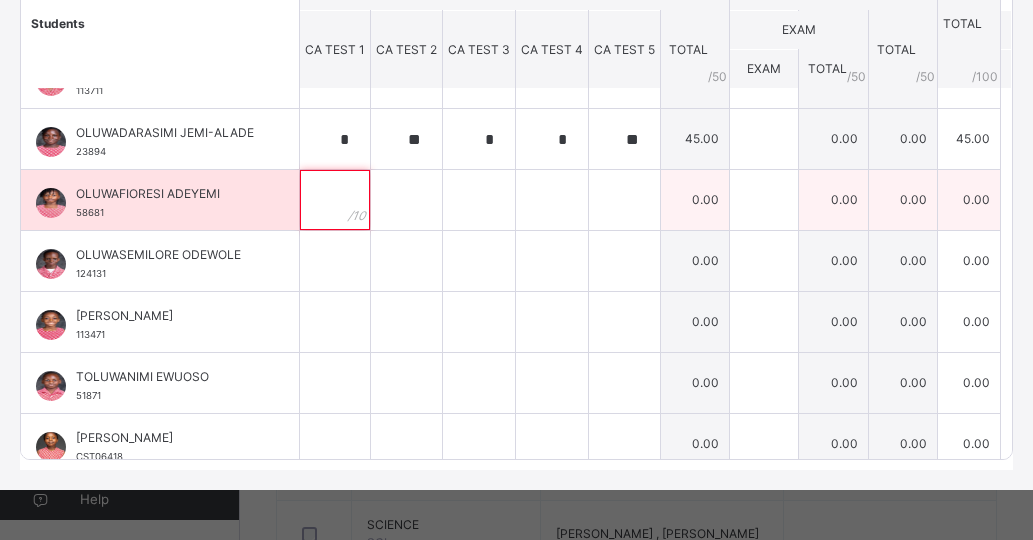 click at bounding box center (335, 200) 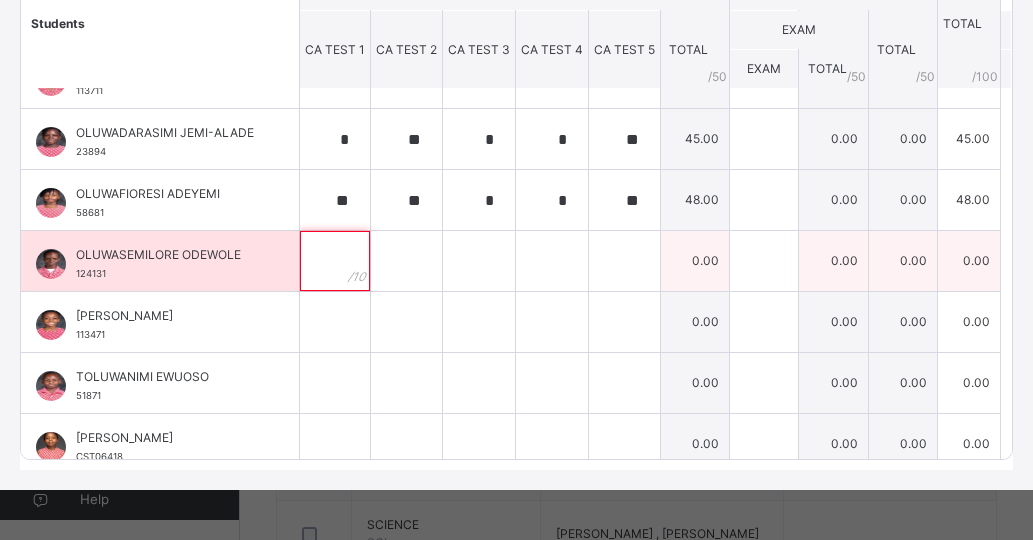 click at bounding box center (335, 261) 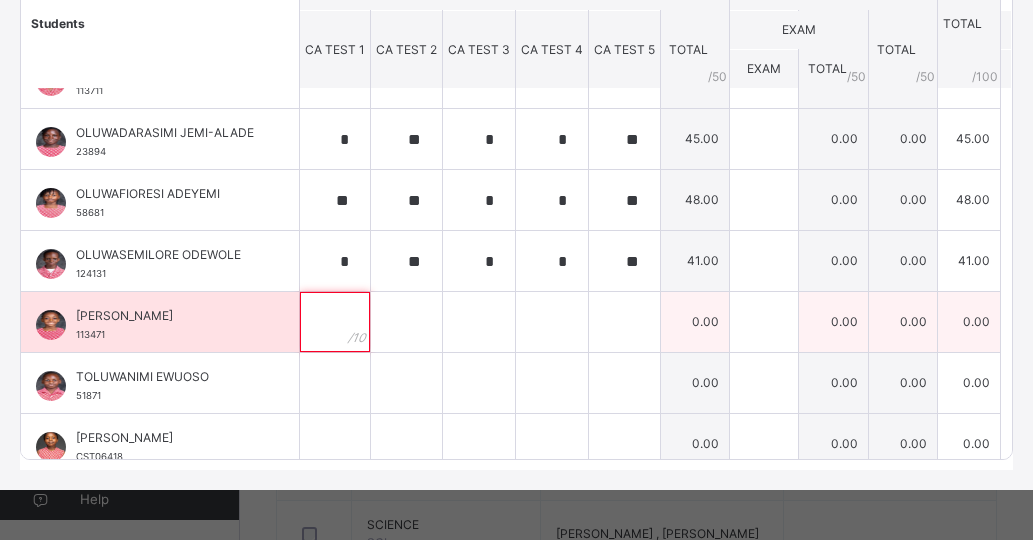click at bounding box center (335, 322) 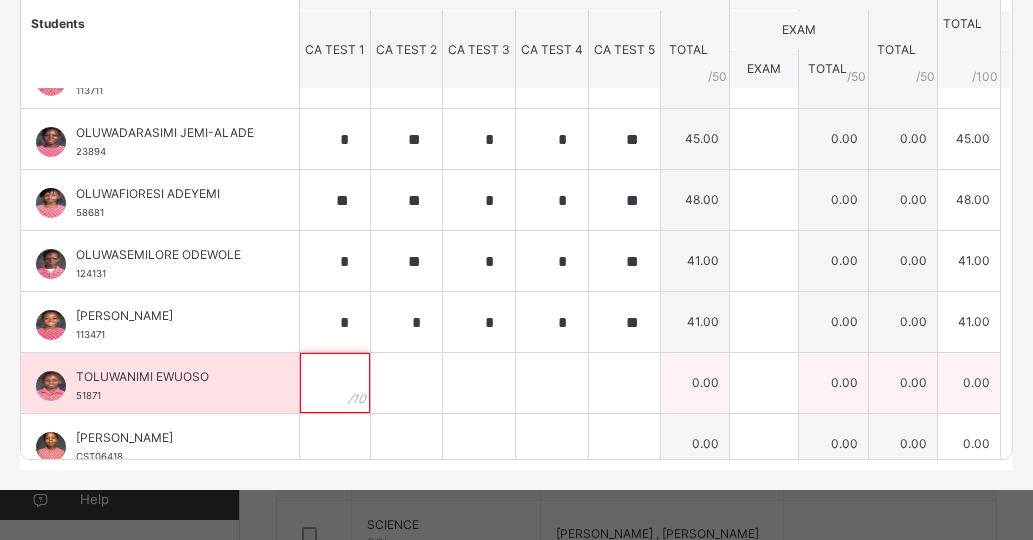 click at bounding box center (335, 383) 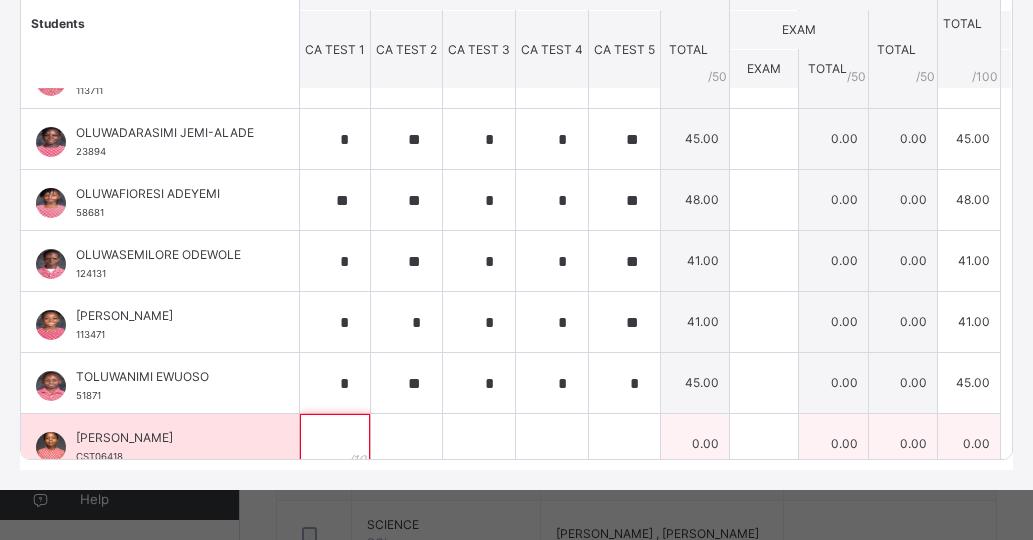 click at bounding box center (335, 444) 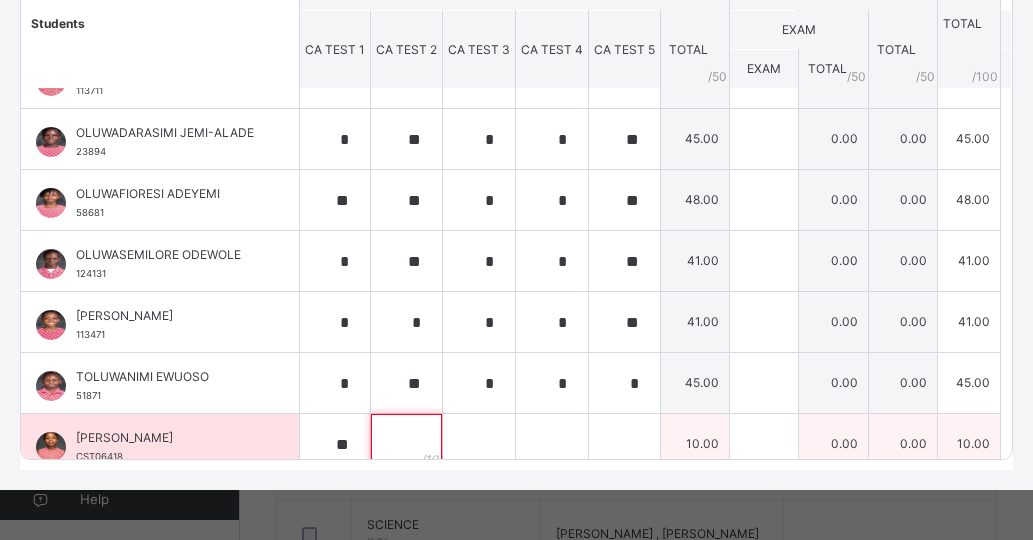 scroll, scrollTop: 605, scrollLeft: 0, axis: vertical 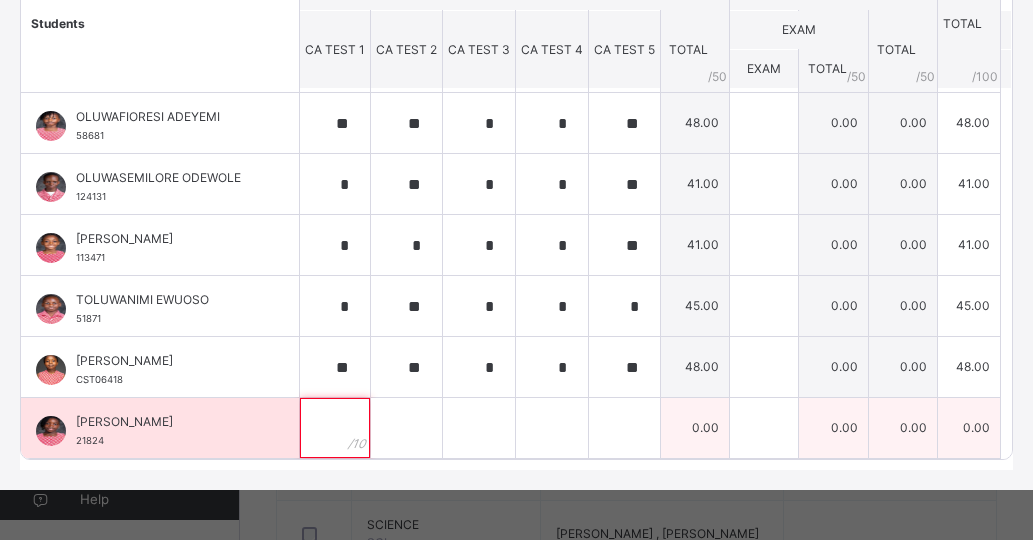 click at bounding box center [335, 428] 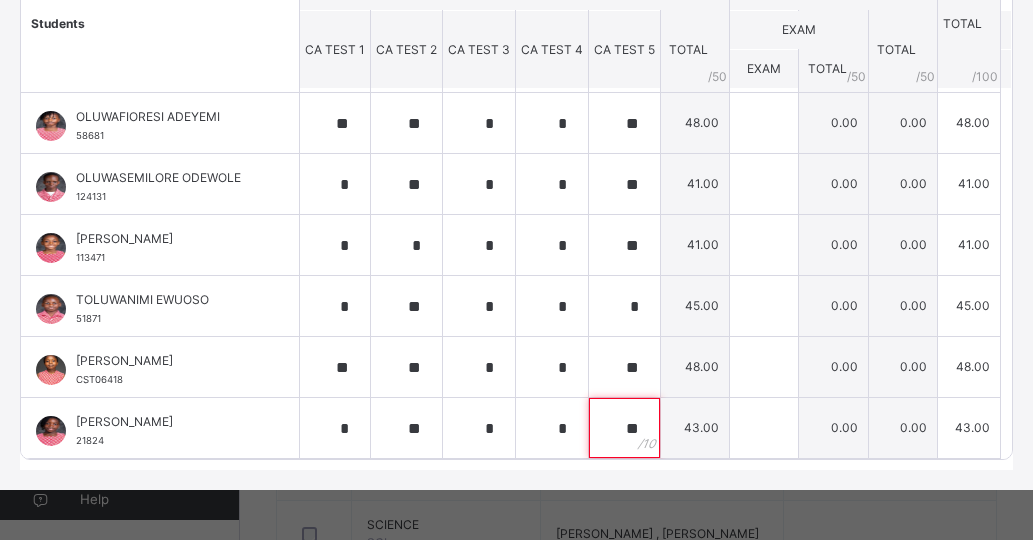 scroll, scrollTop: 230, scrollLeft: 0, axis: vertical 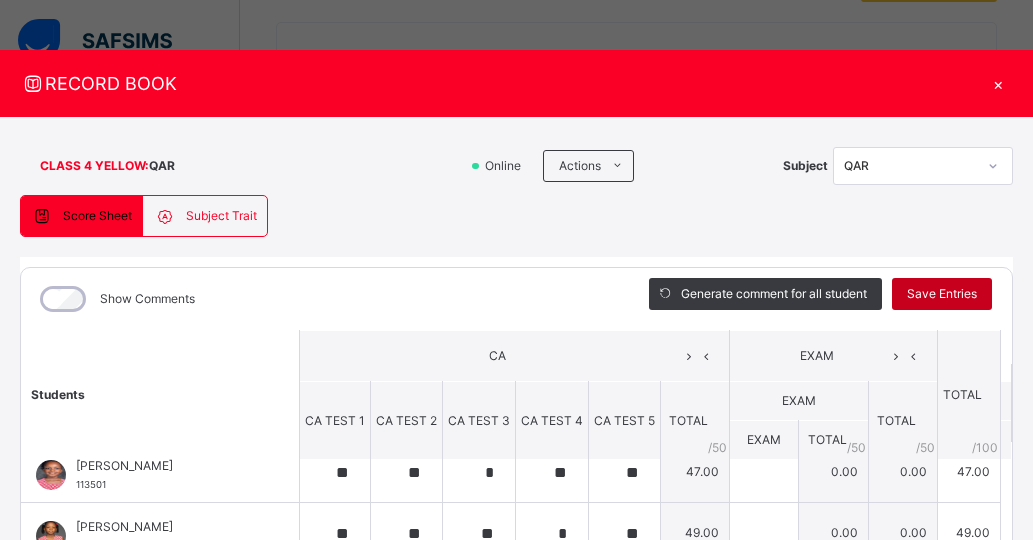 click on "Save Entries" at bounding box center [942, 294] 